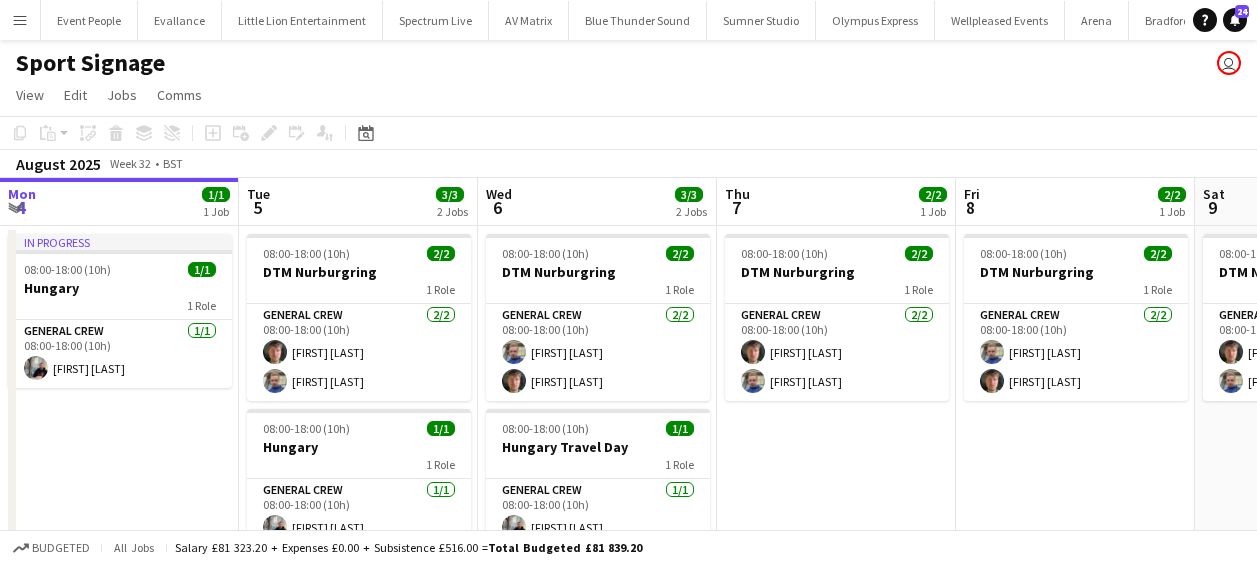 scroll, scrollTop: 0, scrollLeft: 0, axis: both 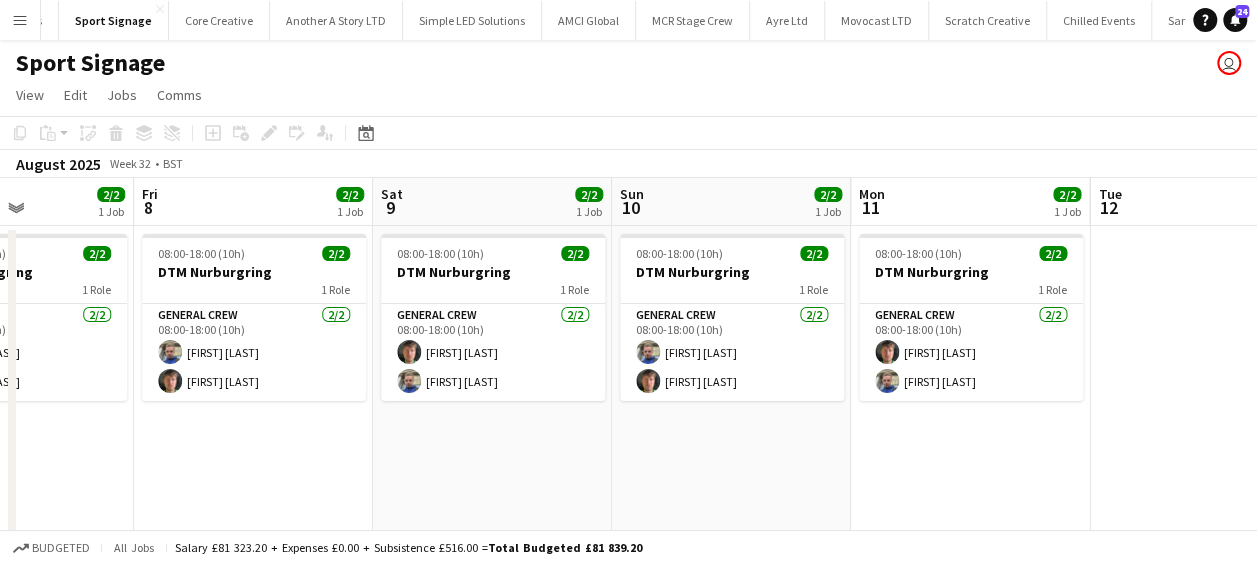 click on "Menu" at bounding box center [20, 20] 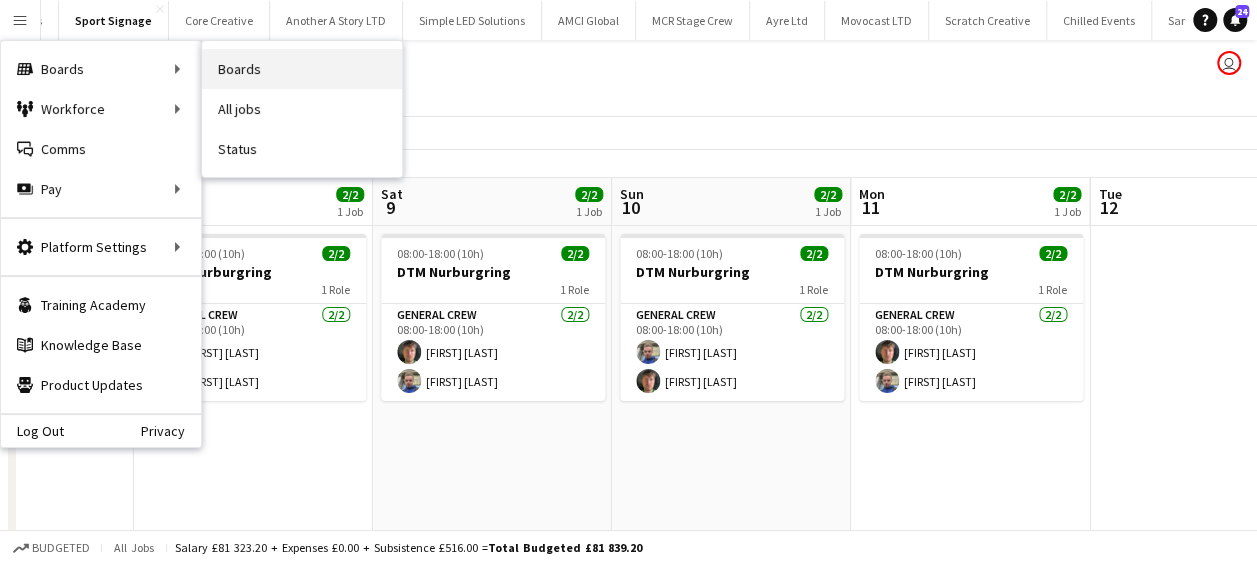 click on "Boards" at bounding box center [302, 69] 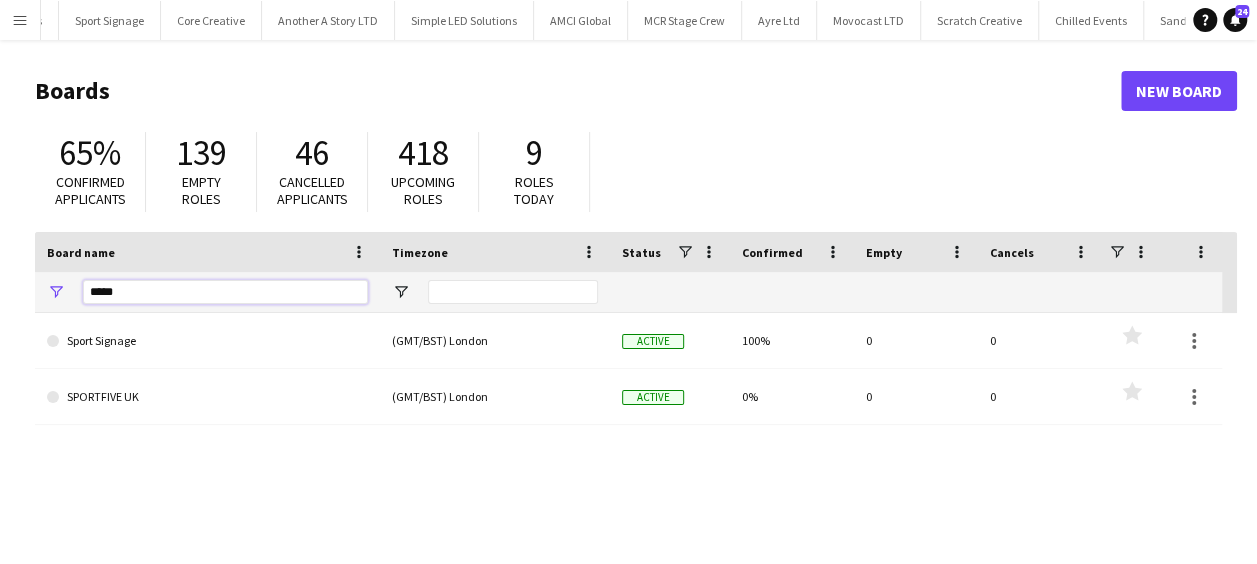 drag, startPoint x: 132, startPoint y: 298, endPoint x: 63, endPoint y: 300, distance: 69.02898 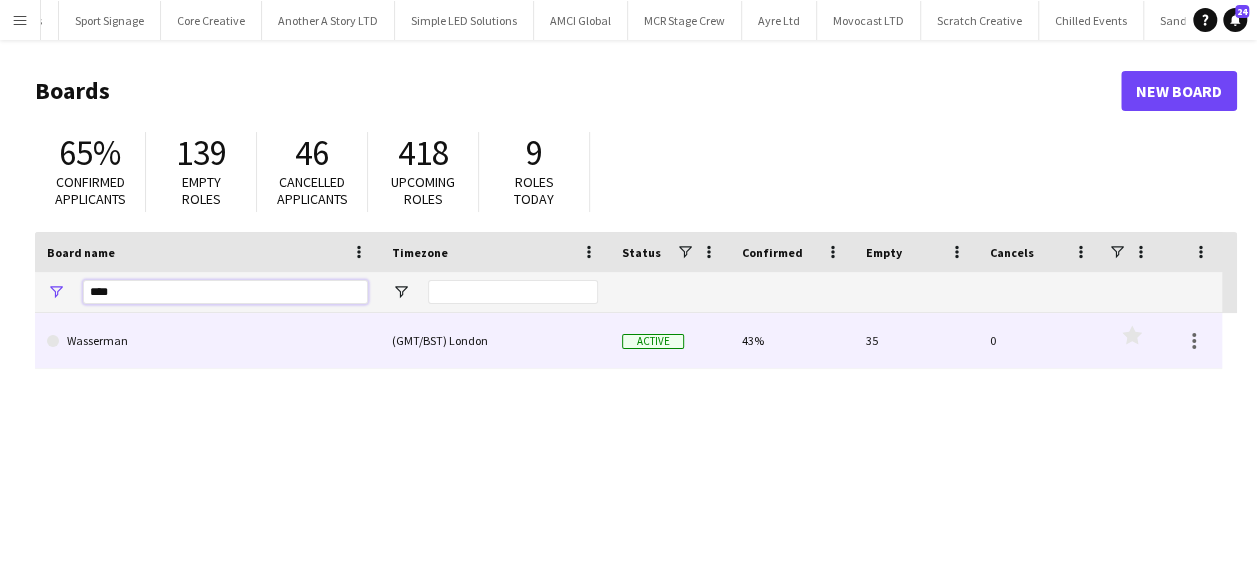 type on "****" 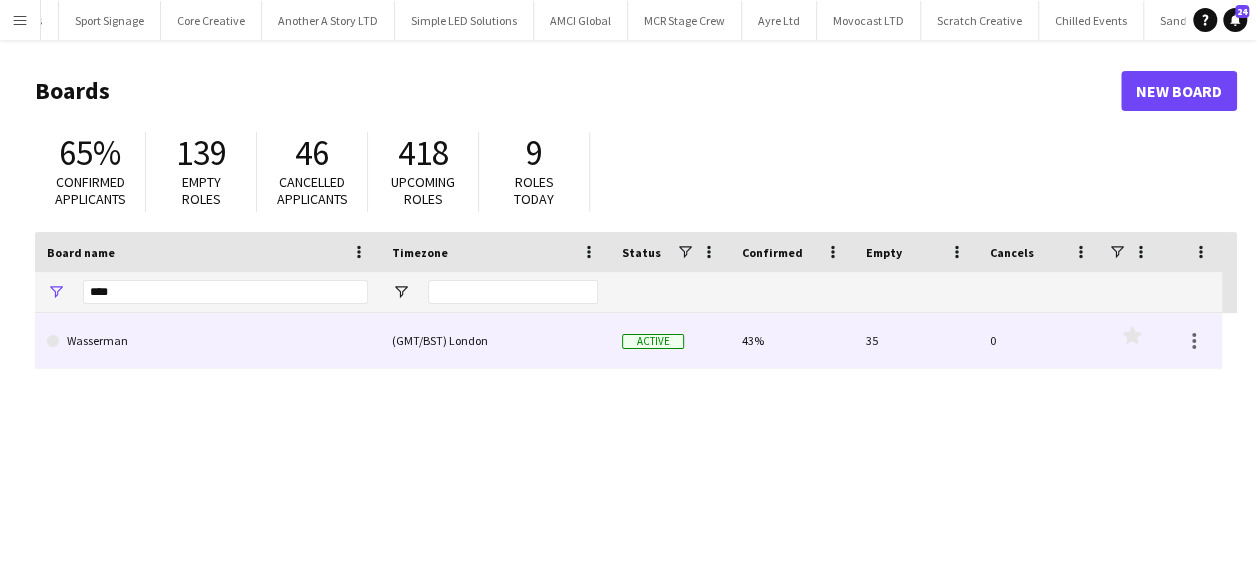 click on "Wasserman" 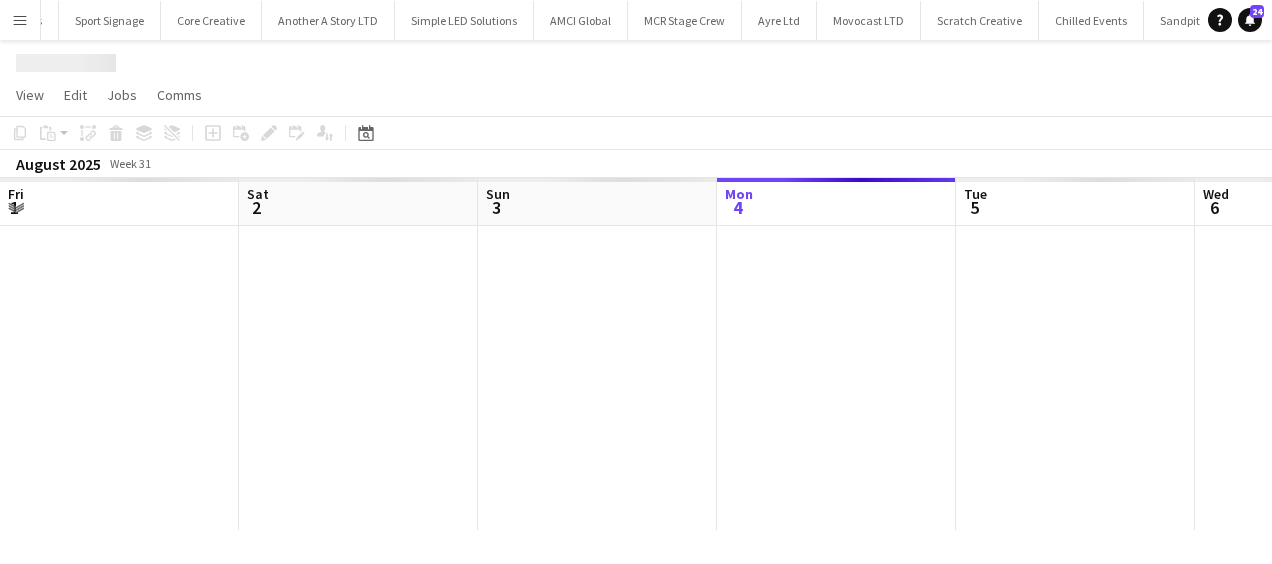 scroll, scrollTop: 0, scrollLeft: 478, axis: horizontal 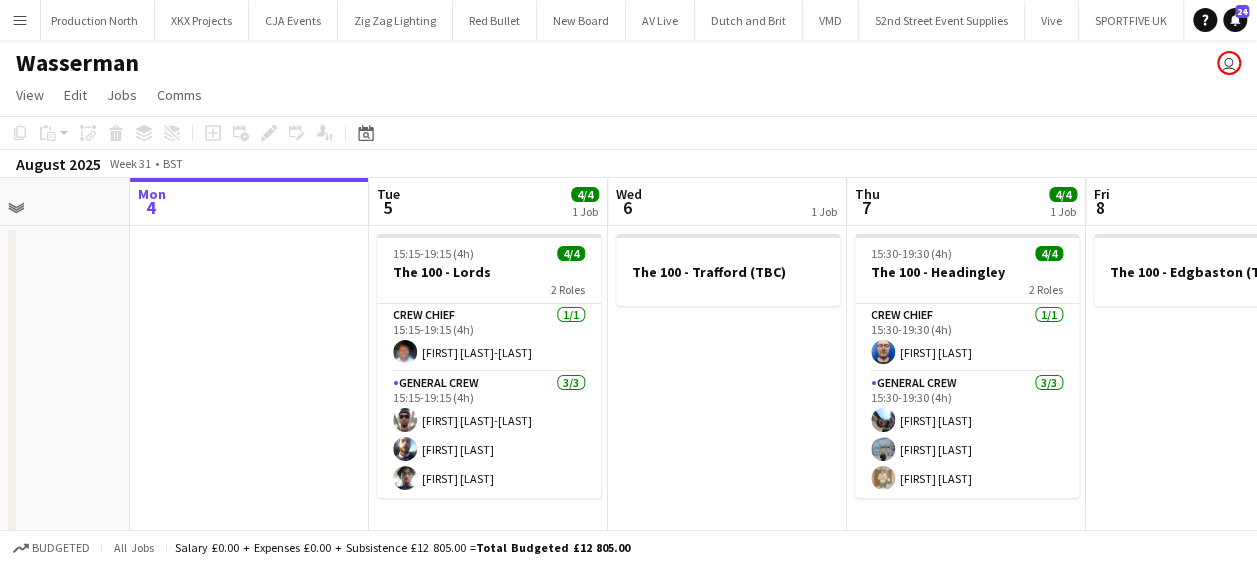 drag, startPoint x: 285, startPoint y: 349, endPoint x: 980, endPoint y: 334, distance: 695.16187 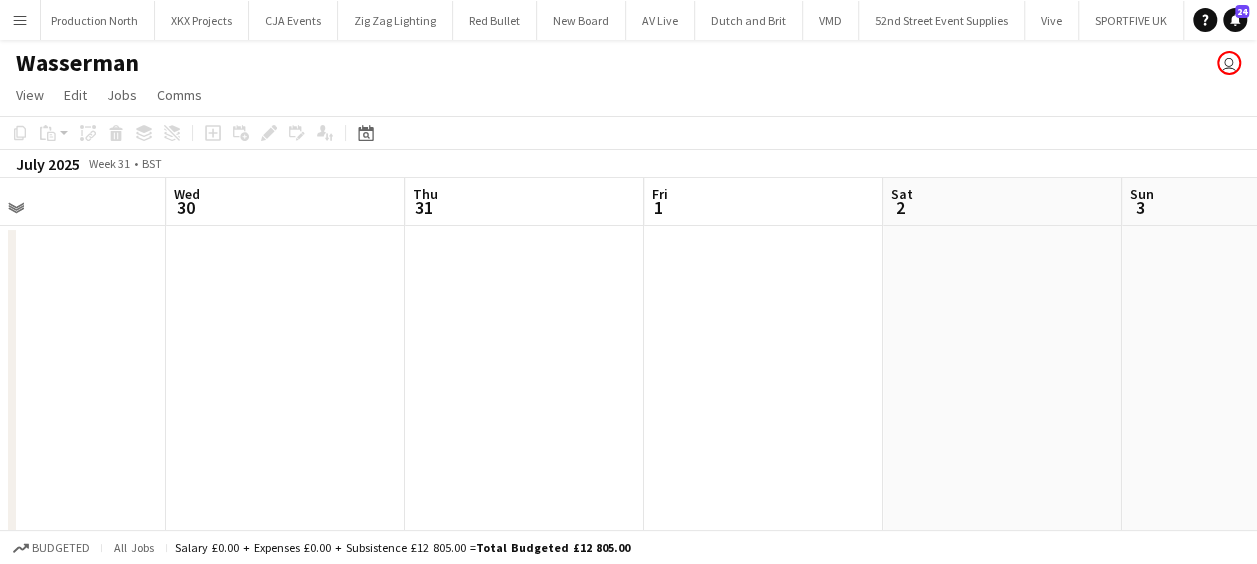 drag, startPoint x: 585, startPoint y: 342, endPoint x: 785, endPoint y: 340, distance: 200.01 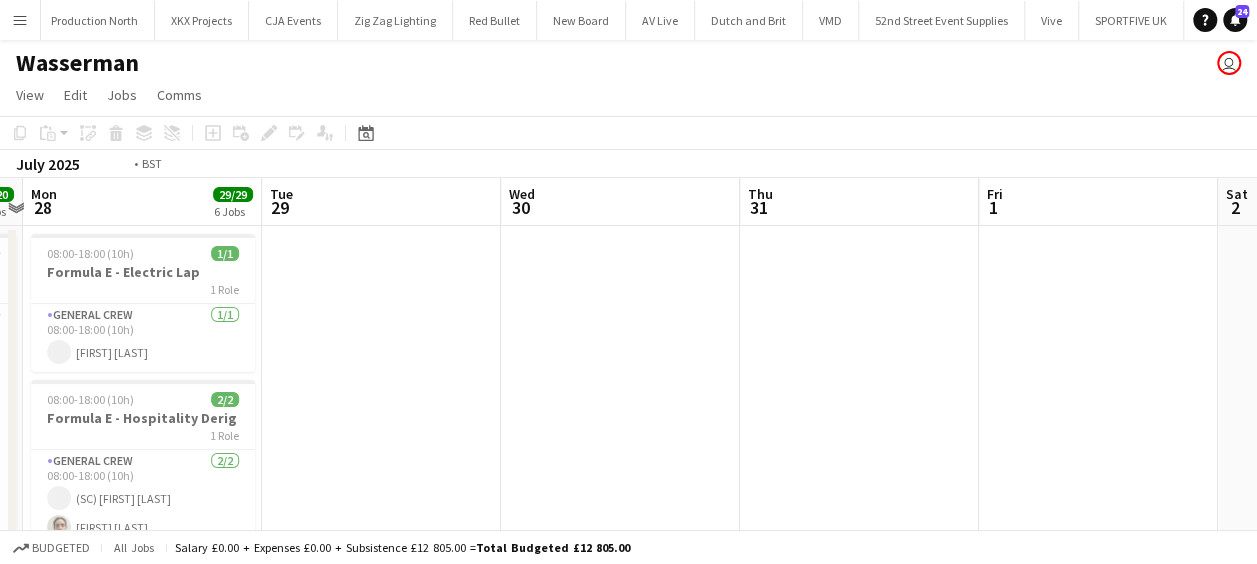drag, startPoint x: 672, startPoint y: 348, endPoint x: 754, endPoint y: 336, distance: 82.8734 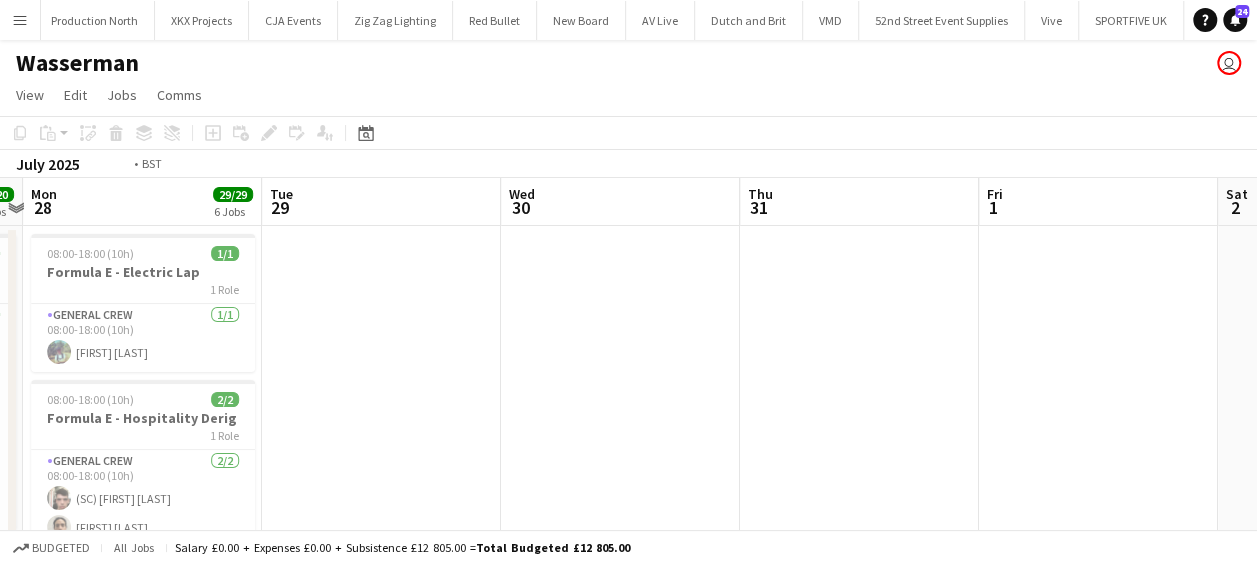click on "Sat   26   Sun   27   20/20   2 Jobs   Mon   28   29/29   6 Jobs   Tue   29   Wed   30   Thu   31   Fri   1   Sat   2   Sun   3   Mon   4   Tue   5   4/4   1 Job      18:00-04:00 (10h) (Mon)   16/16   Formula E - Night Shift   1 Role   General Crew   16/16   18:00-04:00 (10h)
[NUMBER] [FIRST] [LAST] [FIRST] [LAST] [FIRST] [LAST] [FIRST] [LAST] [FIRST] [LAST] [FIRST] [LAST] [FIRST] [LAST] [FIRST] [LAST] [FIRST] [LAST] [FIRST] [LAST] [FIRST] [LAST] [FIRST] [LAST] [FIRST] [LAST] [FIRST] [LAST]     18:00-04:00 (10h) (Mon)   4/4   Formula E -1/2 Bridge    1 Role   General Crew   4/4   18:00-04:00 (10h)
[FIRST] [LAST] [FIRST] [LAST] [FIRST] [LAST] [FIRST] [LAST]     08:00-18:00 (10h)    1/1   Formula E - Electric Lap   1 Role   General Crew   1/1   08:00-18:00 (10h)
[FIRST] [LAST]     08:00-18:00 (10h)    2/2   Formula E - Hospitality Derig   1 Role   General Crew   2/2   08:00-18:00 (10h)
(SC) [FIRST] [LAST] [FIRST] [LAST]     08:00-18:00 (10h)    18/18   1 Role   18/18" at bounding box center (628, 857) 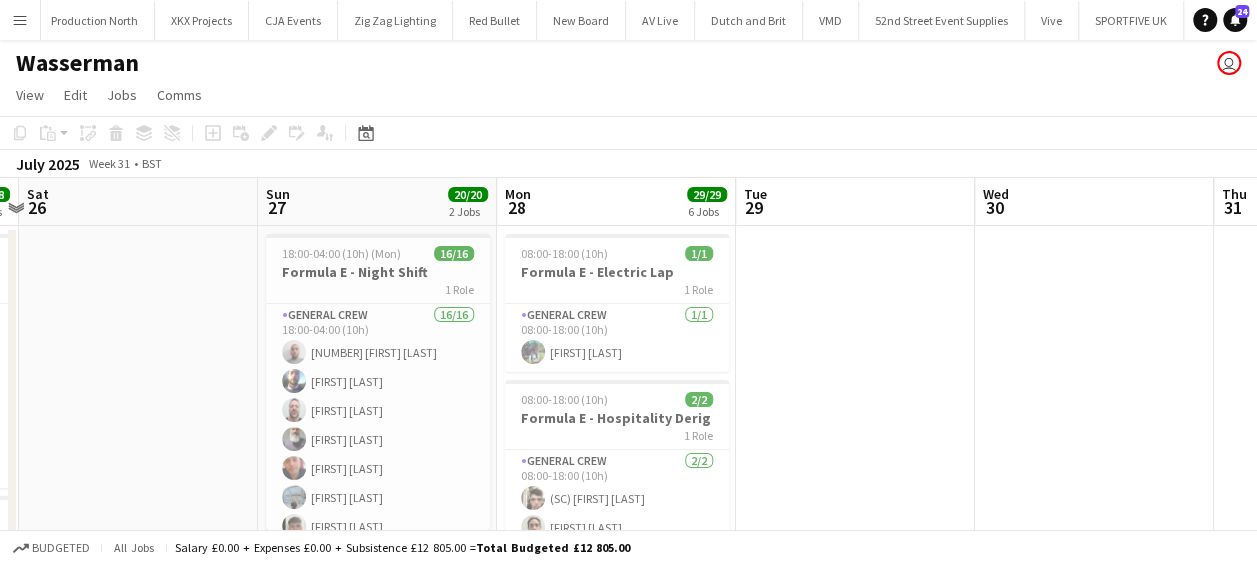 drag, startPoint x: 758, startPoint y: 338, endPoint x: 1021, endPoint y: 344, distance: 263.06842 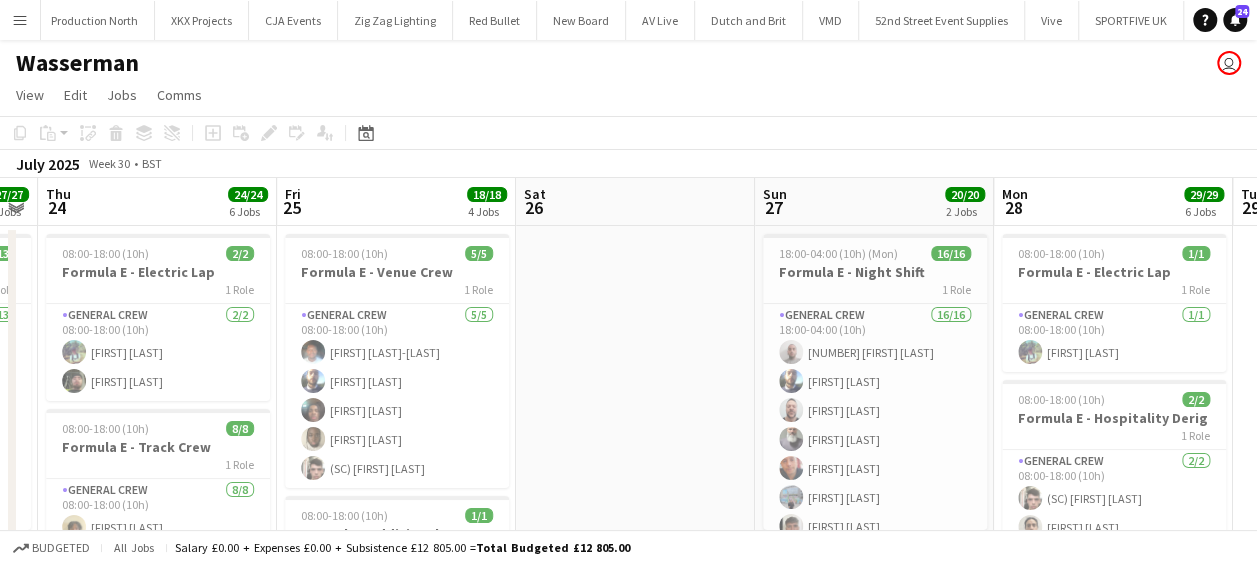 drag, startPoint x: 692, startPoint y: 327, endPoint x: 968, endPoint y: 327, distance: 276 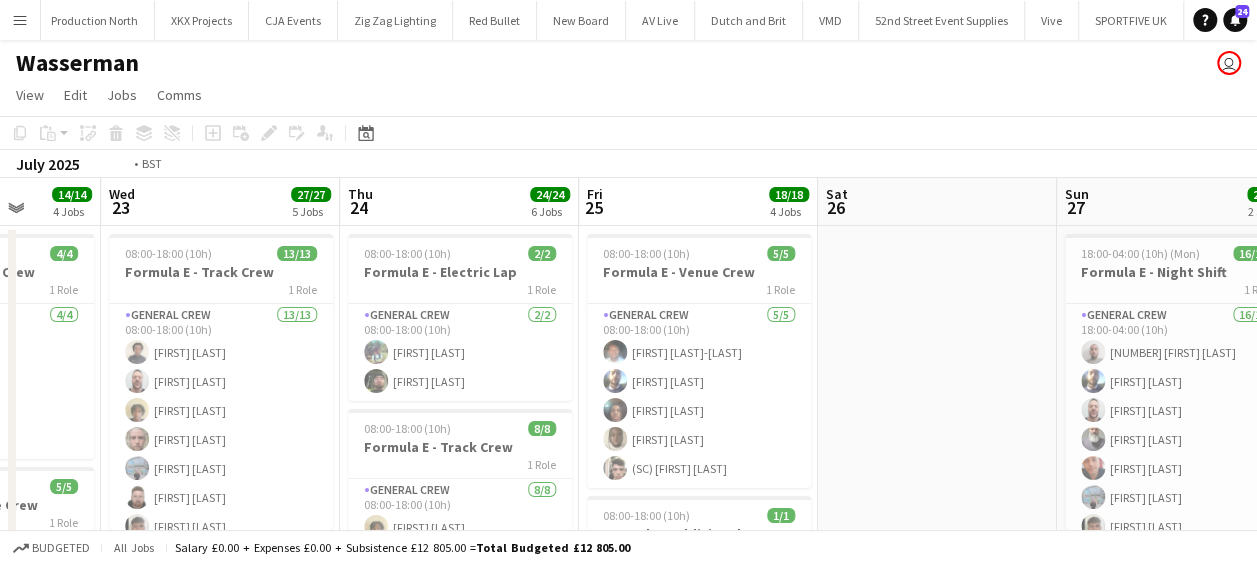 drag, startPoint x: 1088, startPoint y: 341, endPoint x: 1025, endPoint y: 341, distance: 63 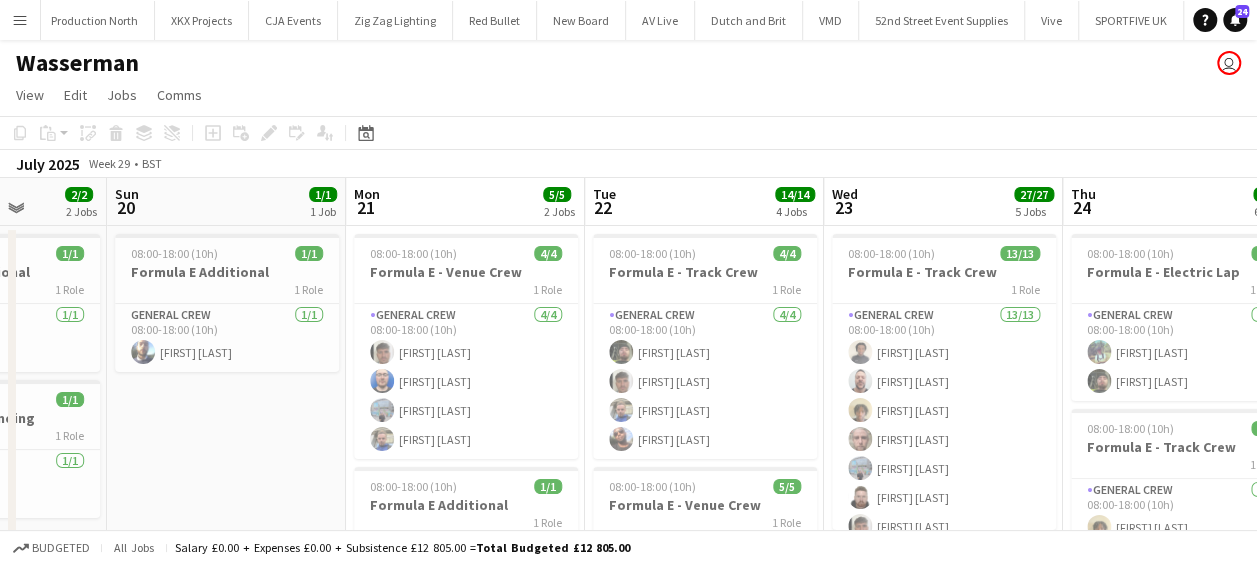 click on "Thu   17   Fri   18   Sat   19   2/2   2 Jobs   Sun   20   1/1   1 Job   Mon   21   5/5   2 Jobs   Tue   22   14/14   4 Jobs   Wed   23   27/27   5 Jobs   Thu   24   24/24   6 Jobs   Fri   25   18/18   4 Jobs   Sat   26   Sun   27   20/20   2 Jobs      08:00-18:00 (10h)    1/1   Formula E Additional   1 Role   General Crew   1/1   08:00-18:00 (10h)
[FIRST] [LAST]     08:00-18:00 (10h)    1/1   Formula e Wayfinding   1 Role   General Crew   1/1   08:00-18:00 (10h)
[FIRST] [LAST]     08:00-18:00 (10h)    1/1   Formula E Additional   1 Role   General Crew   1/1   08:00-18:00 (10h)
[FIRST] [LAST]     08:00-18:00 (10h)    4/4   Formula E - Venue Crew   1 Role   General Crew   4/4   08:00-18:00 (10h)
[FIRST] [LAST] [FIRST] [LAST] [FIRST] [LAST] [FIRST] [LAST]     08:00-18:00 (10h)    1/1   Formula E Additional   1 Role   General Crew   1/1   08:00-18:00 (10h)
[FIRST] [LAST]     08:00-18:00 (10h)    4/4   Formula E - Track Crew   1 Role   General Crew   4/4   08:00-18:00 (10h)
[FIRST] [LAST] [FIRST] [LAST] [FIRST] [LAST] [FIRST] [LAST]" at bounding box center (628, 938) 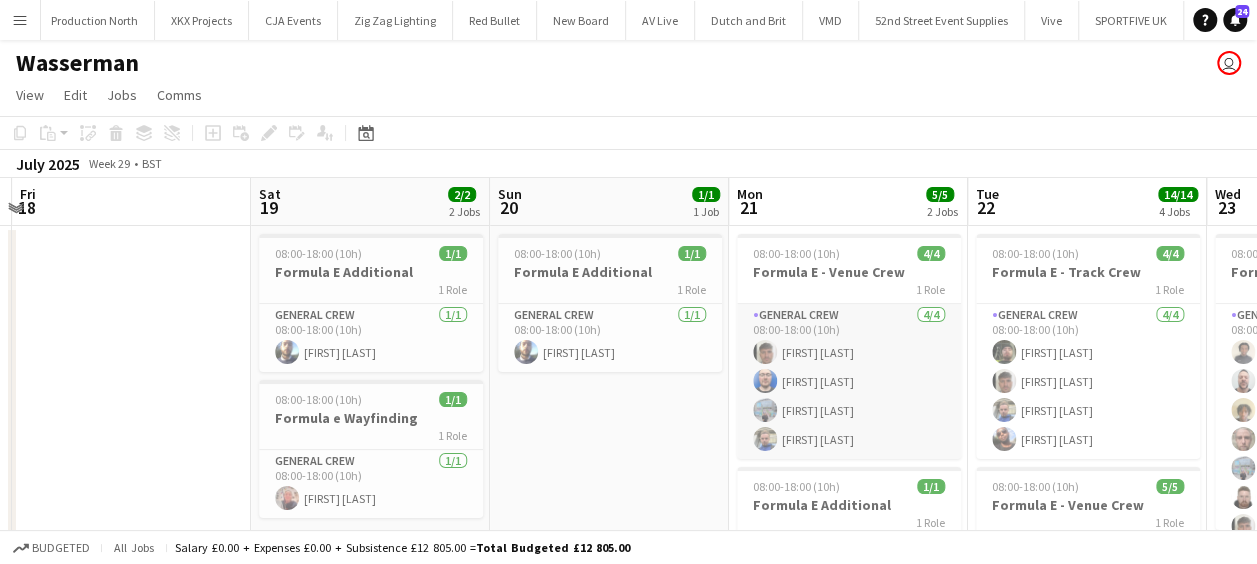 drag, startPoint x: 687, startPoint y: 353, endPoint x: 1030, endPoint y: 370, distance: 343.42102 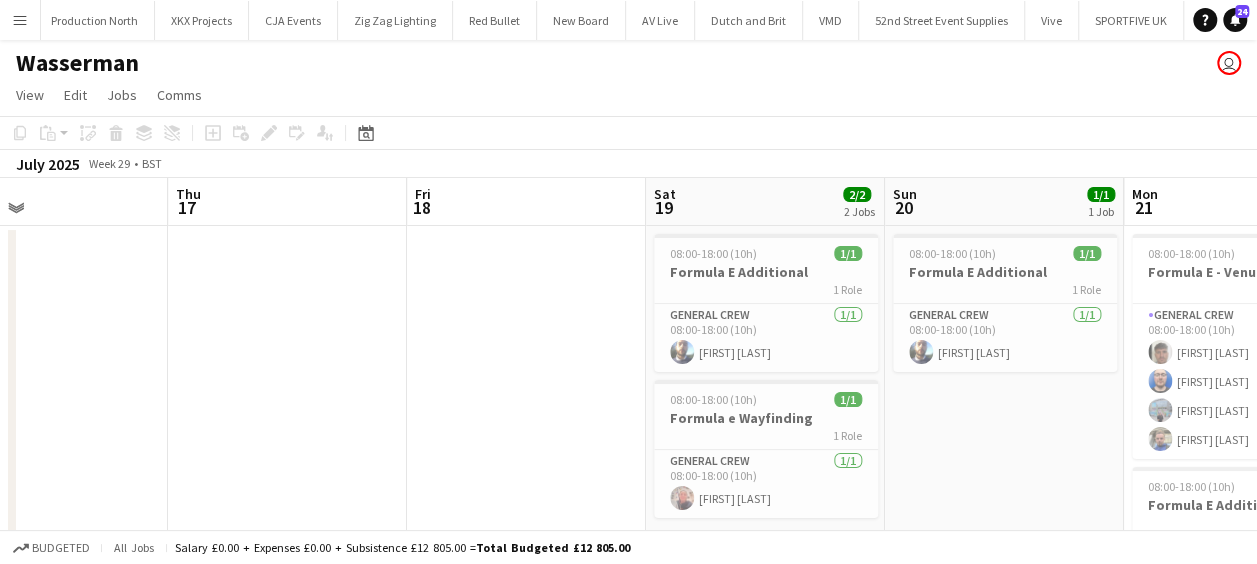 drag, startPoint x: 747, startPoint y: 374, endPoint x: 876, endPoint y: 378, distance: 129.062 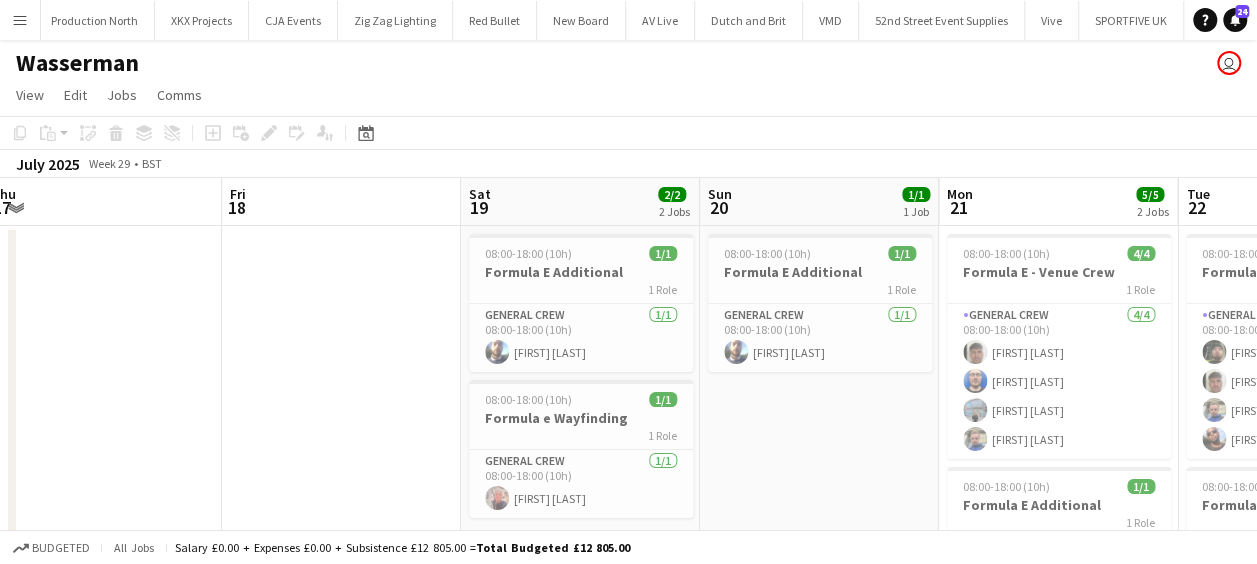 drag, startPoint x: 620, startPoint y: 364, endPoint x: 355, endPoint y: 348, distance: 265.48257 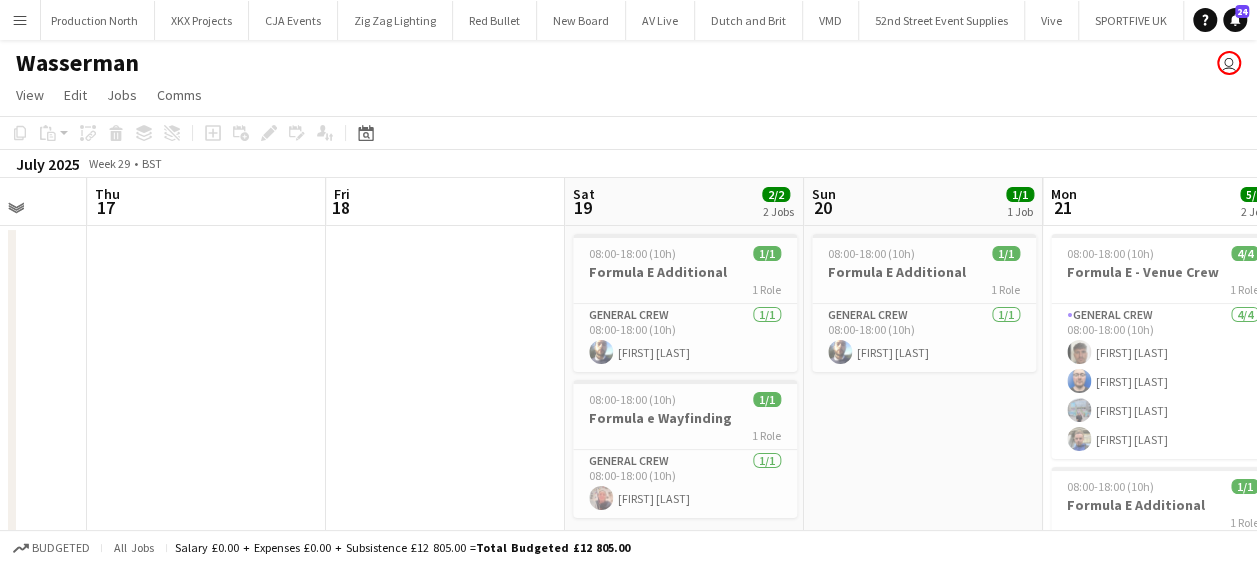 scroll, scrollTop: 0, scrollLeft: 680, axis: horizontal 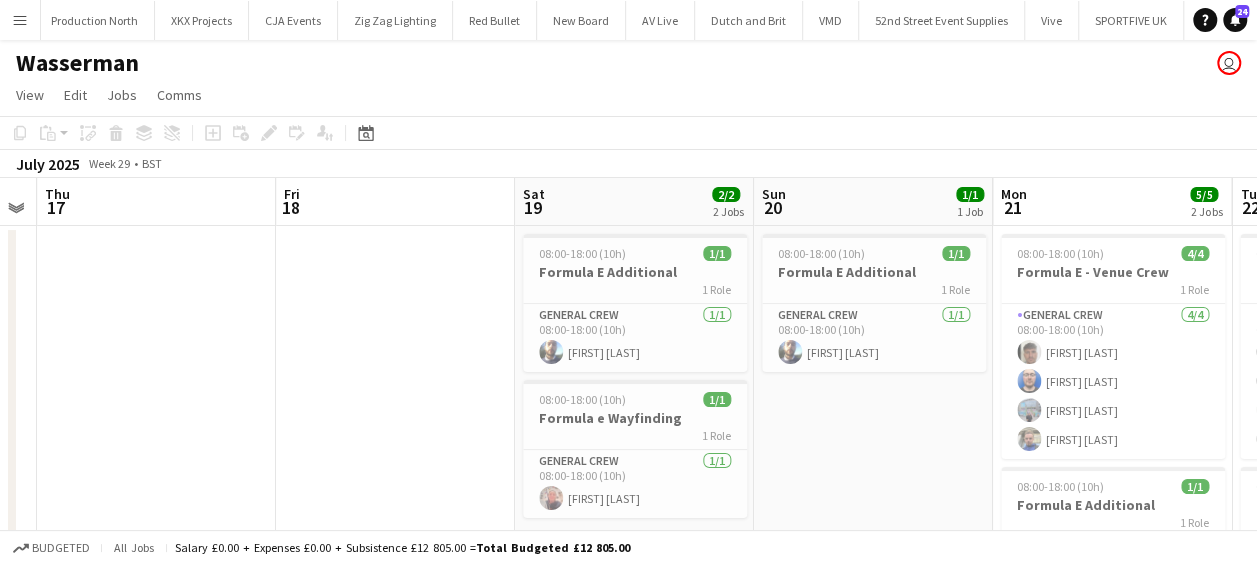 drag, startPoint x: 613, startPoint y: 433, endPoint x: 354, endPoint y: 430, distance: 259.01736 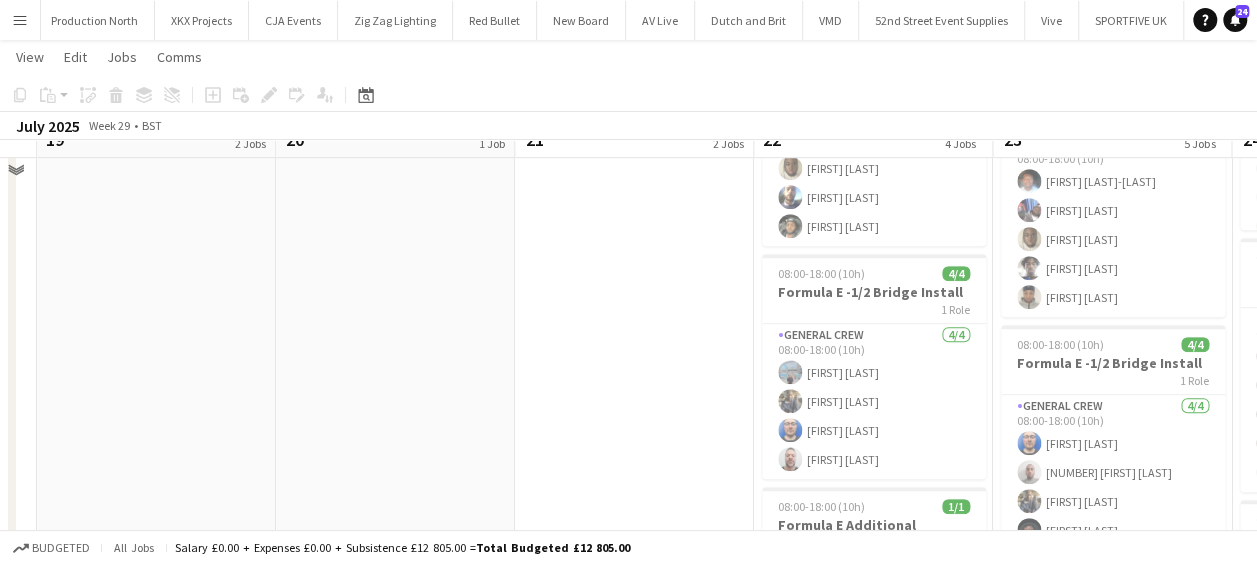 scroll, scrollTop: 0, scrollLeft: 0, axis: both 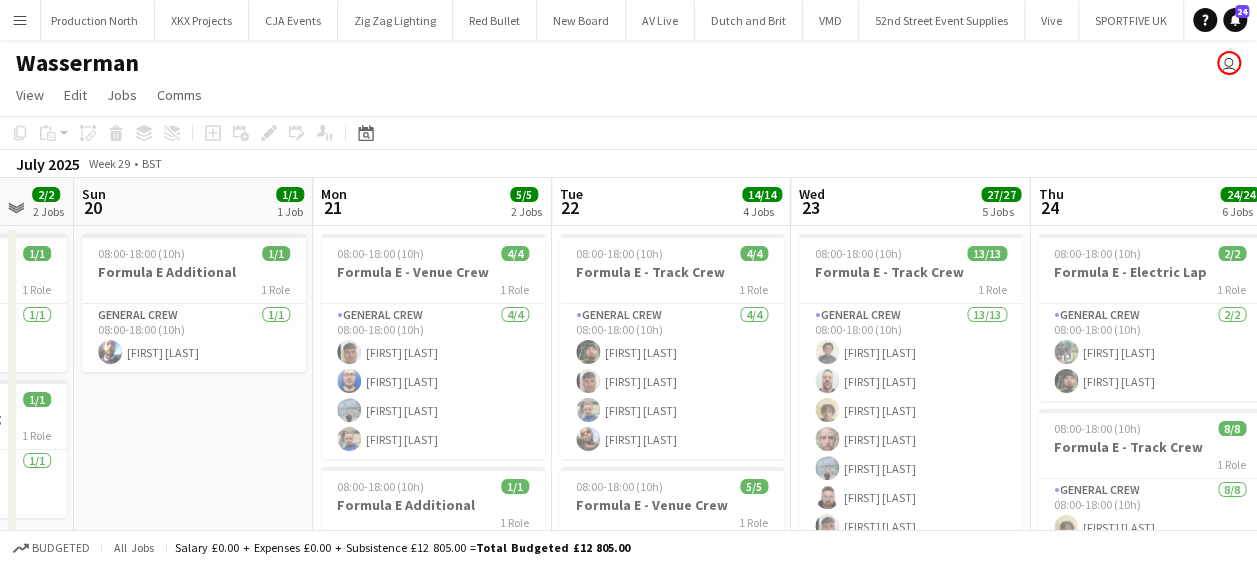 drag, startPoint x: 664, startPoint y: 396, endPoint x: 490, endPoint y: 399, distance: 174.02586 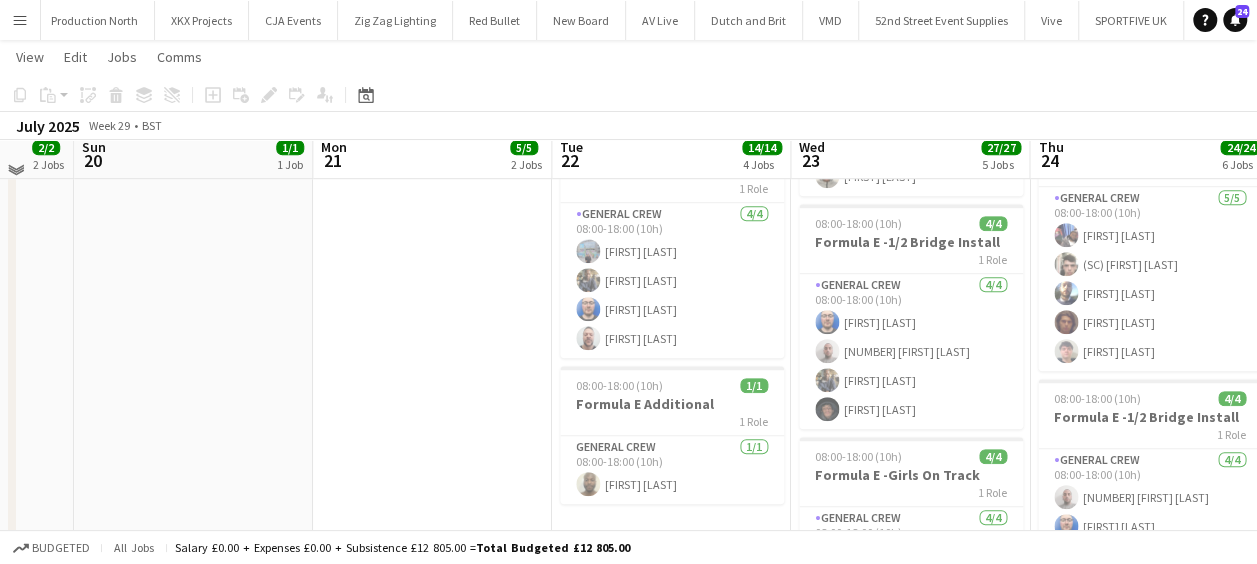 scroll, scrollTop: 600, scrollLeft: 0, axis: vertical 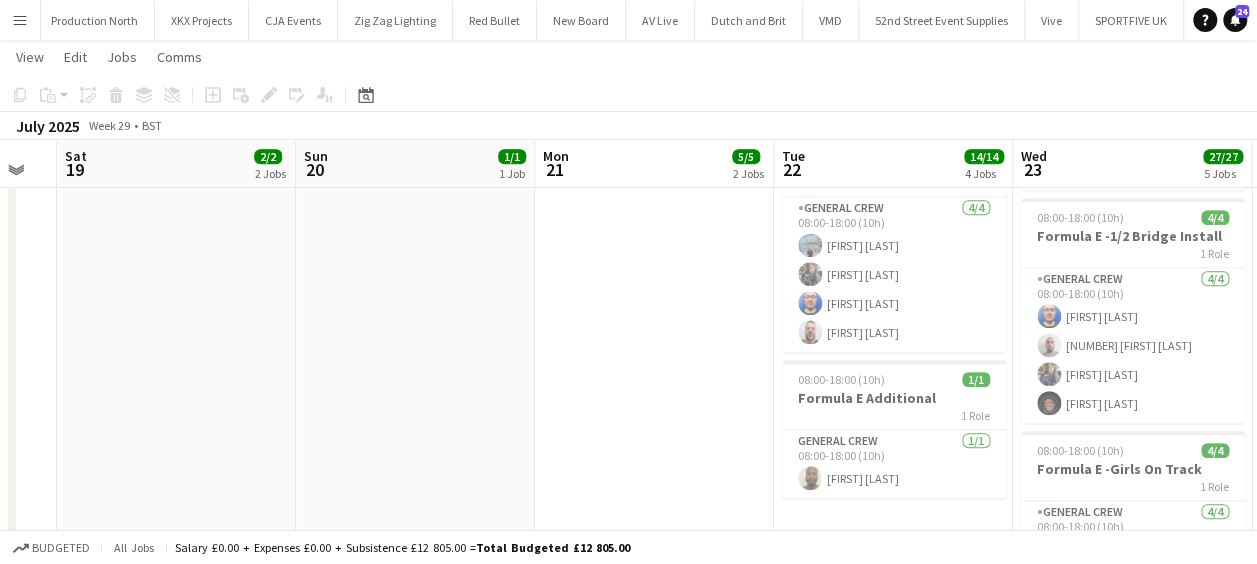 drag, startPoint x: 490, startPoint y: 370, endPoint x: 234, endPoint y: 372, distance: 256.0078 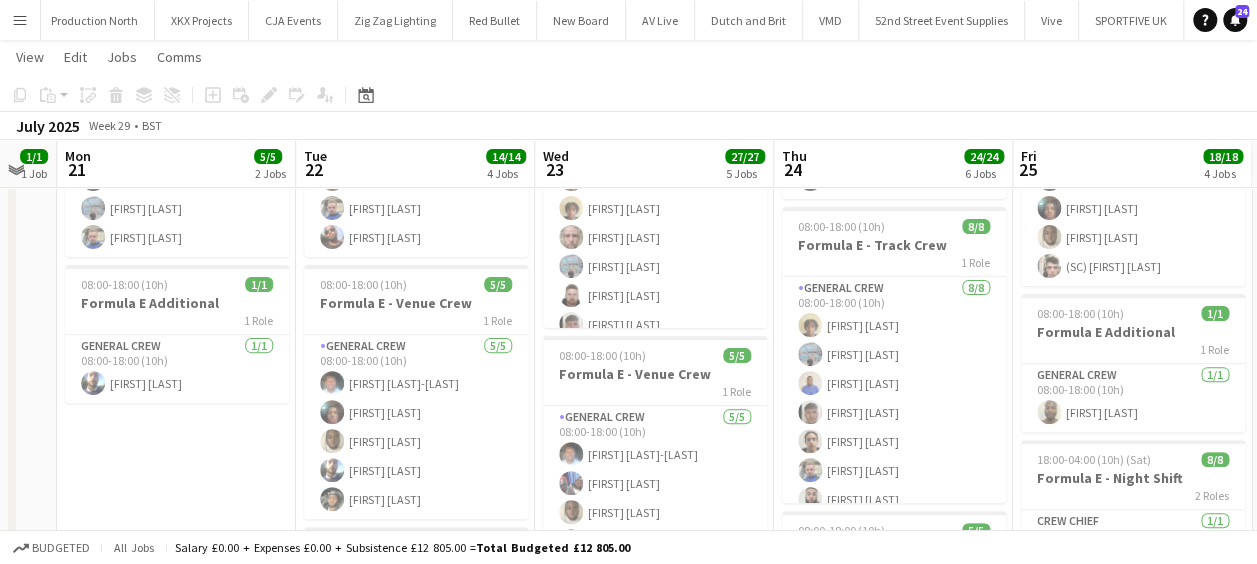 scroll, scrollTop: 200, scrollLeft: 0, axis: vertical 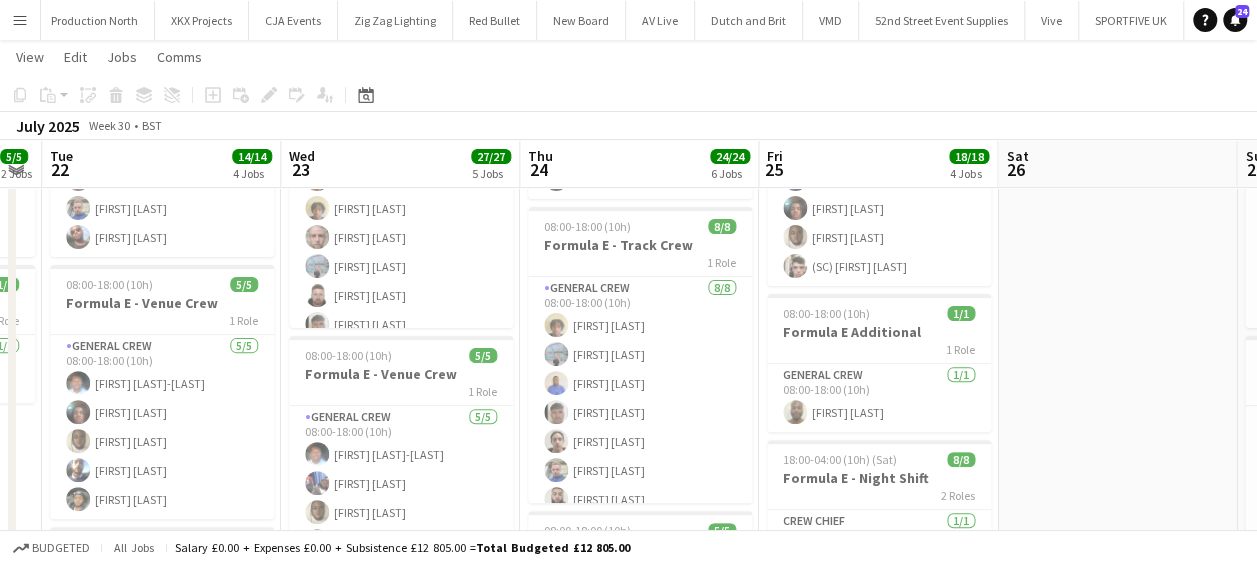 drag, startPoint x: 455, startPoint y: 429, endPoint x: 205, endPoint y: 422, distance: 250.09798 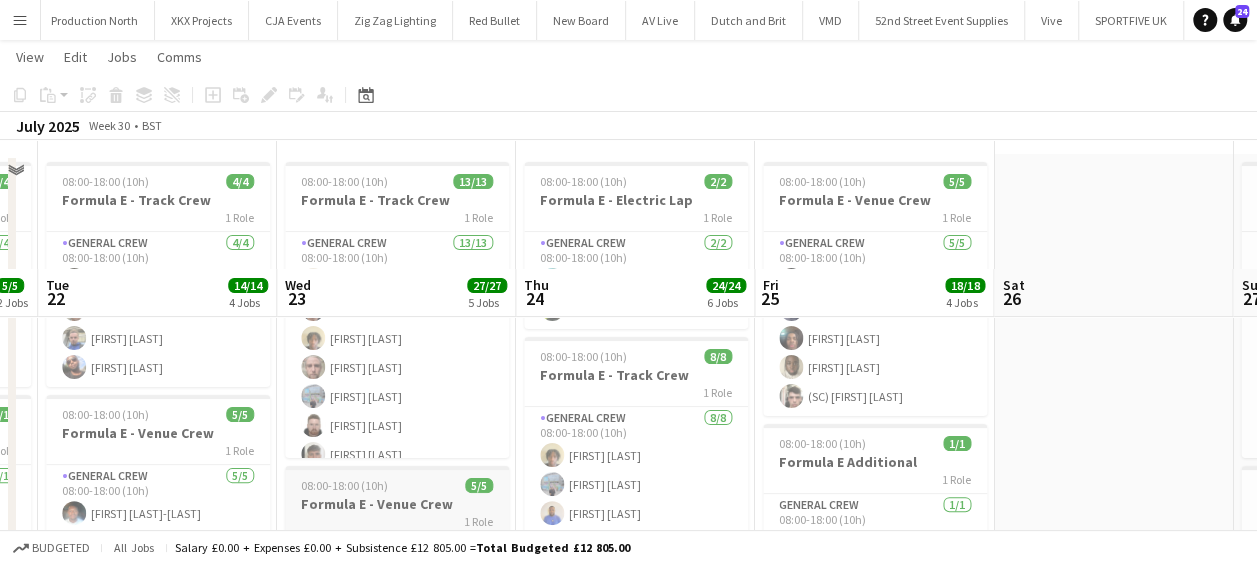 scroll, scrollTop: 0, scrollLeft: 0, axis: both 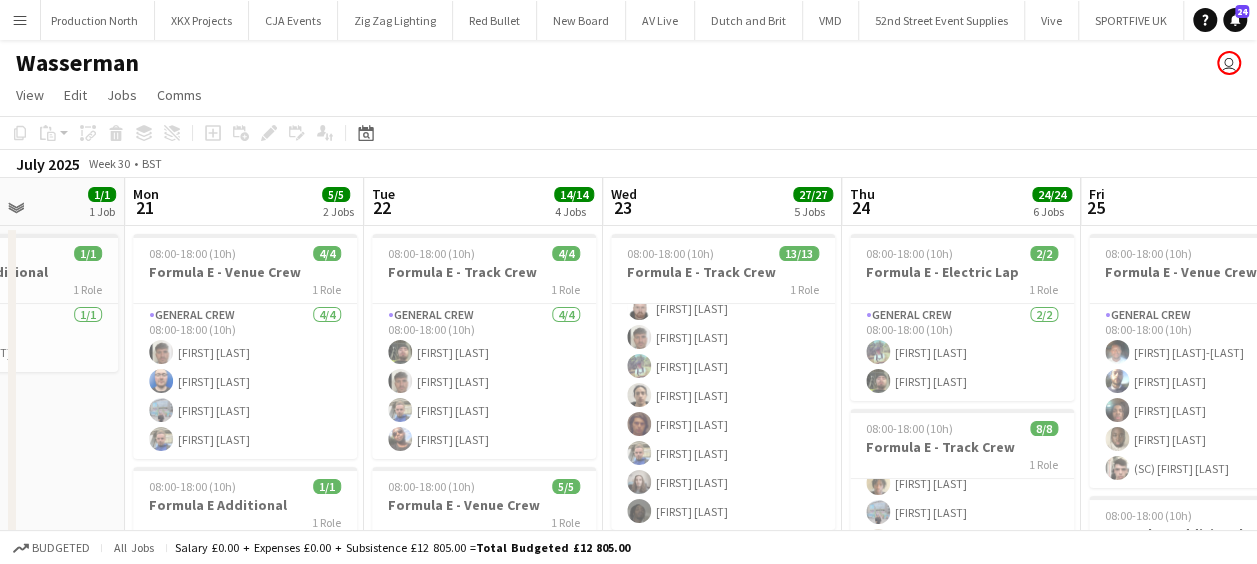 drag, startPoint x: 978, startPoint y: 415, endPoint x: 898, endPoint y: 415, distance: 80 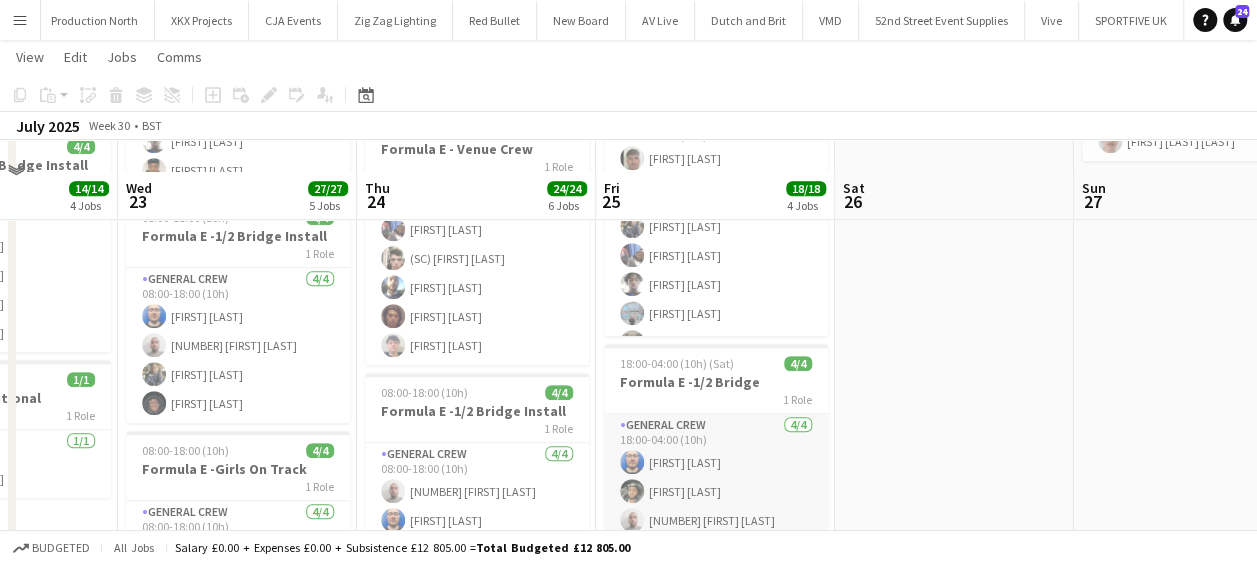 scroll, scrollTop: 600, scrollLeft: 0, axis: vertical 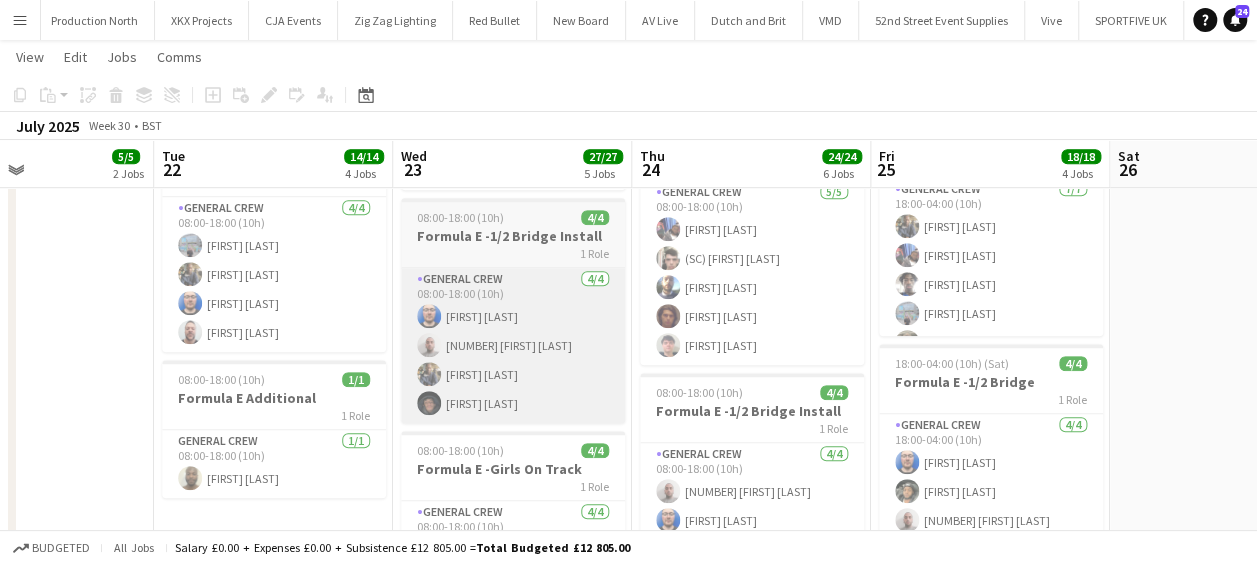 drag, startPoint x: 339, startPoint y: 373, endPoint x: 401, endPoint y: 373, distance: 62 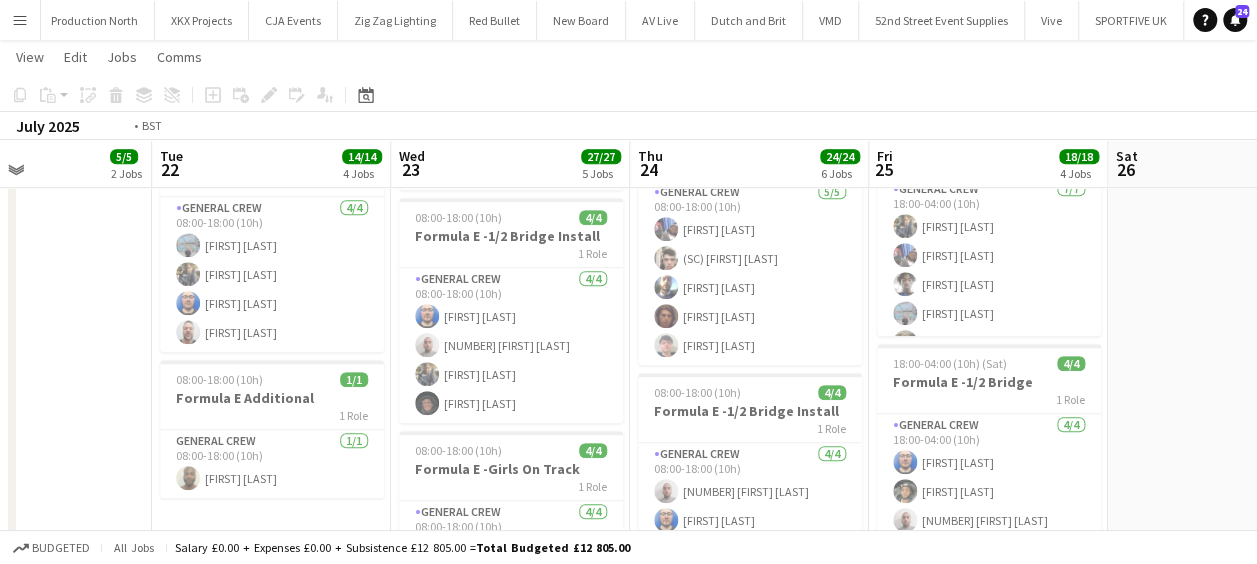 drag, startPoint x: 375, startPoint y: 371, endPoint x: 612, endPoint y: 371, distance: 237 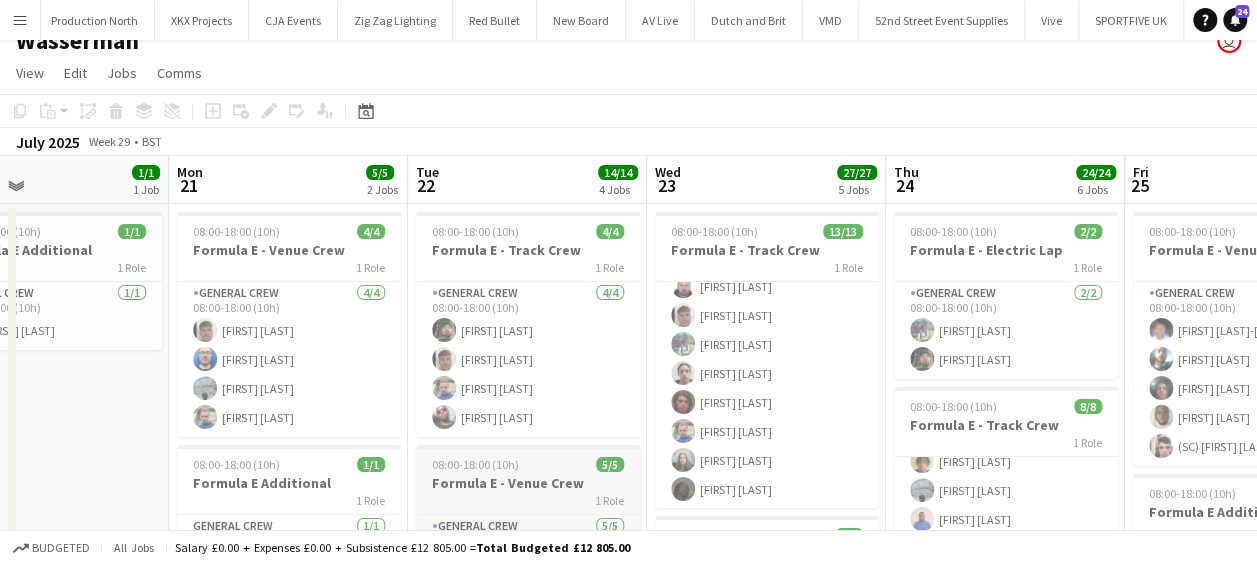 scroll, scrollTop: 0, scrollLeft: 0, axis: both 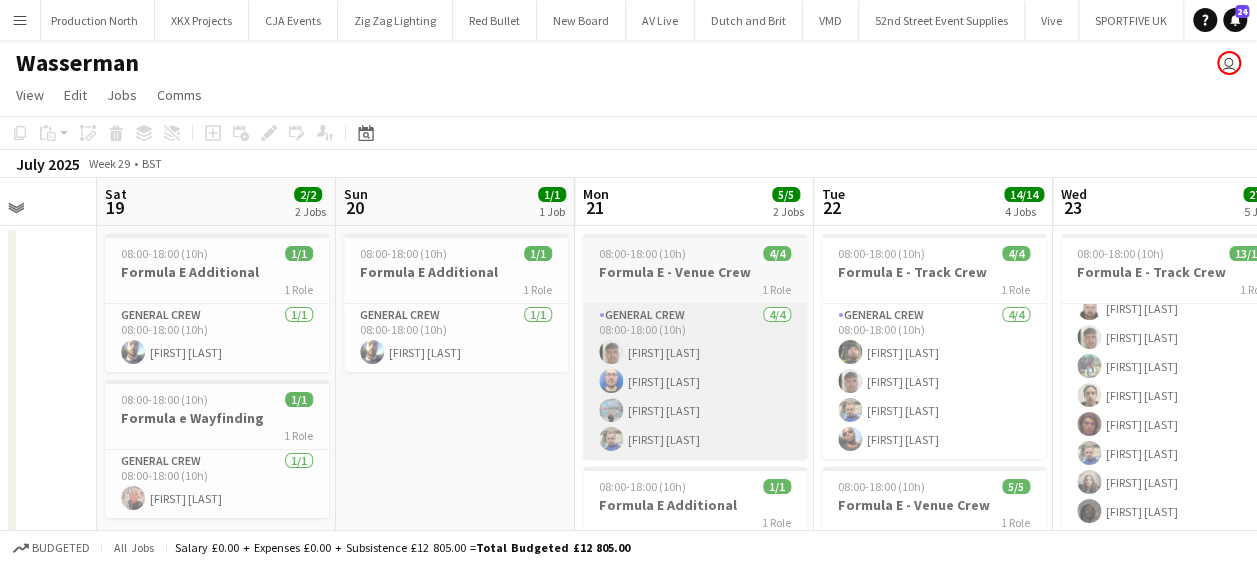 drag, startPoint x: 808, startPoint y: 402, endPoint x: 718, endPoint y: 397, distance: 90.13878 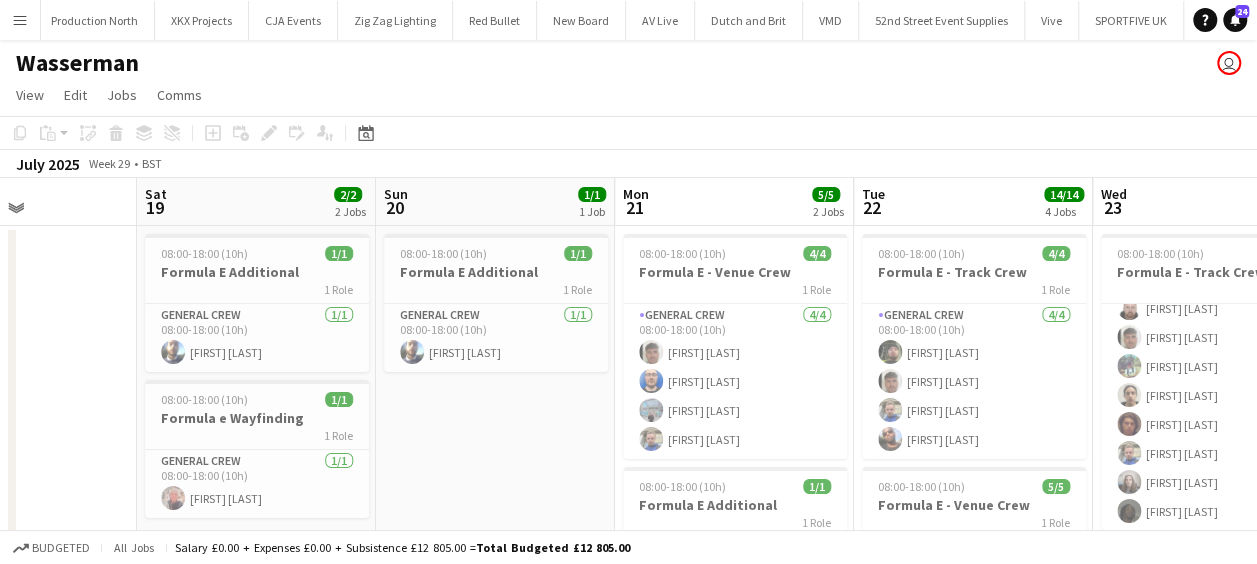 drag, startPoint x: 635, startPoint y: 412, endPoint x: 849, endPoint y: 417, distance: 214.05841 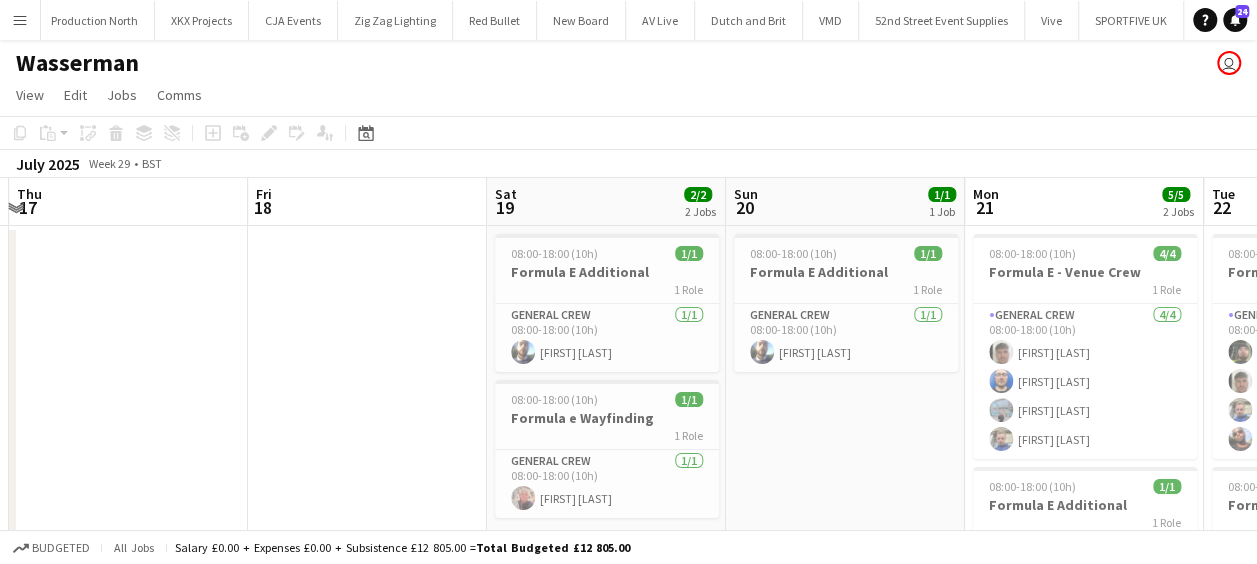 click on "Tue   15   4/4   1 Job   Wed   16   Thu   17   Fri   18   Sat   19   2/2   2 Jobs   Sun   20   1/1   1 Job   Mon   21   5/5   2 Jobs   Tue   22   14/14   4 Jobs   Wed   23   27/27   5 Jobs   Thu   24   24/24   6 Jobs   Fri   25   18/18   4 Jobs      15:00-19:00 (4h)    4/4   Durham (barker is chief)   2 Roles   Driver   1/1   15:00-19:00 (4h)
[FIRST] [LAST]  General Crew   3/3   15:00-19:00 (4h)
[FIRST] [LAST] [FIRST] [LAST] [FIRST] [LAST]     08:00-18:00 (10h)    1/1   Formula E Additional   1 Role   General Crew   1/1   08:00-18:00 (10h)
[FIRST] [LAST]     08:00-18:00 (10h)    1/1   Formula e Wayfinding   1 Role   General Crew   1/1   08:00-18:00 (10h)
[FIRST] [LAST]     08:00-18:00 (10h)    1/1   Formula E Additional   1 Role   General Crew   1/1   08:00-18:00 (10h)
[FIRST] [LAST]     08:00-18:00 (10h)    4/4   Formula E - Venue Crew   1 Role   General Crew   4/4   08:00-18:00 (10h)
[FIRST] [LAST] [FIRST] [LAST] [FIRST] [LAST] [FIRST] [LAST]     08:00-18:00 (10h)    1/1   Formula E Additional   1 Role   General Crew   1/1" at bounding box center (628, 938) 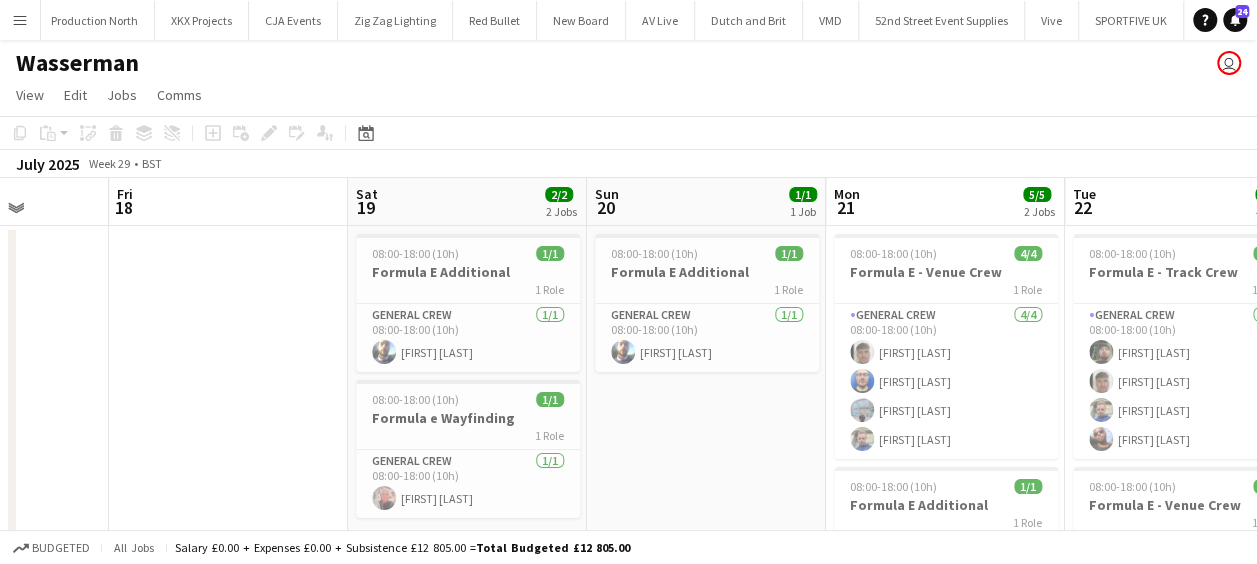 drag, startPoint x: 402, startPoint y: 418, endPoint x: 330, endPoint y: 396, distance: 75.28612 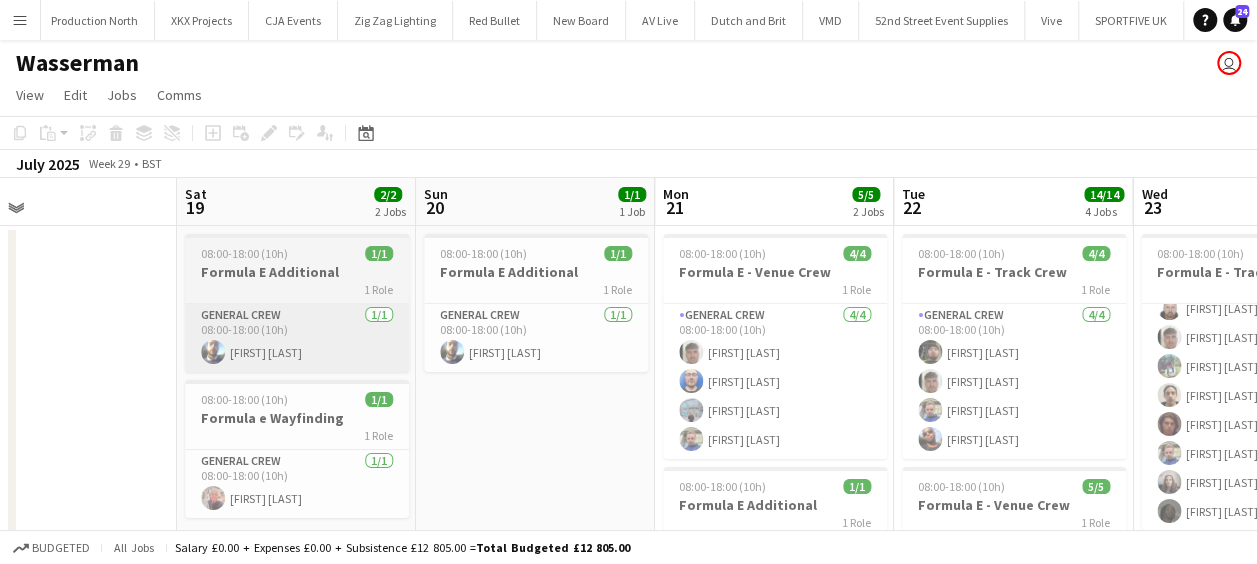 drag, startPoint x: 406, startPoint y: 378, endPoint x: 258, endPoint y: 365, distance: 148.56985 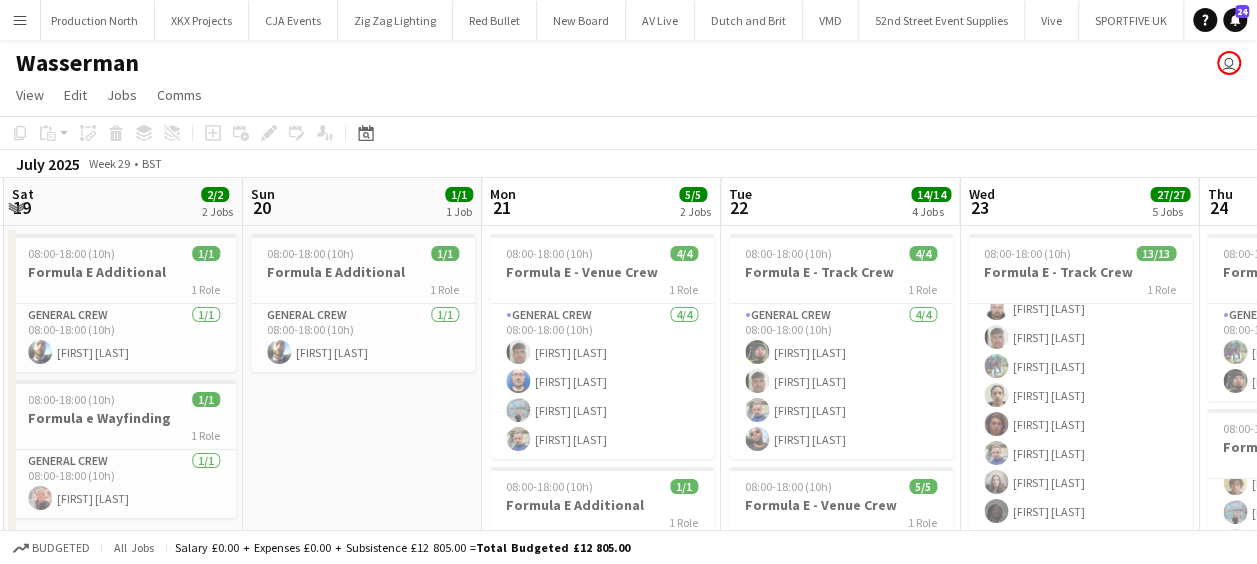 scroll, scrollTop: 0, scrollLeft: 954, axis: horizontal 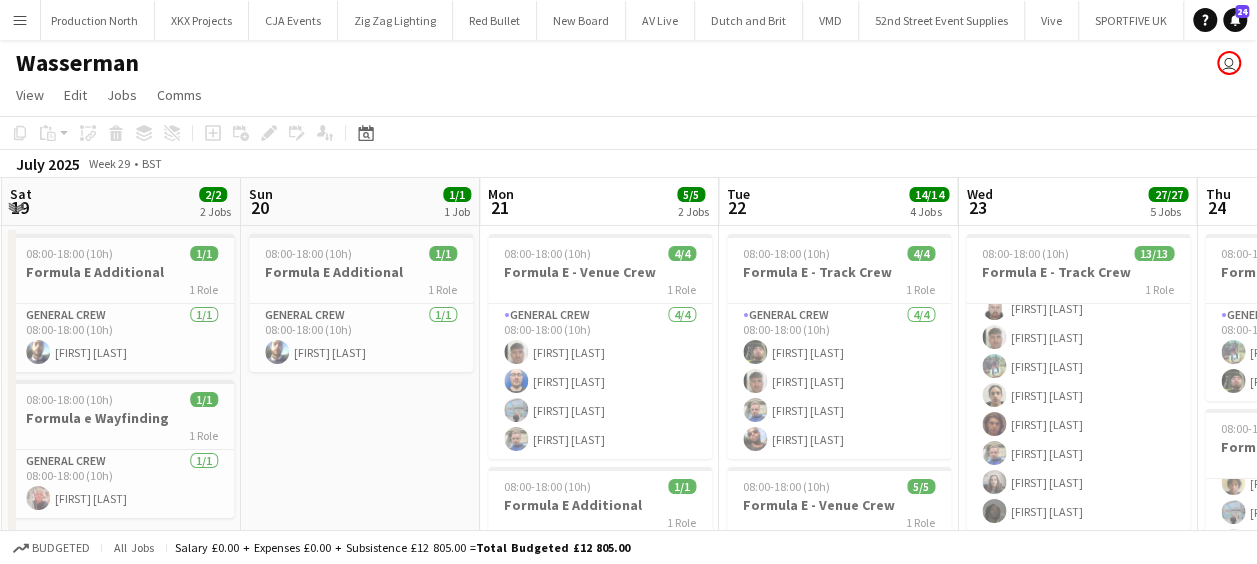 drag, startPoint x: 488, startPoint y: 414, endPoint x: 314, endPoint y: 417, distance: 174.02586 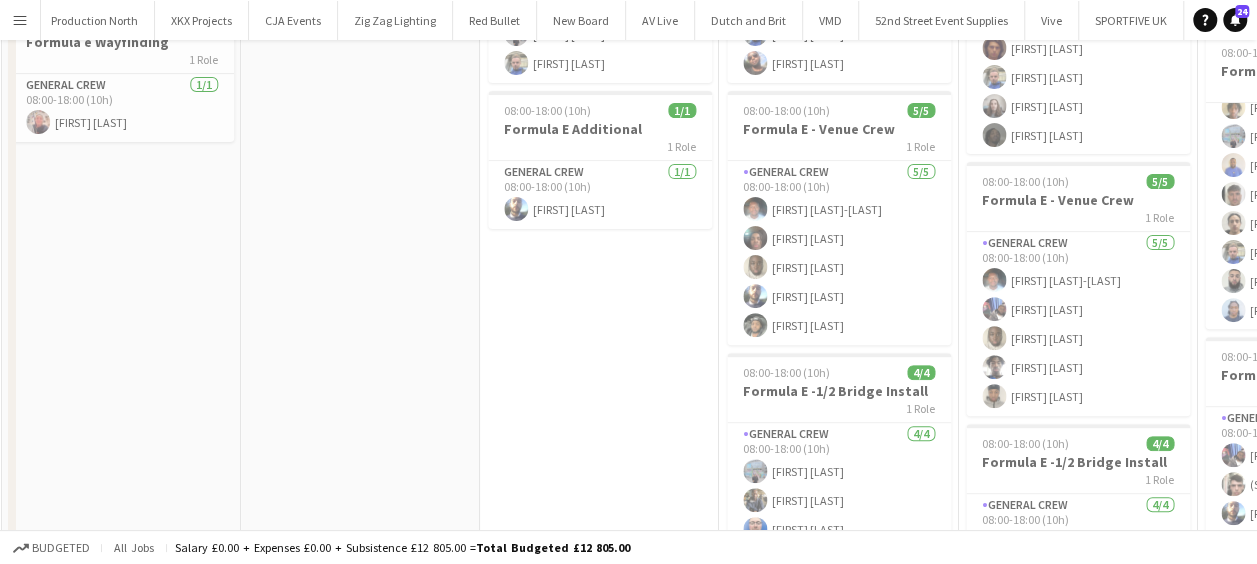 scroll, scrollTop: 0, scrollLeft: 0, axis: both 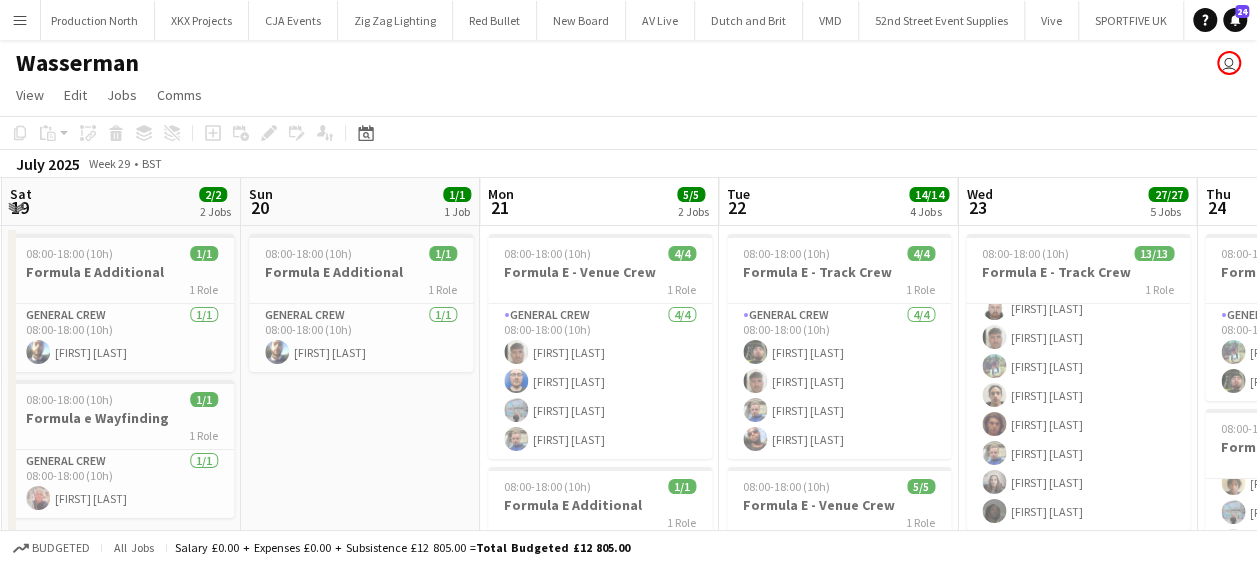 click on "08:00-18:00 (10h)    1/1   Formula E Additional   1 Role   General Crew   1/1   08:00-18:00 (10h)
[FIRST] [LAST]" at bounding box center [360, 962] 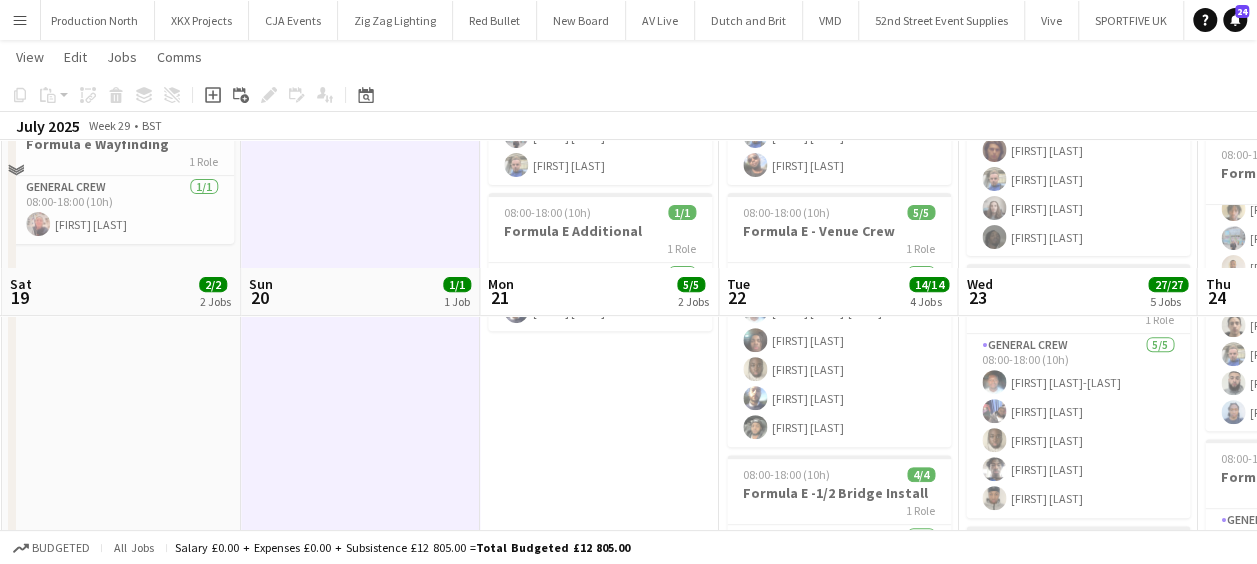 scroll, scrollTop: 0, scrollLeft: 0, axis: both 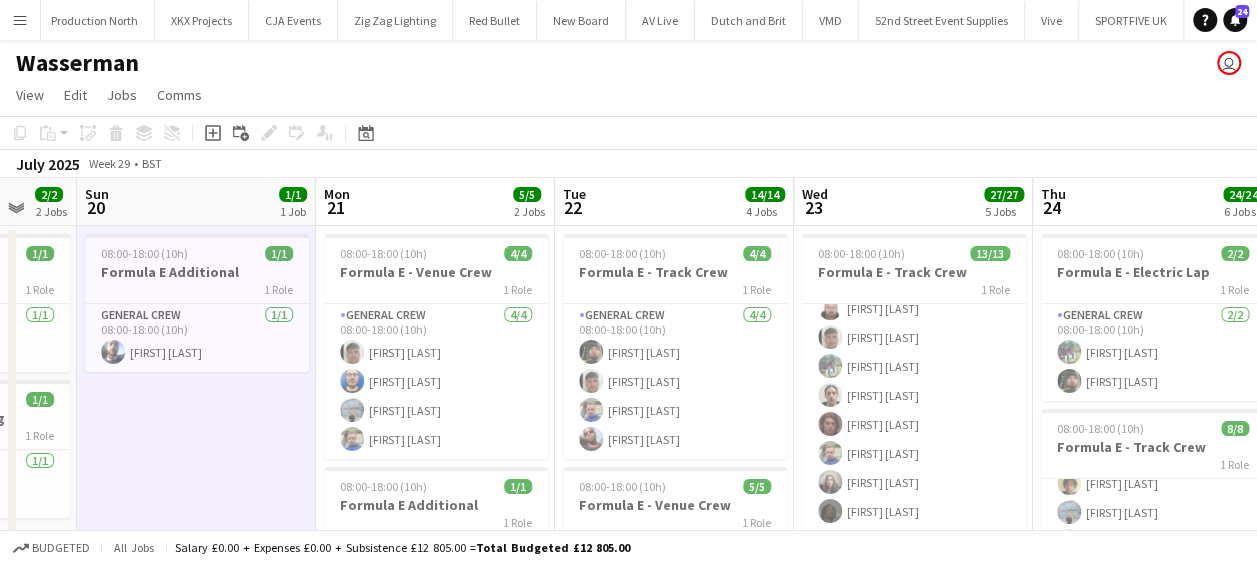 drag, startPoint x: 394, startPoint y: 422, endPoint x: 216, endPoint y: 418, distance: 178.04494 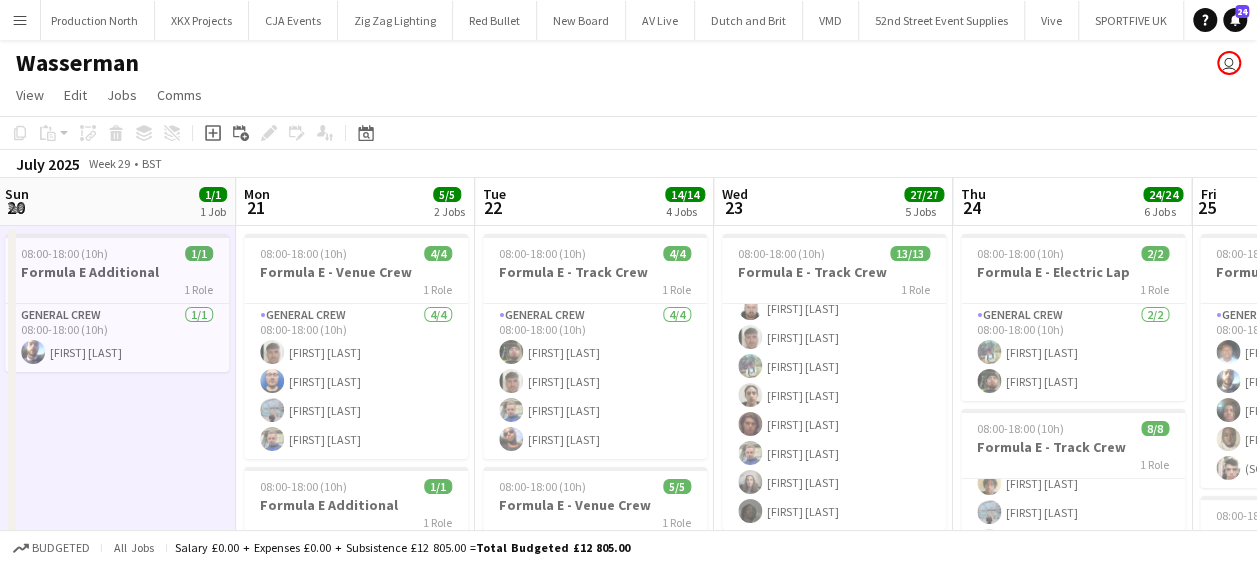 scroll, scrollTop: 0, scrollLeft: 722, axis: horizontal 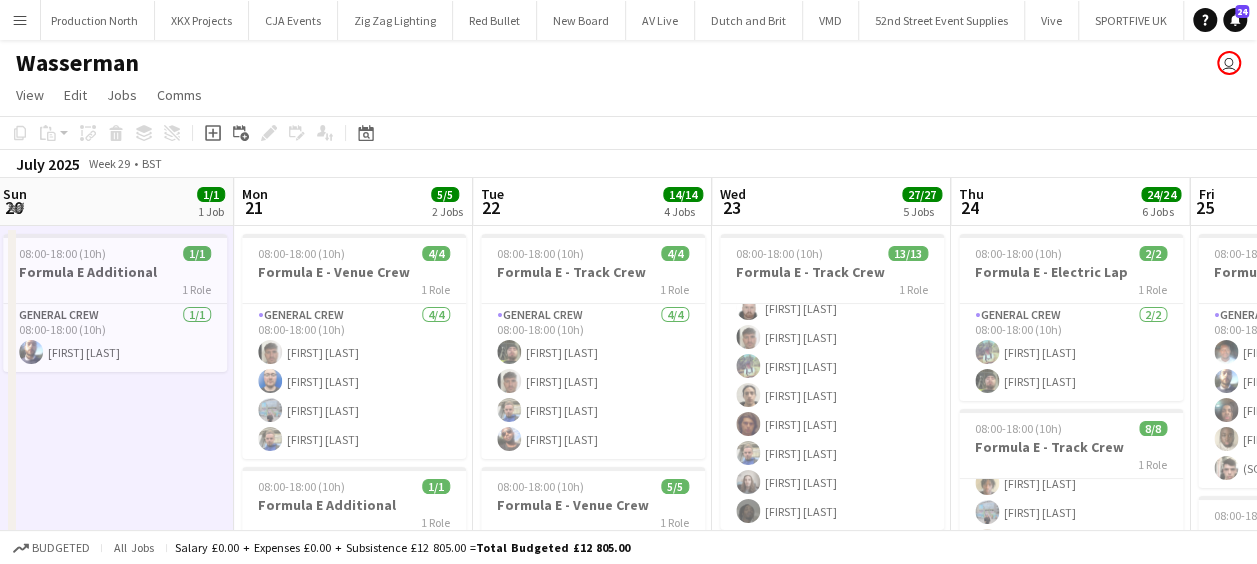 drag, startPoint x: 241, startPoint y: 424, endPoint x: 201, endPoint y: 422, distance: 40.04997 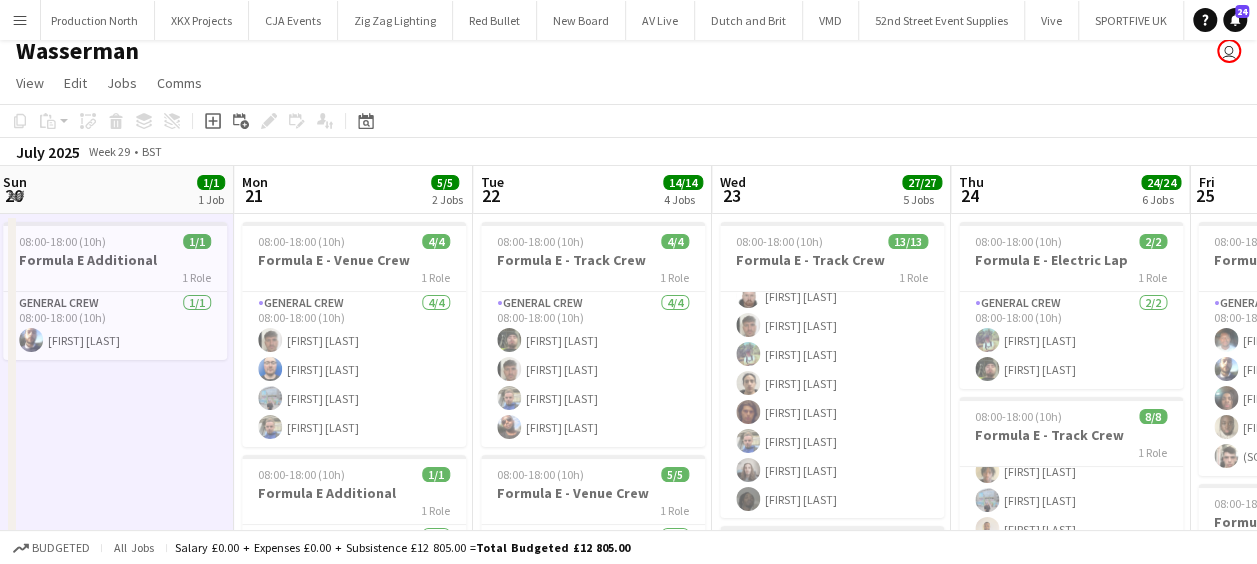scroll, scrollTop: 0, scrollLeft: 0, axis: both 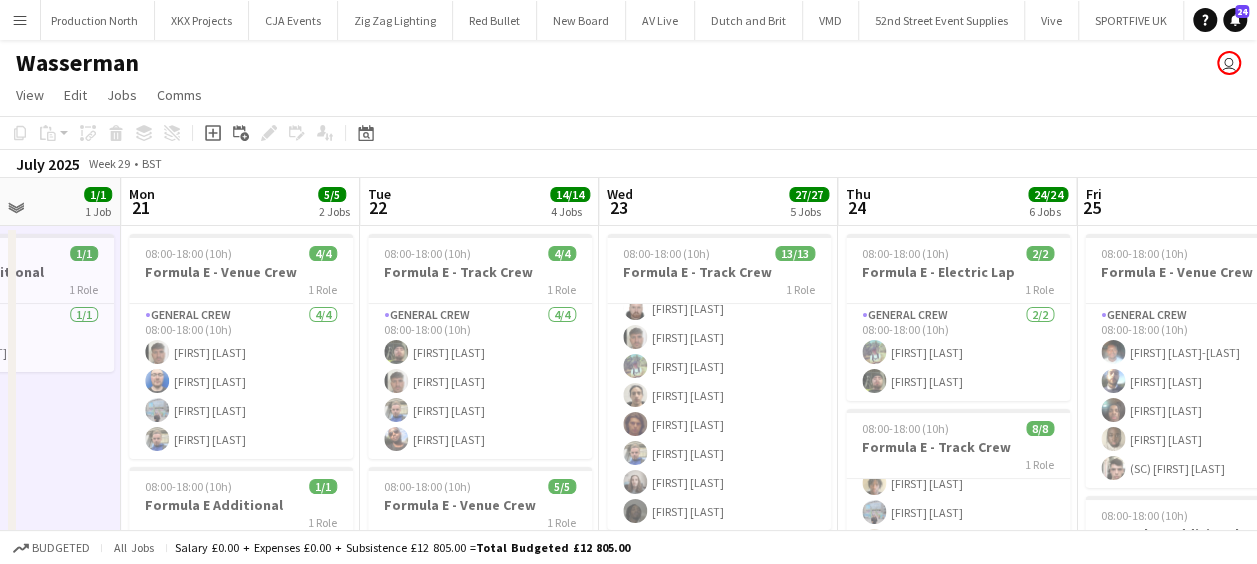 drag, startPoint x: 214, startPoint y: 419, endPoint x: 84, endPoint y: 418, distance: 130.00385 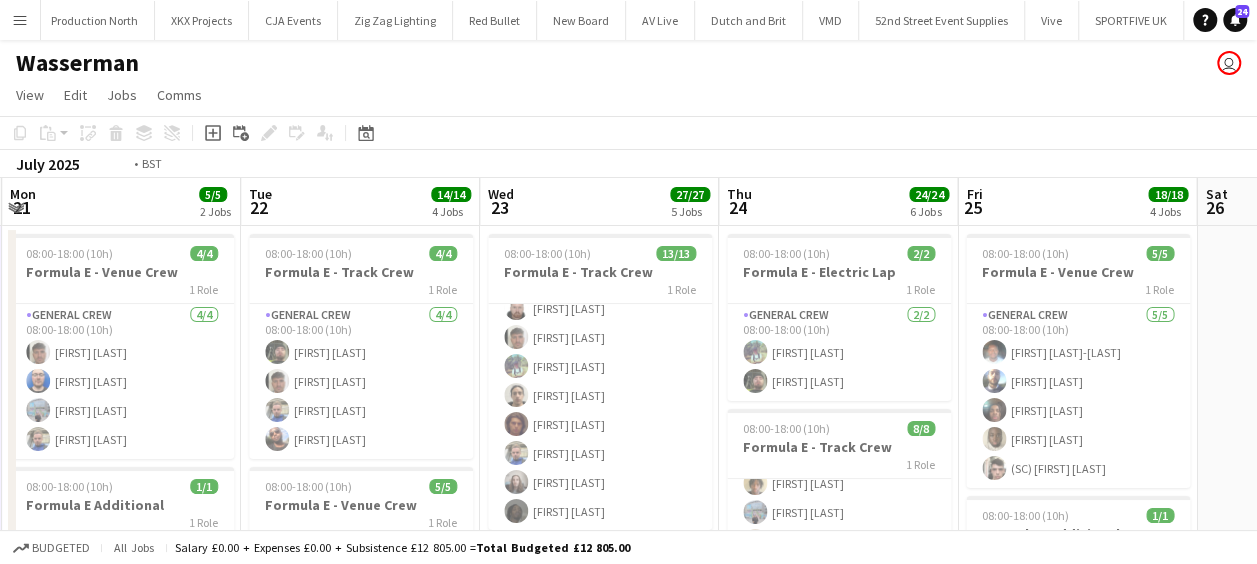 scroll, scrollTop: 0, scrollLeft: 960, axis: horizontal 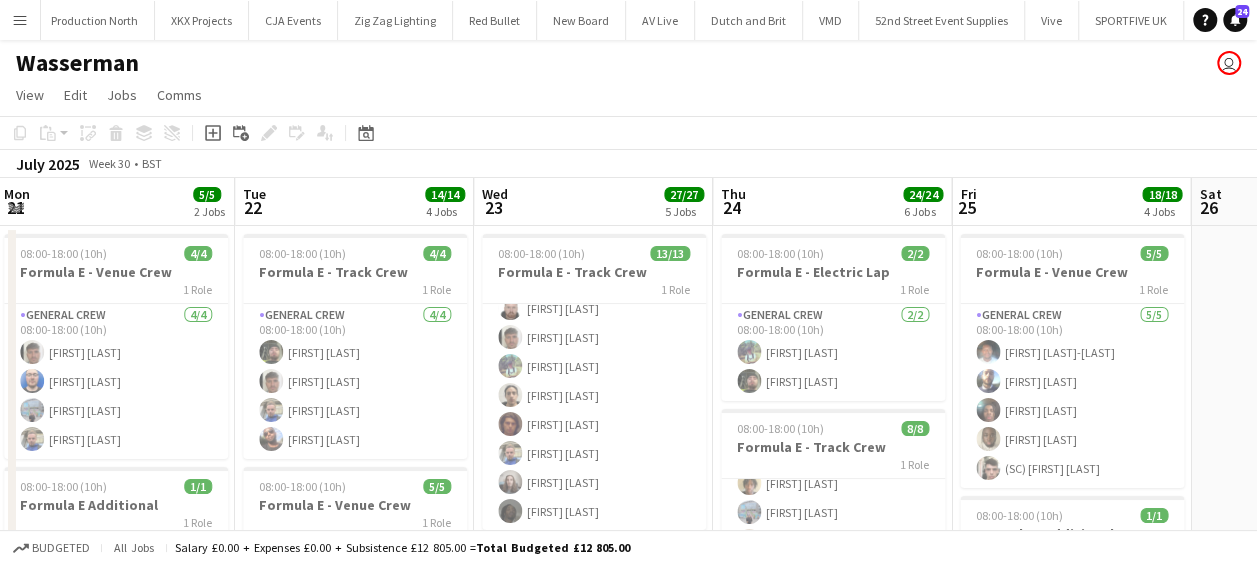 drag, startPoint x: 189, startPoint y: 406, endPoint x: 100, endPoint y: 404, distance: 89.02247 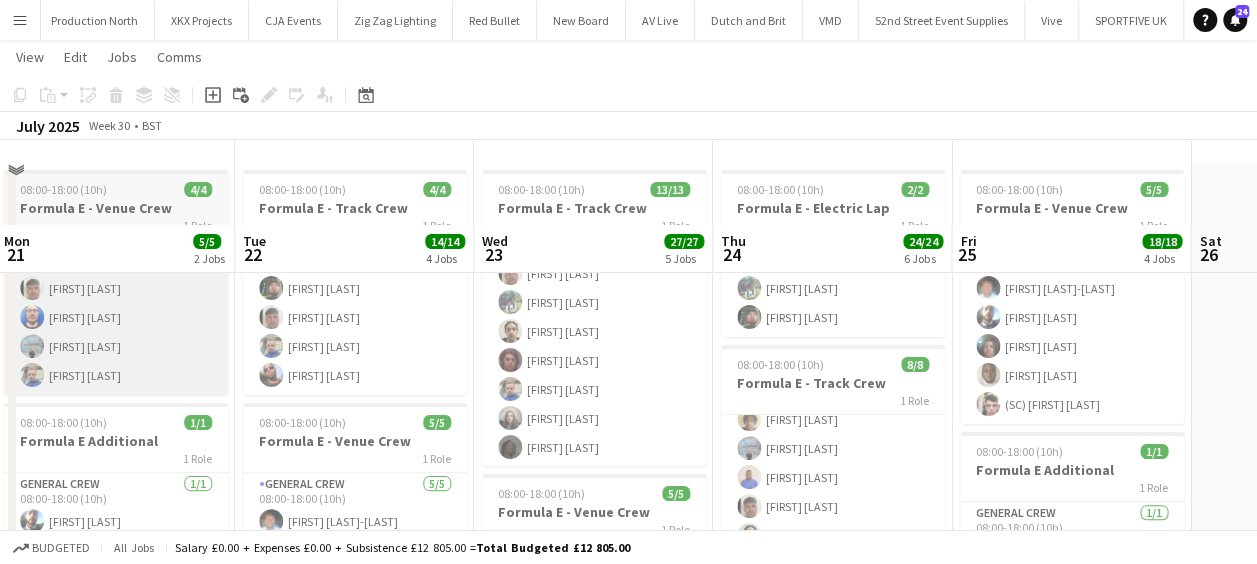 scroll, scrollTop: 0, scrollLeft: 0, axis: both 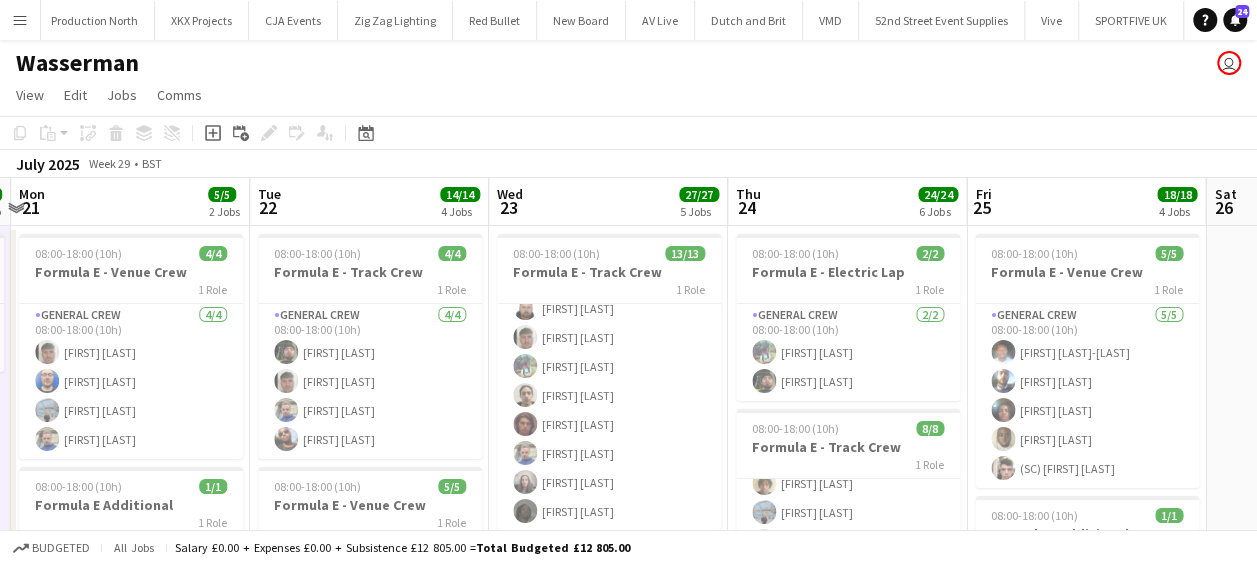 drag, startPoint x: 164, startPoint y: 398, endPoint x: 179, endPoint y: 399, distance: 15.033297 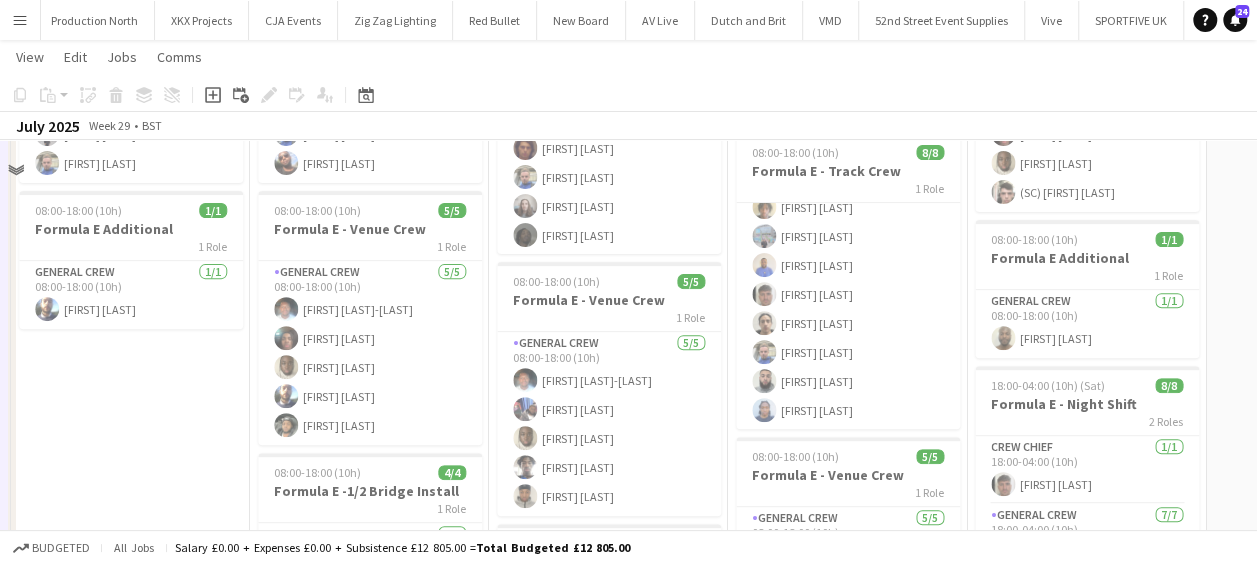 scroll, scrollTop: 0, scrollLeft: 0, axis: both 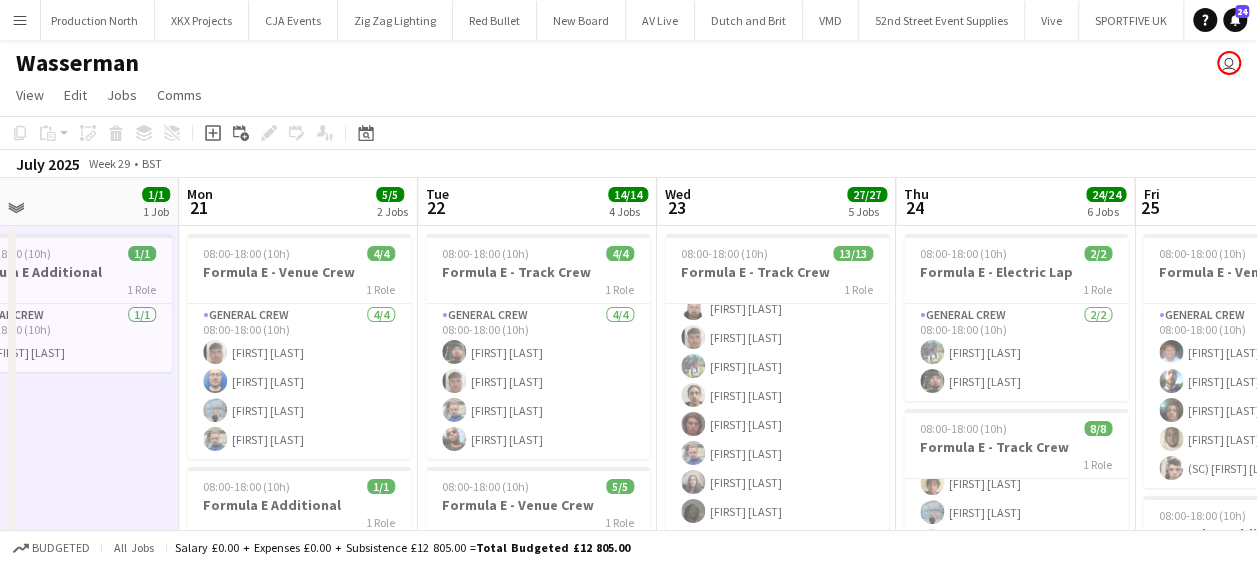 drag, startPoint x: 230, startPoint y: 398, endPoint x: 398, endPoint y: 402, distance: 168.0476 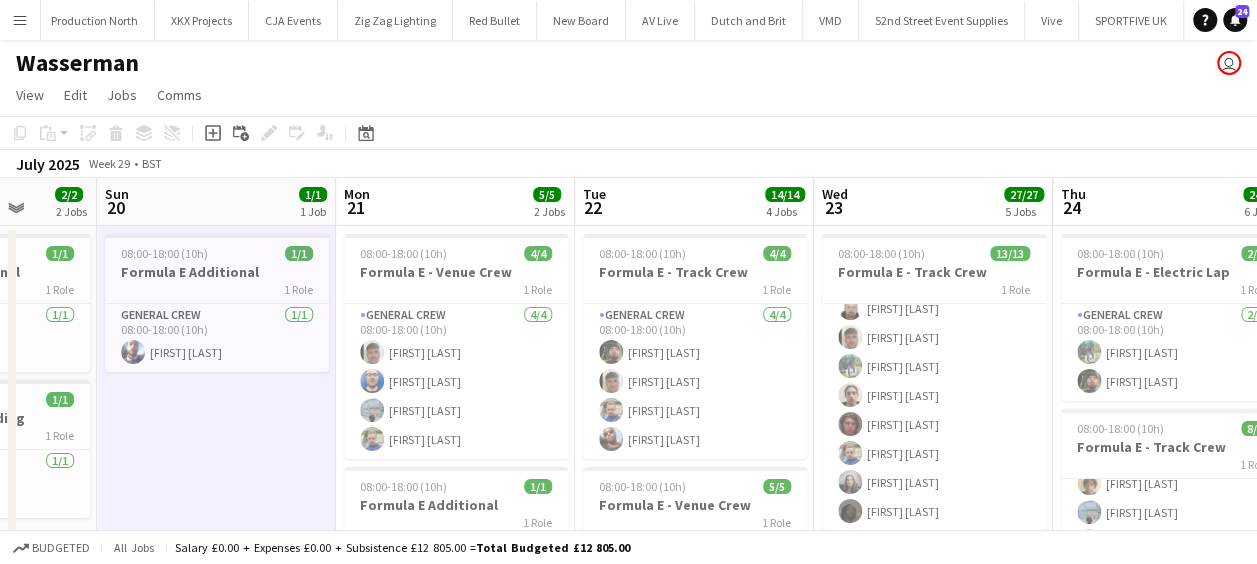 drag, startPoint x: 274, startPoint y: 407, endPoint x: 306, endPoint y: 406, distance: 32.01562 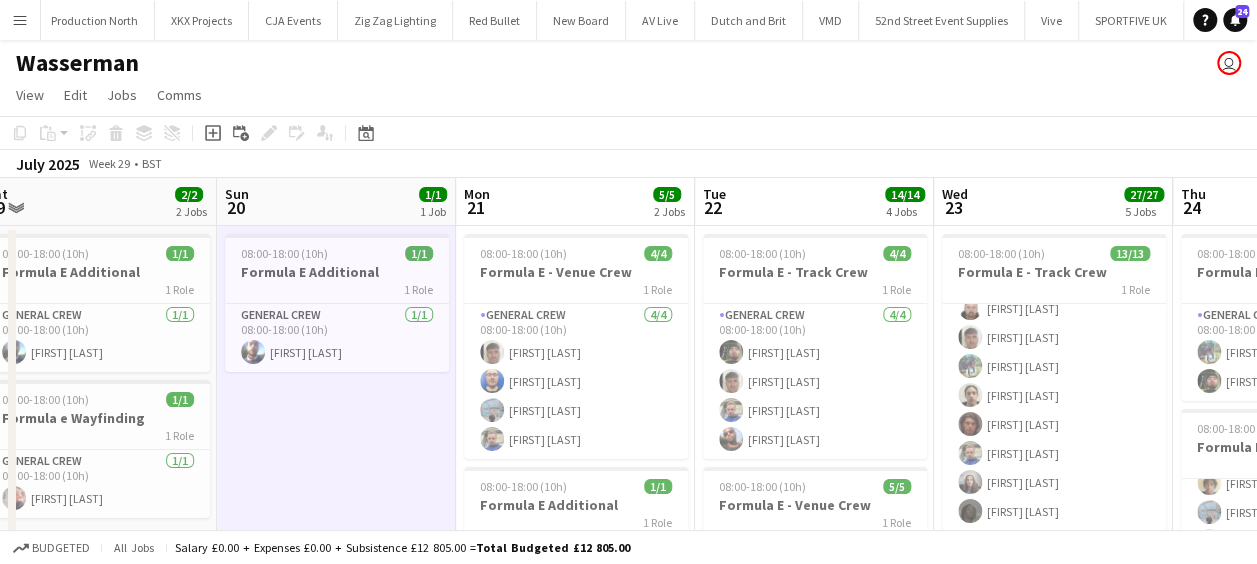drag, startPoint x: 284, startPoint y: 410, endPoint x: 398, endPoint y: 410, distance: 114 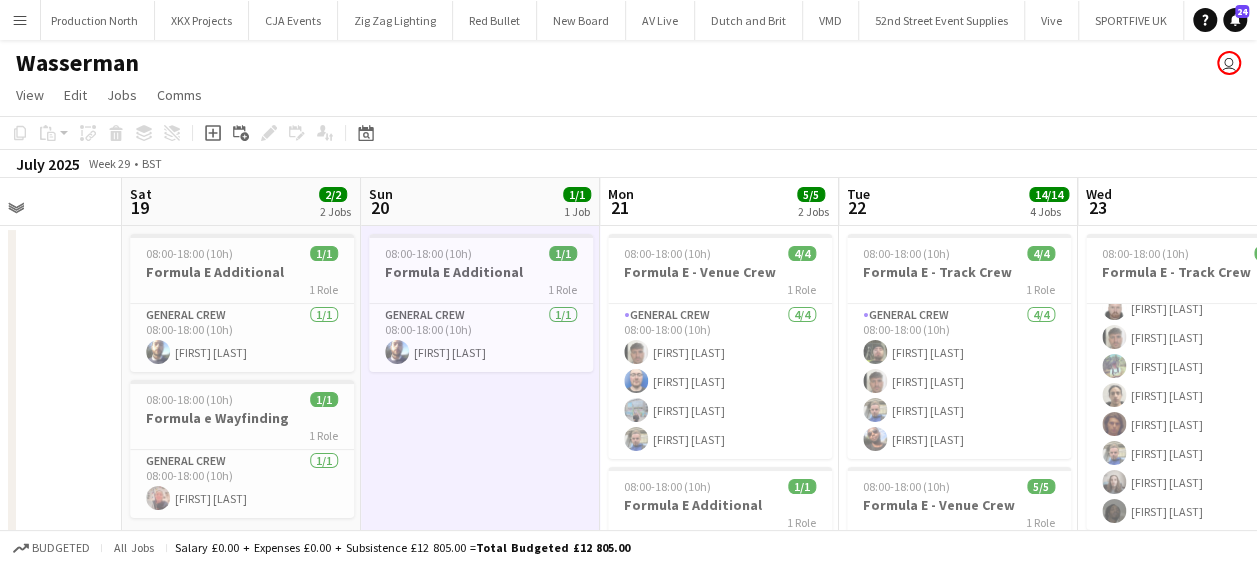 drag, startPoint x: 354, startPoint y: 424, endPoint x: 434, endPoint y: 422, distance: 80.024994 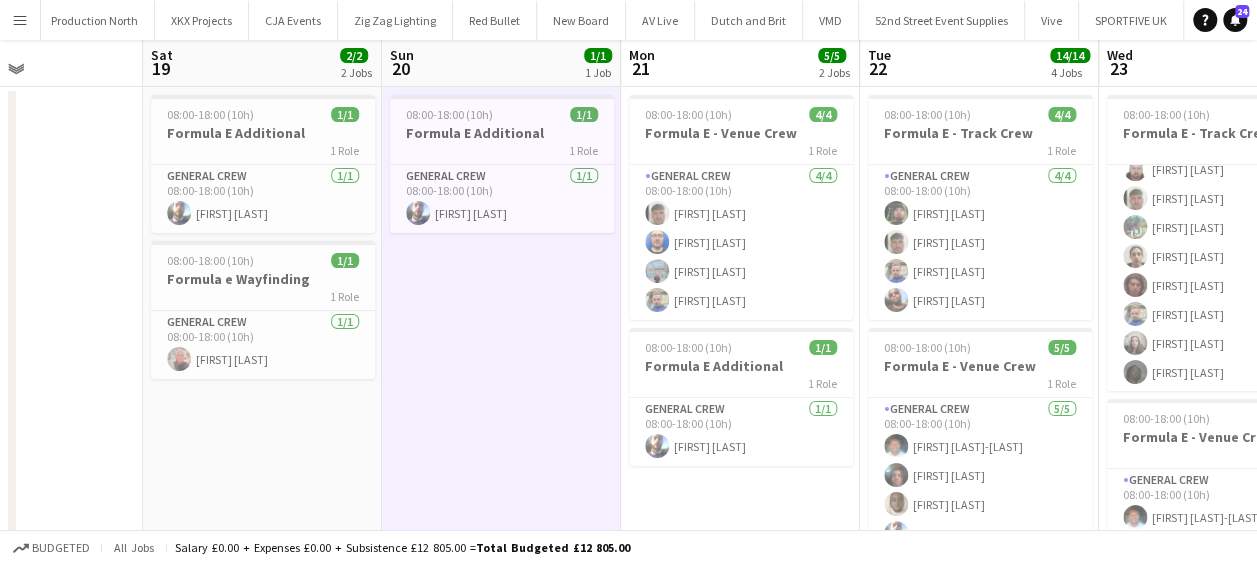 scroll, scrollTop: 0, scrollLeft: 0, axis: both 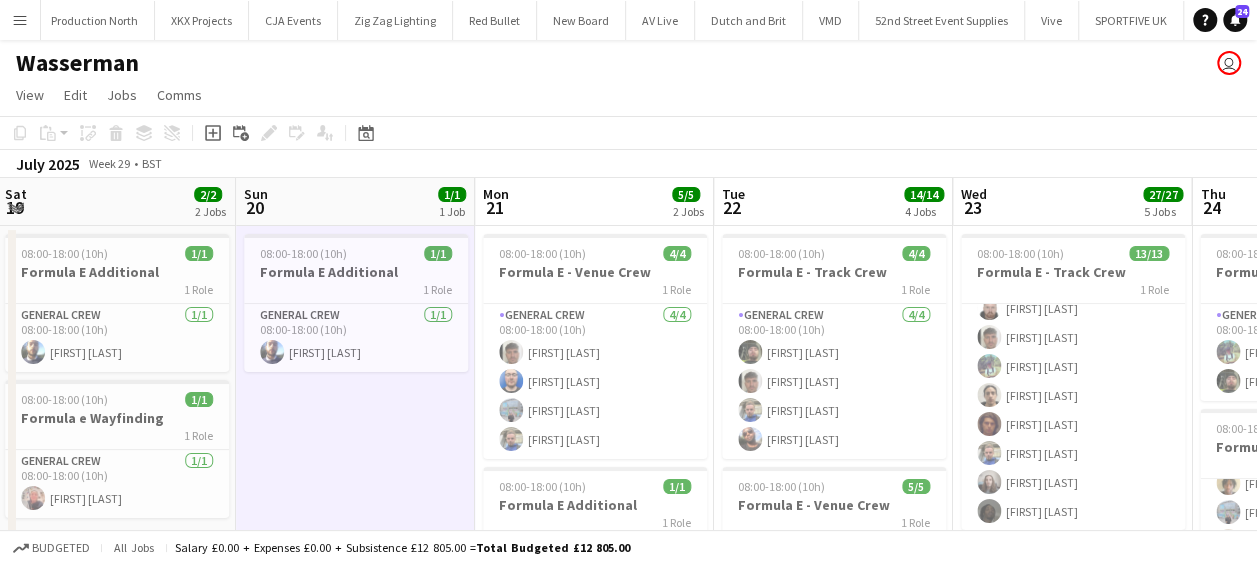 drag, startPoint x: 474, startPoint y: 433, endPoint x: 328, endPoint y: 432, distance: 146.00342 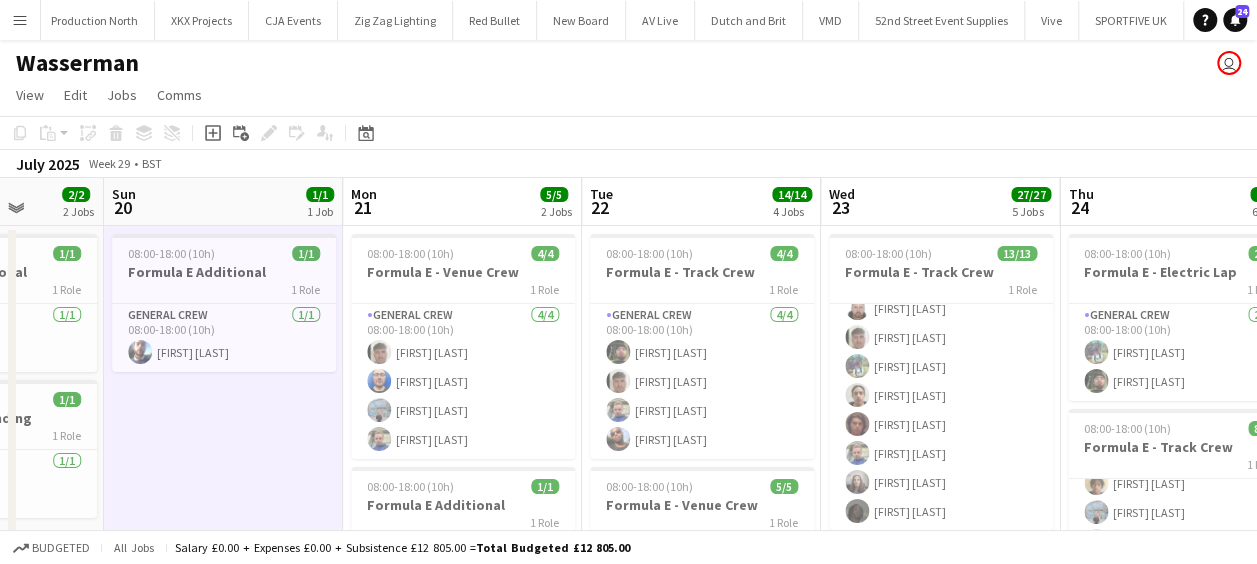 drag, startPoint x: 382, startPoint y: 429, endPoint x: 250, endPoint y: 426, distance: 132.03409 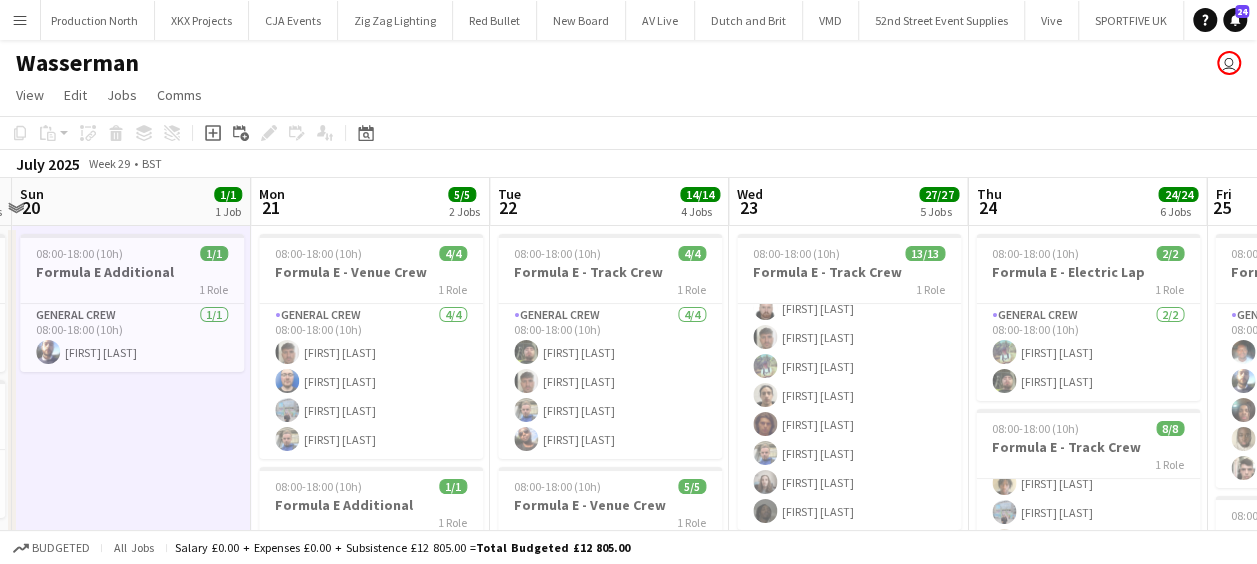 scroll, scrollTop: 0, scrollLeft: 946, axis: horizontal 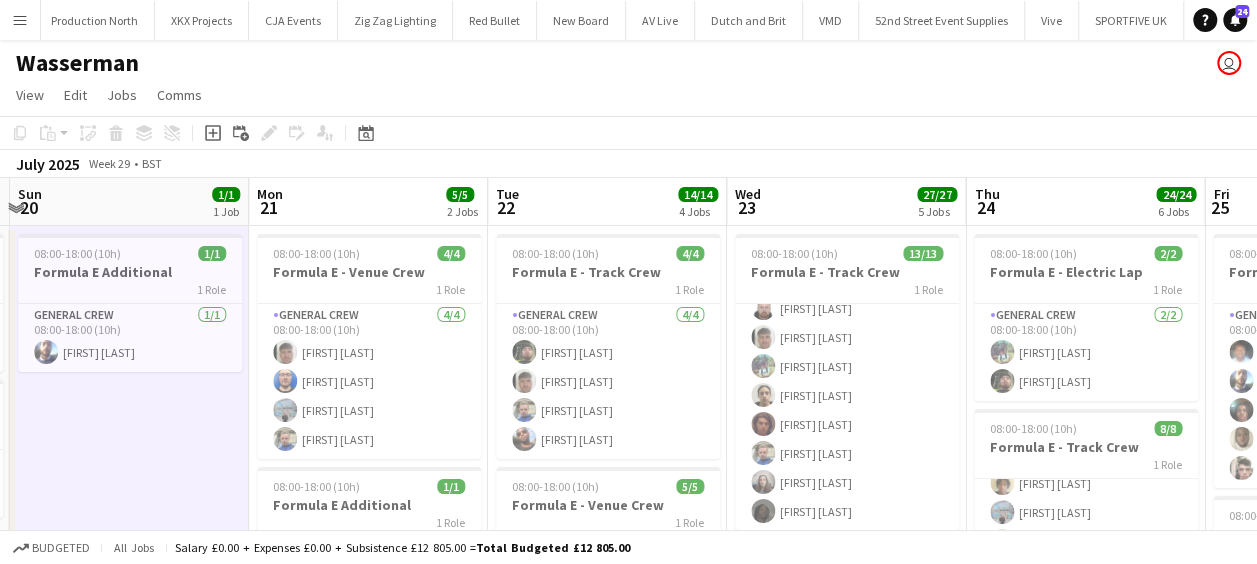 click on "Wed   16   Thu   17   Fri   18   Sat   19   2/2   2 Jobs   Sun   20   1/1   1 Job   Mon   21   5/5   2 Jobs   Tue   22   14/14   4 Jobs   Wed   23   27/27   5 Jobs   Thu   24   24/24   6 Jobs   Fri   25   18/18   4 Jobs   Sat   26      08:00-18:00 (10h)    1/1   Formula E Additional   1 Role   General Crew   1/1   08:00-18:00 (10h)
[FIRST] [LAST]     08:00-18:00 (10h)    1/1   Formula e Wayfinding   1 Role   General Crew   1/1   08:00-18:00 (10h)
[FIRST] [LAST]     08:00-18:00 (10h)    1/1   Formula E Additional   1 Role   General Crew   1/1   08:00-18:00 (10h)
[FIRST] [LAST]     08:00-18:00 (10h)    4/4   Formula E - Venue Crew   1 Role   General Crew   4/4   08:00-18:00 (10h)
[FIRST] [LAST] [FIRST] [LAST] [FIRST] [LAST] [FIRST] [LAST]     08:00-18:00 (10h)    1/1   Formula E Additional   1 Role   General Crew   1/1   08:00-18:00 (10h)
[FIRST] [LAST]     08:00-18:00 (10h)    4/4   Formula E - Track Crew   1 Role   General Crew   4/4   08:00-18:00 (10h)
[FIRST] [LAST] [FIRST] [LAST] [FIRST] [LAST] [FIRST] [LAST]     5/5   1 Role" at bounding box center (628, 938) 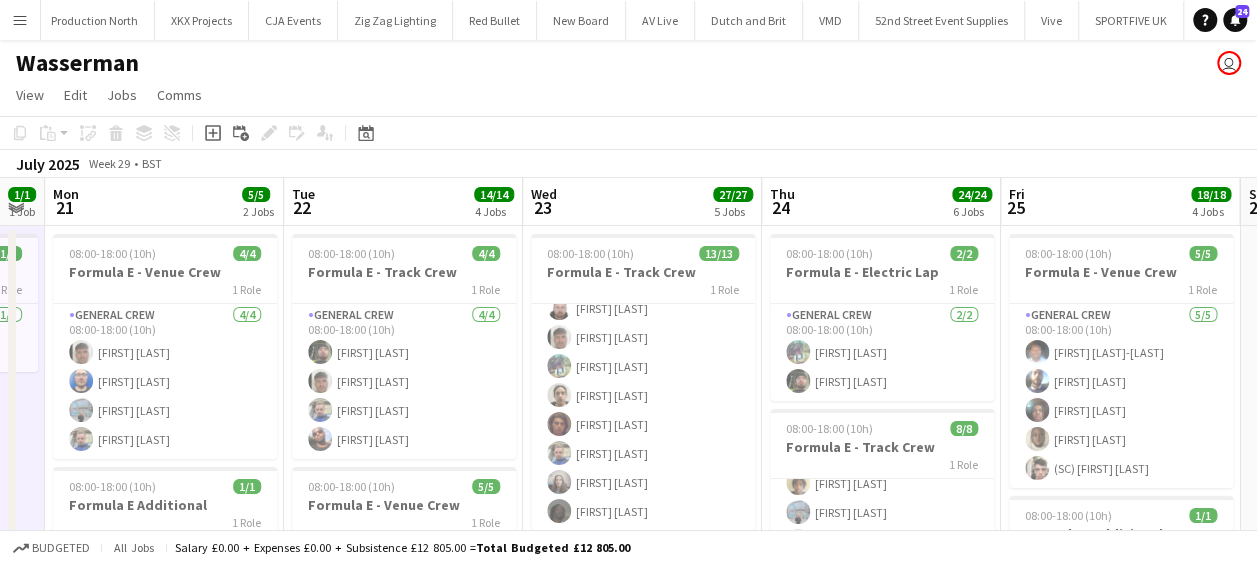 scroll, scrollTop: 0, scrollLeft: 713, axis: horizontal 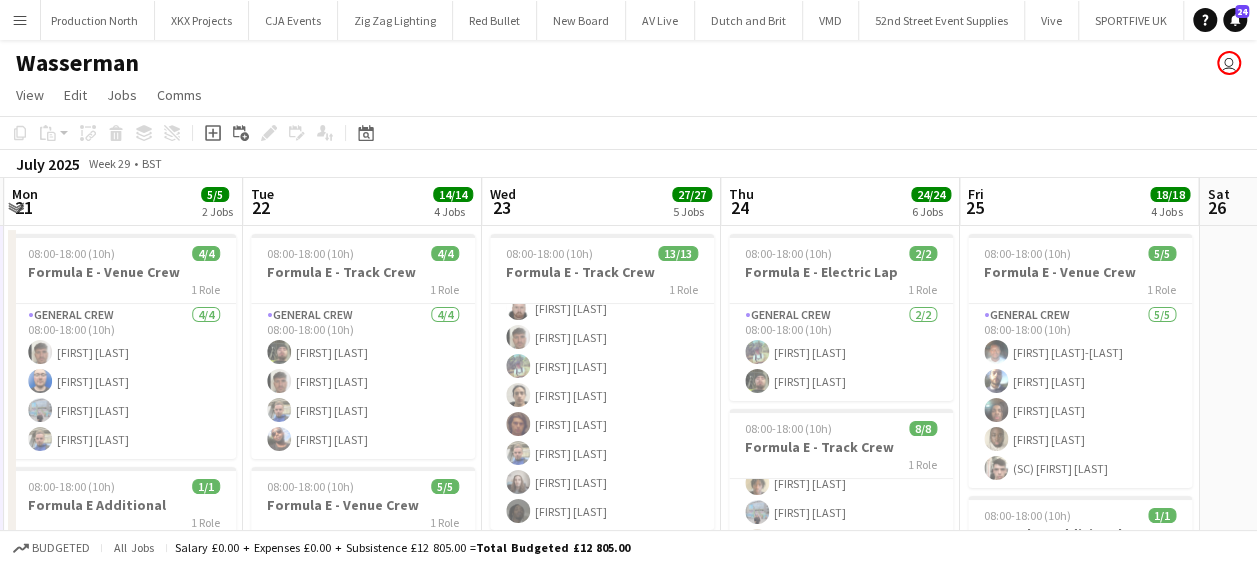 drag, startPoint x: 250, startPoint y: 355, endPoint x: -4, endPoint y: 368, distance: 254.33246 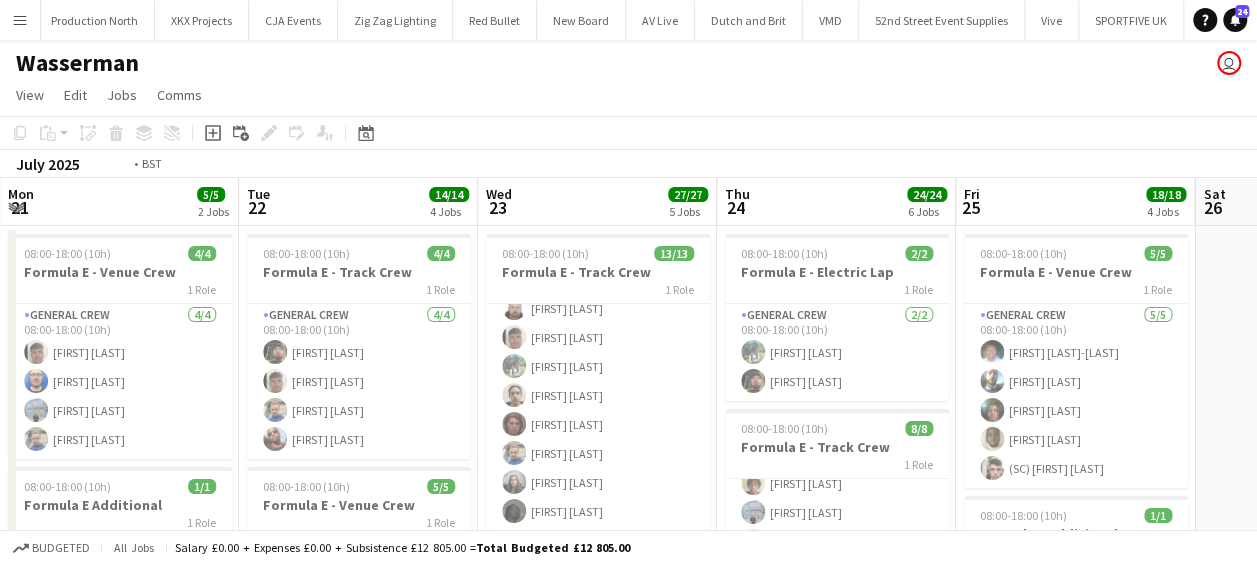 scroll, scrollTop: 0, scrollLeft: 707, axis: horizontal 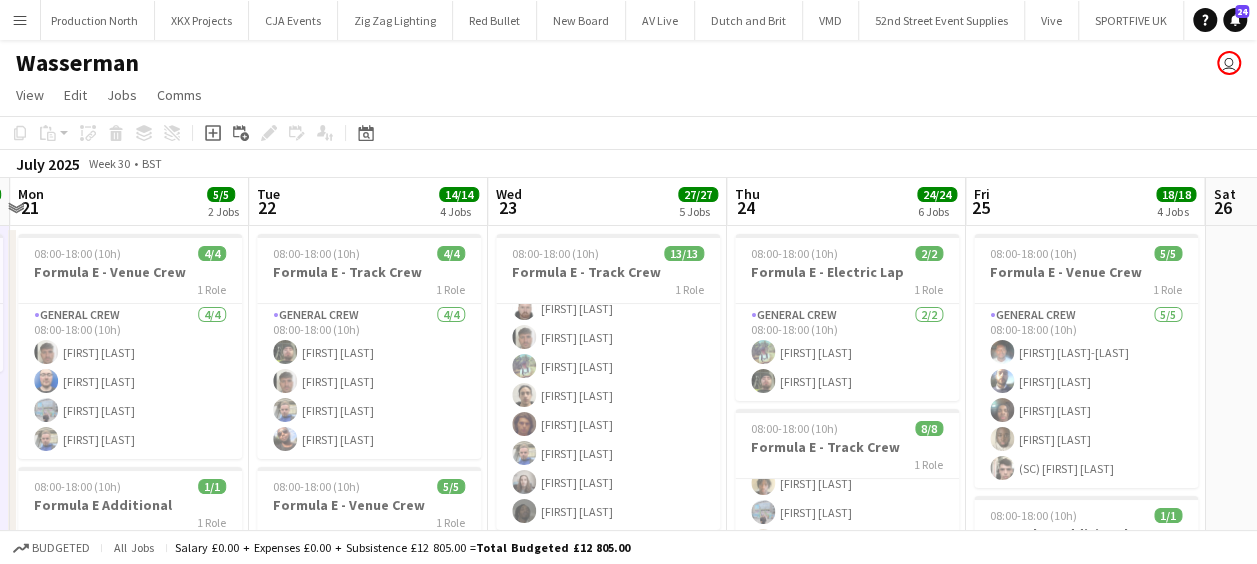 click on "Fri   18   Sat   19   2/2   2 Jobs   Sun   20   1/1   1 Job   Mon   21   5/5   2 Jobs   Tue   22   14/14   4 Jobs   Wed   23   27/27   5 Jobs   Thu   24   24/24   6 Jobs   Fri   25   18/18   4 Jobs   Sat   26   Sun   27   20/20   2 Jobs   Mon   28   29/29   6 Jobs      08:00-18:00 (10h)    1/1   Formula E Additional   1 Role   General Crew   1/1   08:00-18:00 (10h)
[FIRST] [LAST]     08:00-18:00 (10h)    1/1   Formula e Wayfinding   1 Role   General Crew   1/1   08:00-18:00 (10h)
[FIRST] [LAST]     08:00-18:00 (10h)    1/1   Formula E Additional   1 Role   General Crew   1/1   08:00-18:00 (10h)
[FIRST] [LAST]     08:00-18:00 (10h)    4/4   Formula E - Venue Crew   1 Role   General Crew   4/4   08:00-18:00 (10h)
[FIRST] [LAST] [FIRST] [LAST] [FIRST] [LAST] [FIRST] [LAST]     08:00-18:00 (10h)    1/1   Formula E Additional   1 Role   General Crew   1/1   08:00-18:00 (10h)
[FIRST] [LAST]     08:00-18:00 (10h)    4/4   Formula E - Track Crew   1 Role   General Crew   4/4   08:00-18:00 (10h)
[FIRST] [LAST] [FIRST] [LAST] [FIRST] [LAST]" at bounding box center [628, 938] 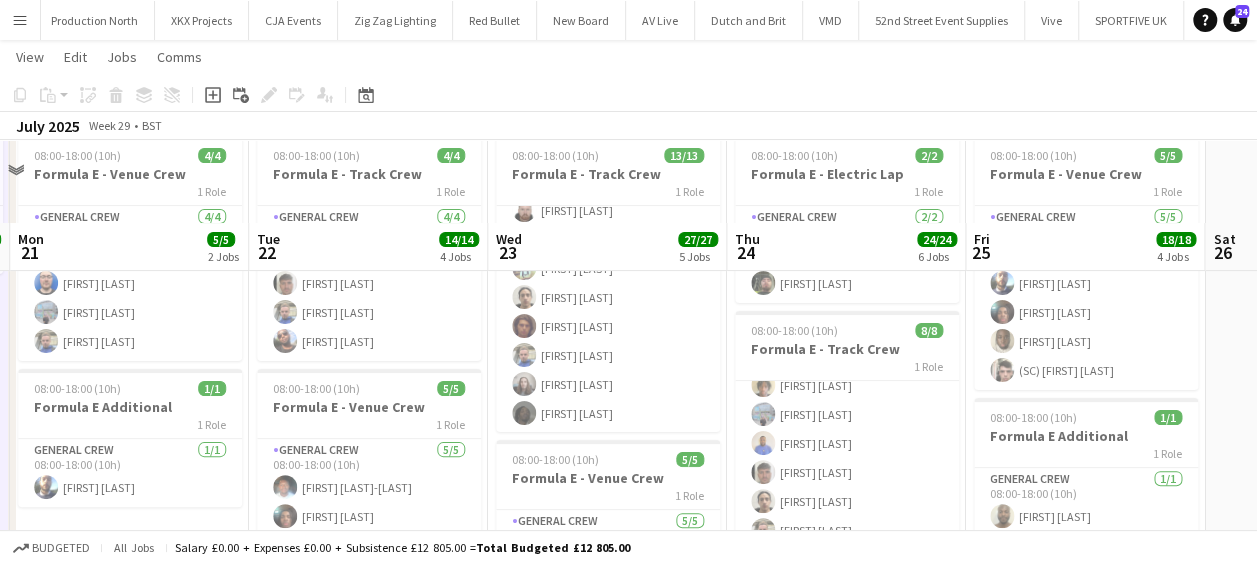 scroll, scrollTop: 0, scrollLeft: 0, axis: both 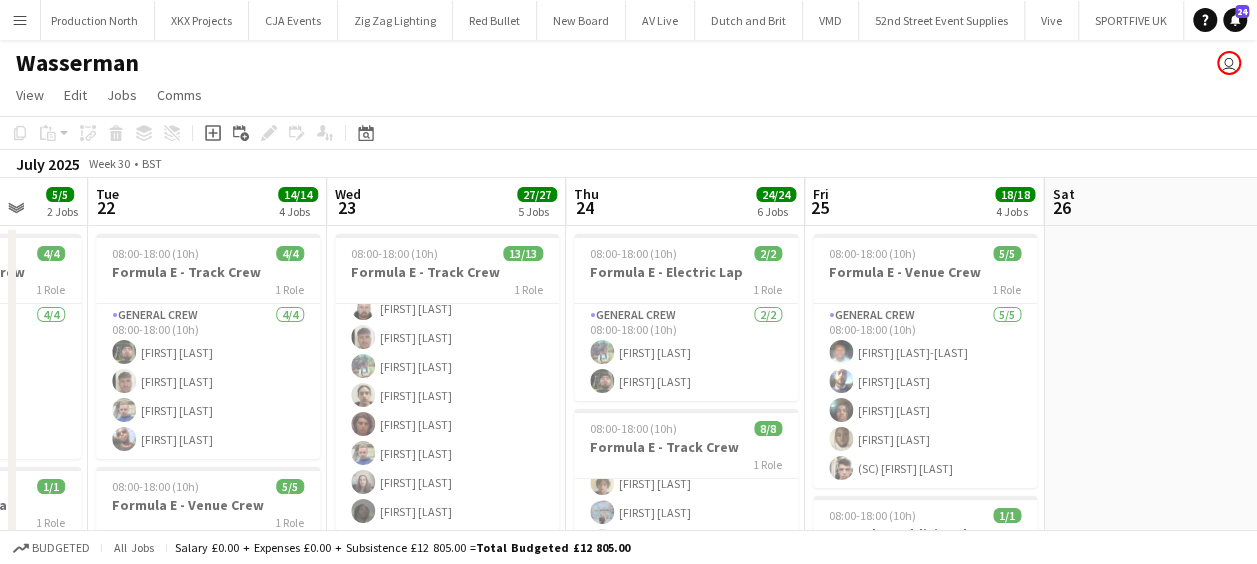 drag, startPoint x: 116, startPoint y: 391, endPoint x: 156, endPoint y: 390, distance: 40.012497 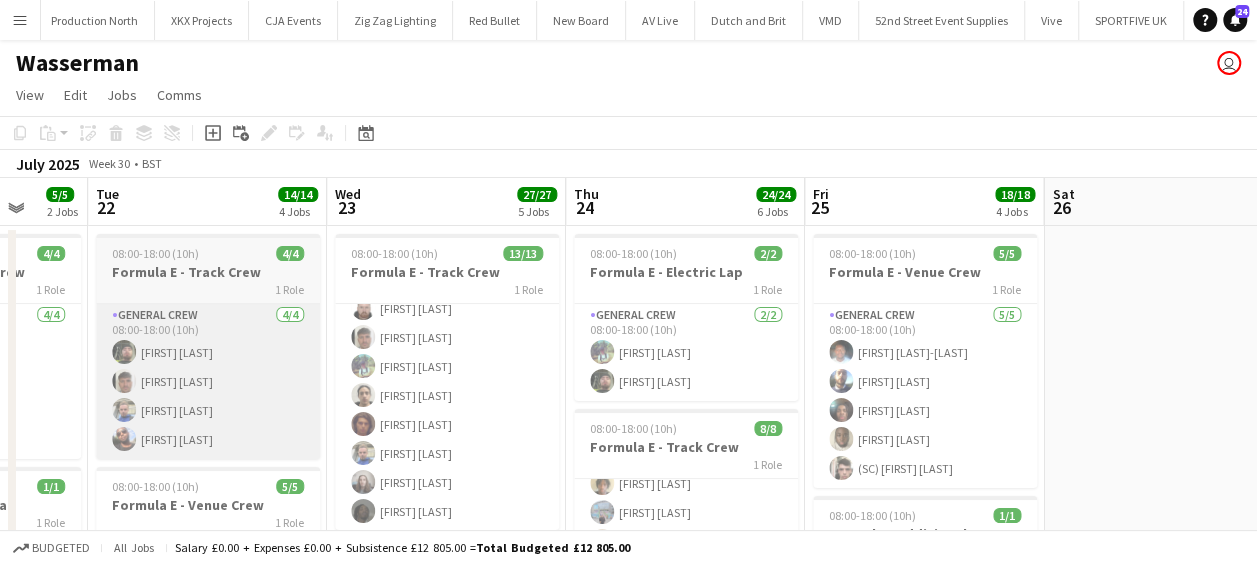 click on "Fri   18   Sat   19   2/2   2 Jobs   Sun   20   1/1   1 Job   Mon   21   5/5   2 Jobs   Tue   22   14/14   4 Jobs   Wed   23   27/27   5 Jobs   Thu   24   24/24   6 Jobs   Fri   25   18/18   4 Jobs   Sat   26   Sun   27   20/20   2 Jobs   Mon   28   29/29   6 Jobs      08:00-18:00 (10h)    1/1   Formula E Additional   1 Role   General Crew   1/1   08:00-18:00 (10h)
[FIRST] [LAST]     08:00-18:00 (10h)    1/1   Formula e Wayfinding   1 Role   General Crew   1/1   08:00-18:00 (10h)
[FIRST] [LAST]     08:00-18:00 (10h)    1/1   Formula E Additional   1 Role   General Crew   1/1   08:00-18:00 (10h)
[FIRST] [LAST]     08:00-18:00 (10h)    4/4   Formula E - Venue Crew   1 Role   General Crew   4/4   08:00-18:00 (10h)
[FIRST] [LAST] [FIRST] [LAST] [FIRST] [LAST] [FIRST] [LAST]     08:00-18:00 (10h)    1/1   Formula E Additional   1 Role   General Crew   1/1   08:00-18:00 (10h)
[FIRST] [LAST]     08:00-18:00 (10h)    4/4   Formula E - Track Crew   1 Role   General Crew   4/4   08:00-18:00 (10h)
[FIRST] [LAST] [FIRST] [LAST] [FIRST] [LAST]" at bounding box center (628, 938) 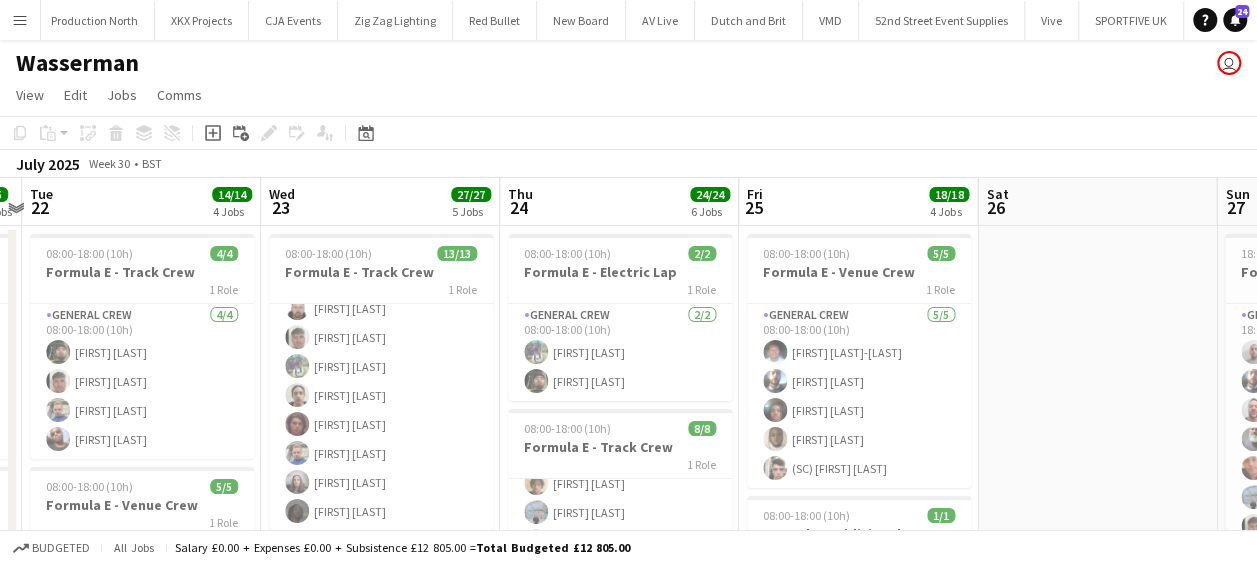 scroll, scrollTop: 0, scrollLeft: 938, axis: horizontal 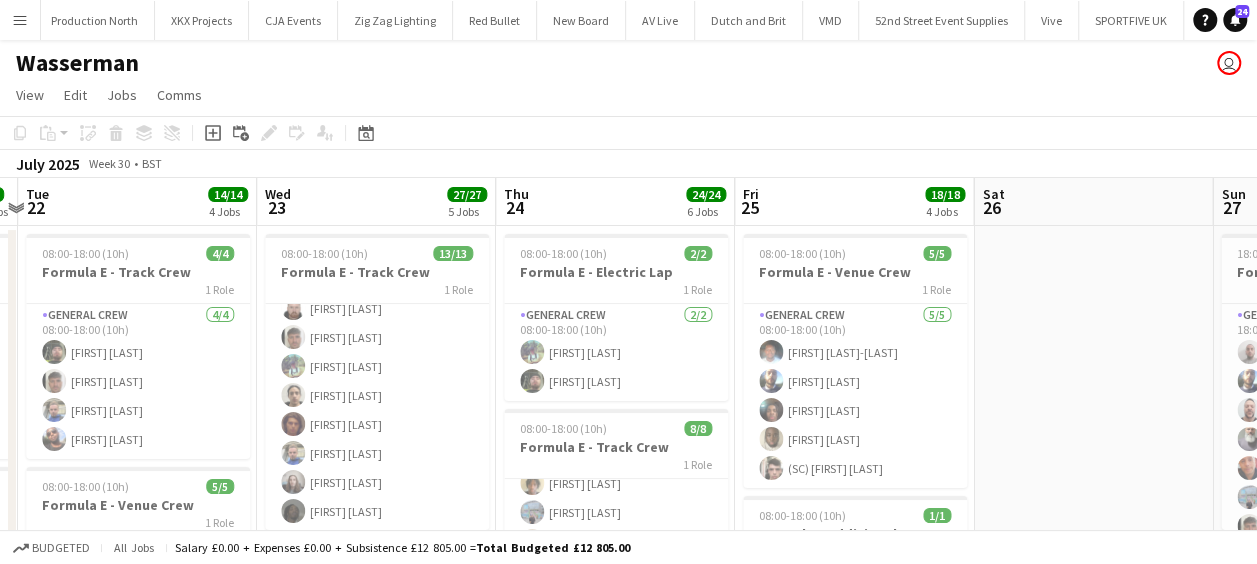 drag, startPoint x: 219, startPoint y: 382, endPoint x: 150, endPoint y: 388, distance: 69.260376 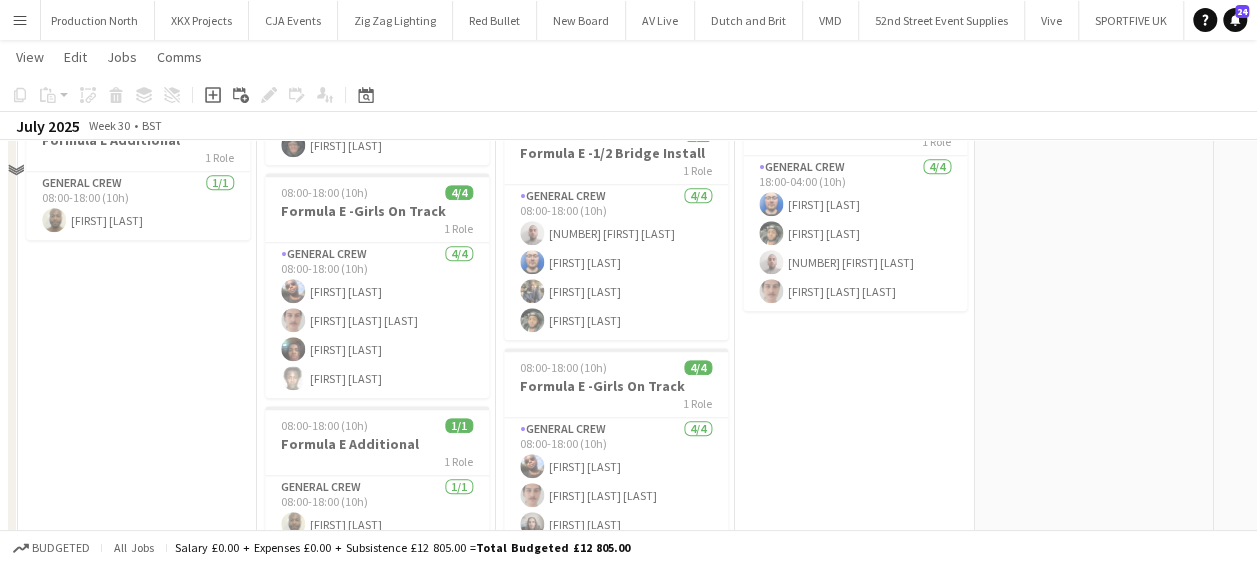 scroll, scrollTop: 1000, scrollLeft: 0, axis: vertical 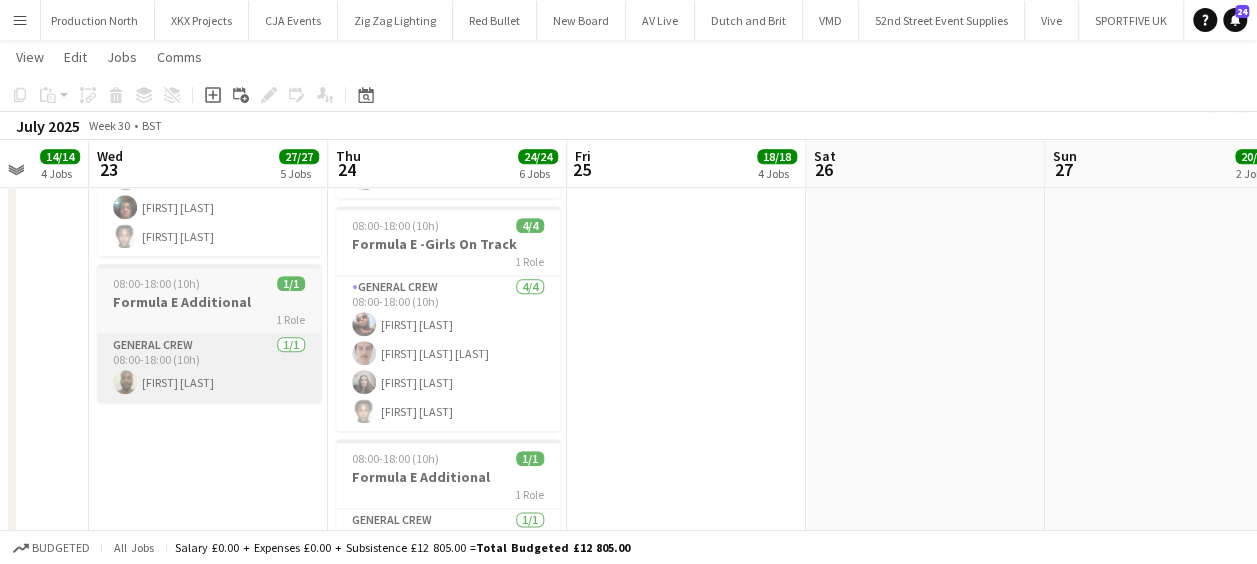 drag, startPoint x: 188, startPoint y: 386, endPoint x: 126, endPoint y: 384, distance: 62.03225 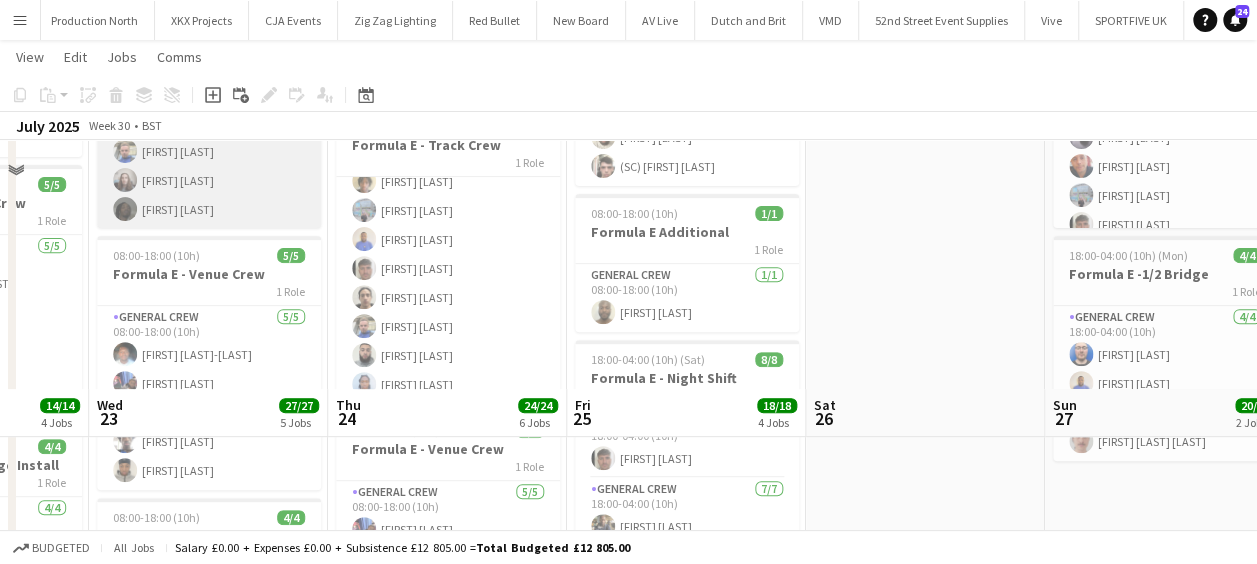 scroll, scrollTop: 66, scrollLeft: 0, axis: vertical 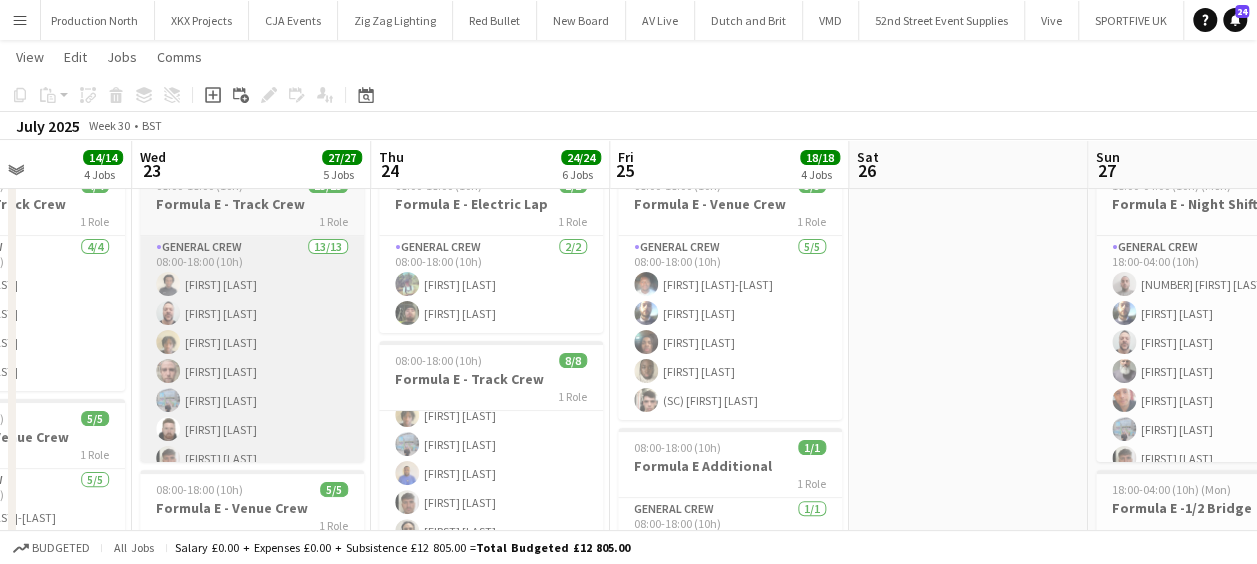 click on "Sun   20   1/1   1 Job   Mon   21   5/5   2 Jobs   Tue   22   14/14   4 Jobs   Wed   23   27/27   5 Jobs   Thu   24   24/24   6 Jobs   Fri   25   18/18   4 Jobs   Sat   26   Sun   27   20/20   2 Jobs   Mon   28   29/29   6 Jobs   Tue   29   Wed   30      08:00-18:00 (10h)    1/1   Formula E Additional   1 Role   General Crew   1/1   08:00-18:00 (10h)
[FIRST] [LAST]     08:00-18:00 (10h)    4/4   Formula E - Venue Crew   1 Role   General Crew   4/4   08:00-18:00 (10h)
[FIRST] [LAST] [FIRST] [LAST] [FIRST] [LAST] [FIRST] [LAST]     08:00-18:00 (10h)    1/1   Formula E Additional   1 Role   General Crew   1/1   08:00-18:00 (10h)
[FIRST] [LAST]     08:00-18:00 (10h)    4/4   Formula E - Track Crew   1 Role   General Crew   4/4   08:00-18:00 (10h)
[FIRST] [LAST] [FIRST] [LAST] [FIRST] [LAST] [FIRST] [LAST]     08:00-18:00 (10h)    5/5   Formula E - Venue Crew   1 Role   General Crew   5/5   08:00-18:00 (10h)
[FIRST] [LAST] [FIRST] [LAST] [FIRST] [LAST] [FIRST] [LAST]     08:00-18:00 (10h)    4/4   1 Role   4/4" at bounding box center [628, 821] 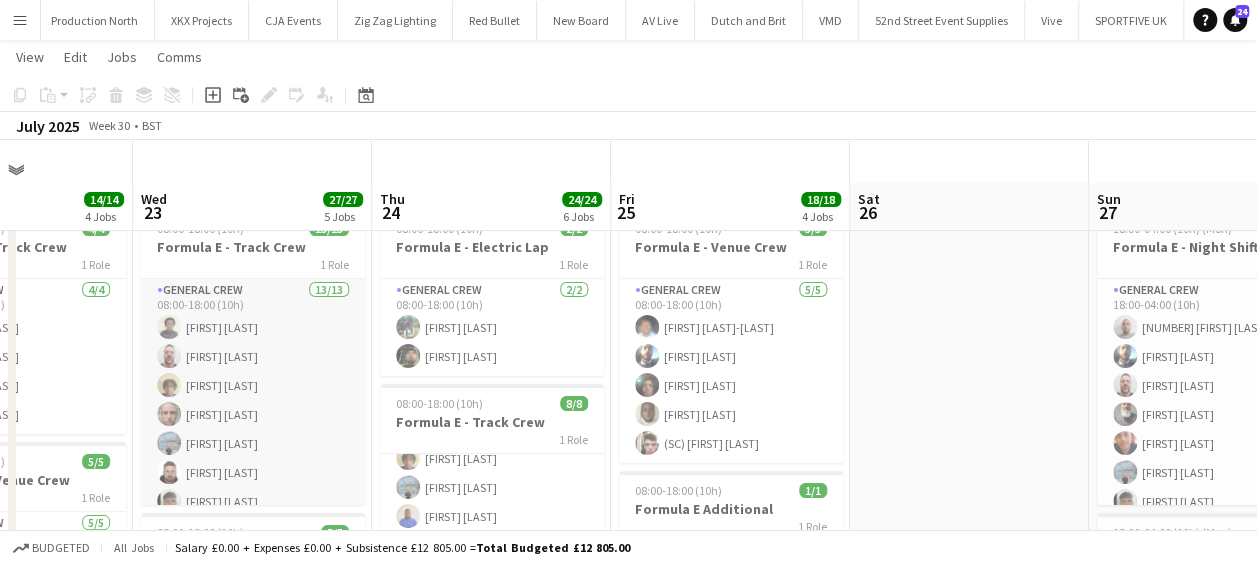 scroll, scrollTop: 0, scrollLeft: 0, axis: both 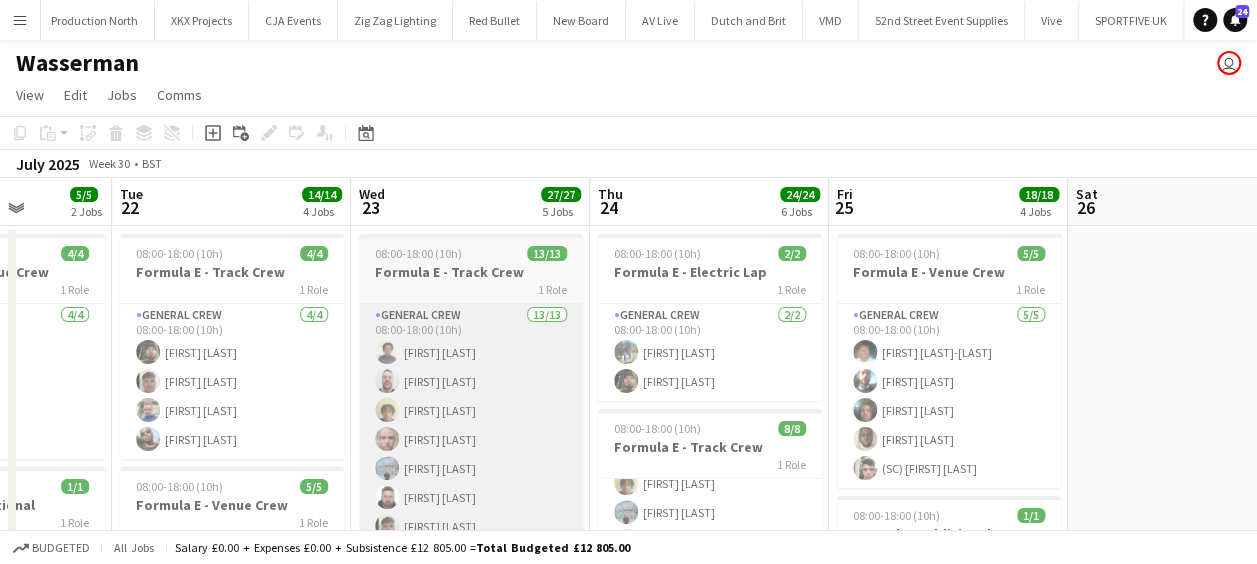 drag, startPoint x: 254, startPoint y: 378, endPoint x: 387, endPoint y: 384, distance: 133.13527 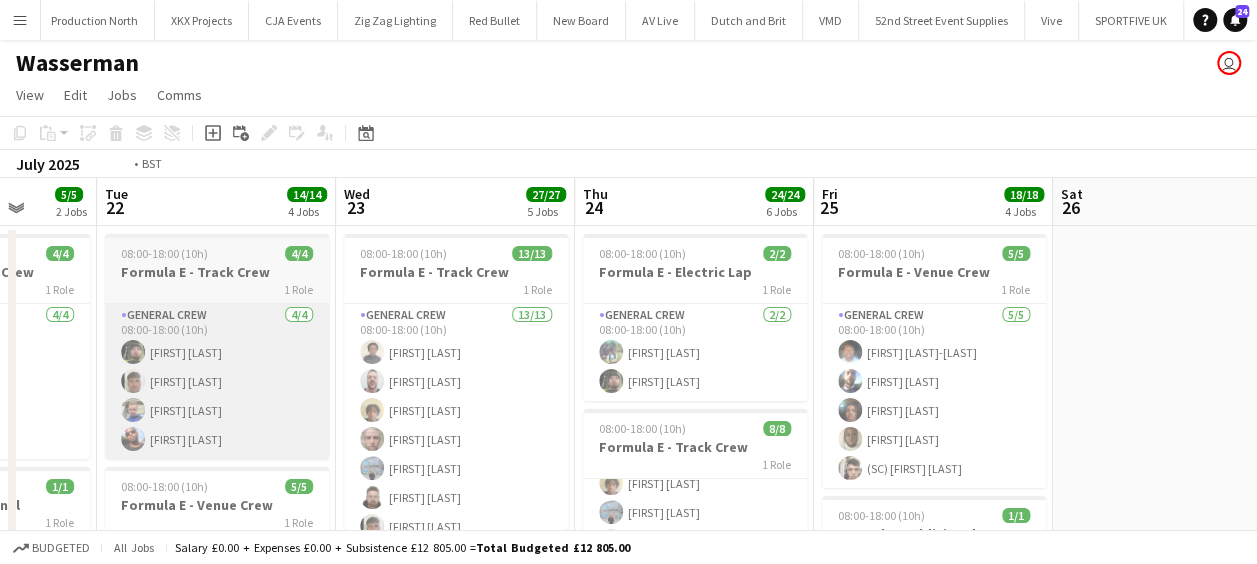 drag, startPoint x: 294, startPoint y: 388, endPoint x: 480, endPoint y: 389, distance: 186.00269 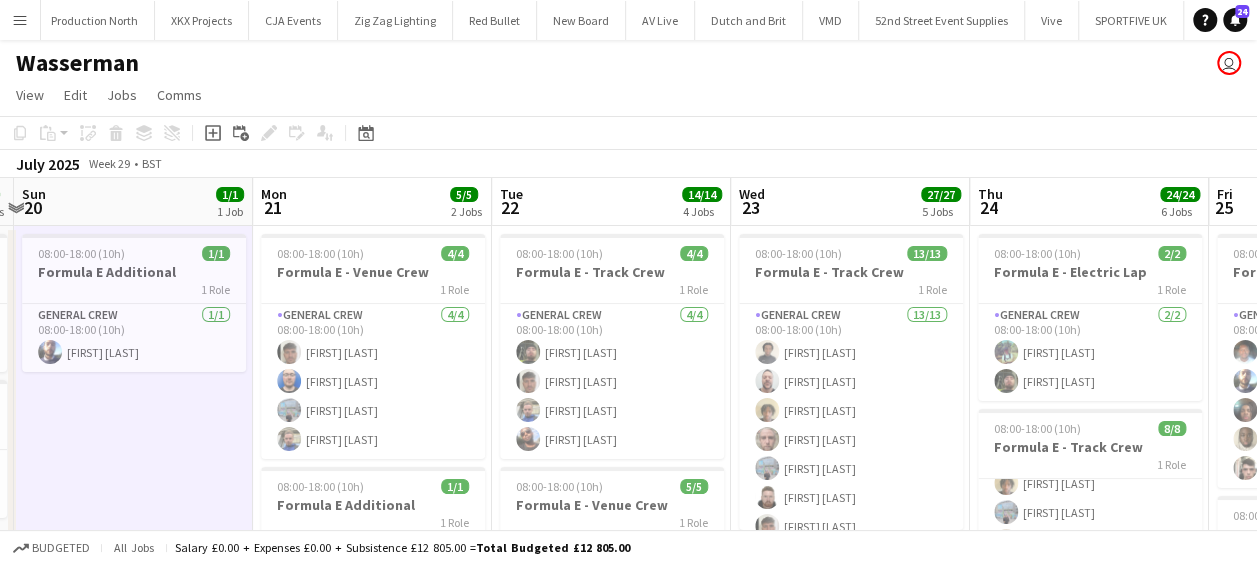 drag, startPoint x: 329, startPoint y: 378, endPoint x: 417, endPoint y: 378, distance: 88 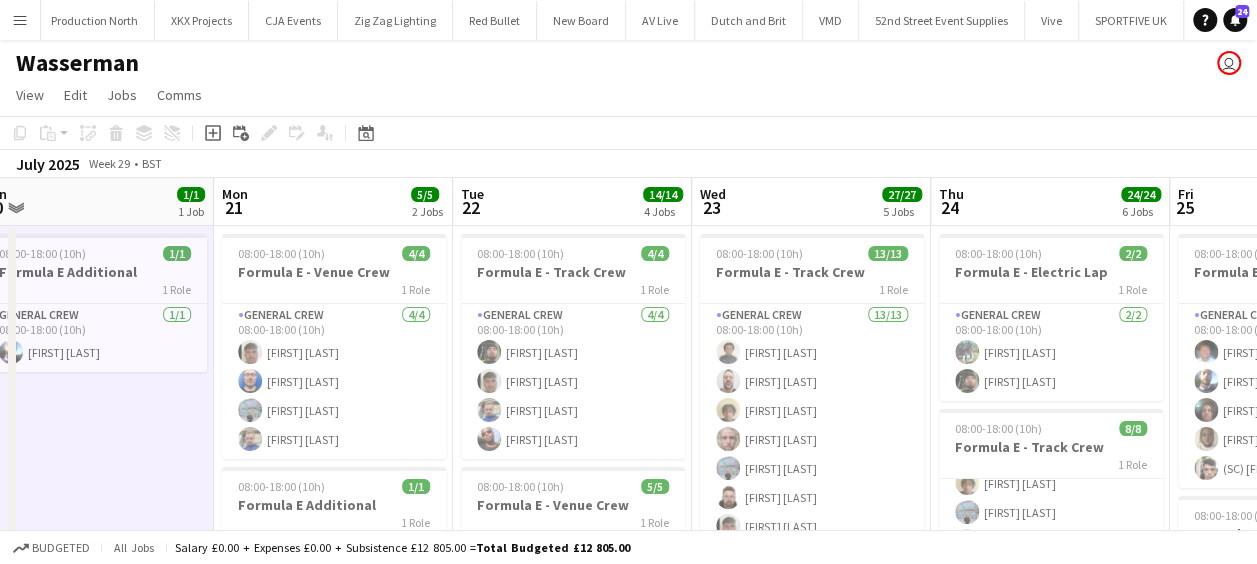 drag, startPoint x: 230, startPoint y: 388, endPoint x: 436, endPoint y: 390, distance: 206.0097 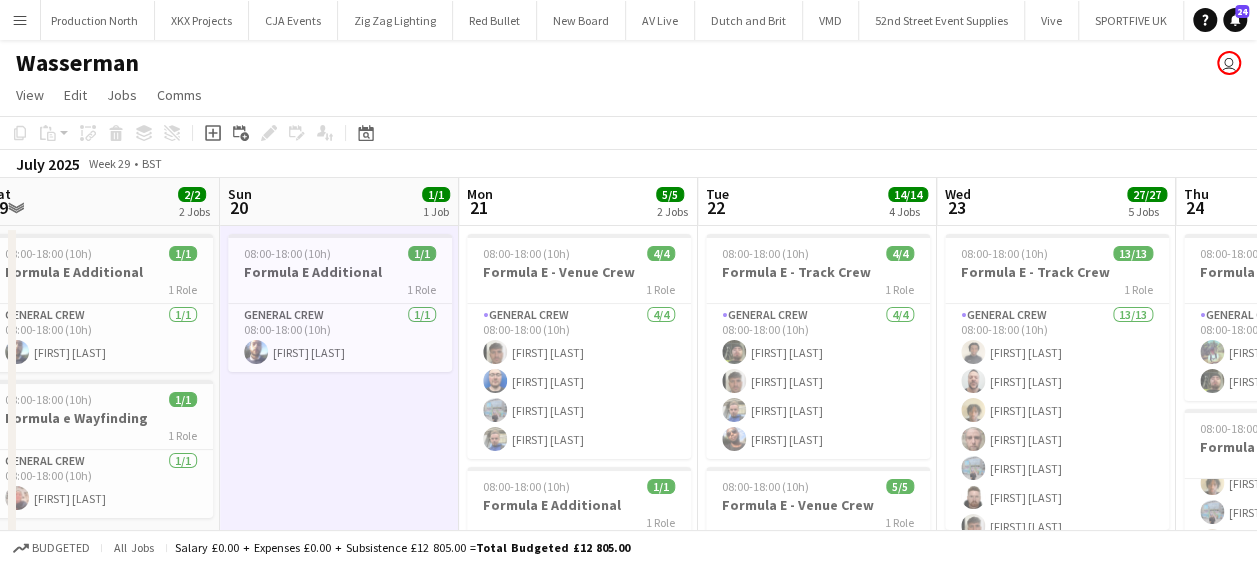 scroll, scrollTop: 0, scrollLeft: 541, axis: horizontal 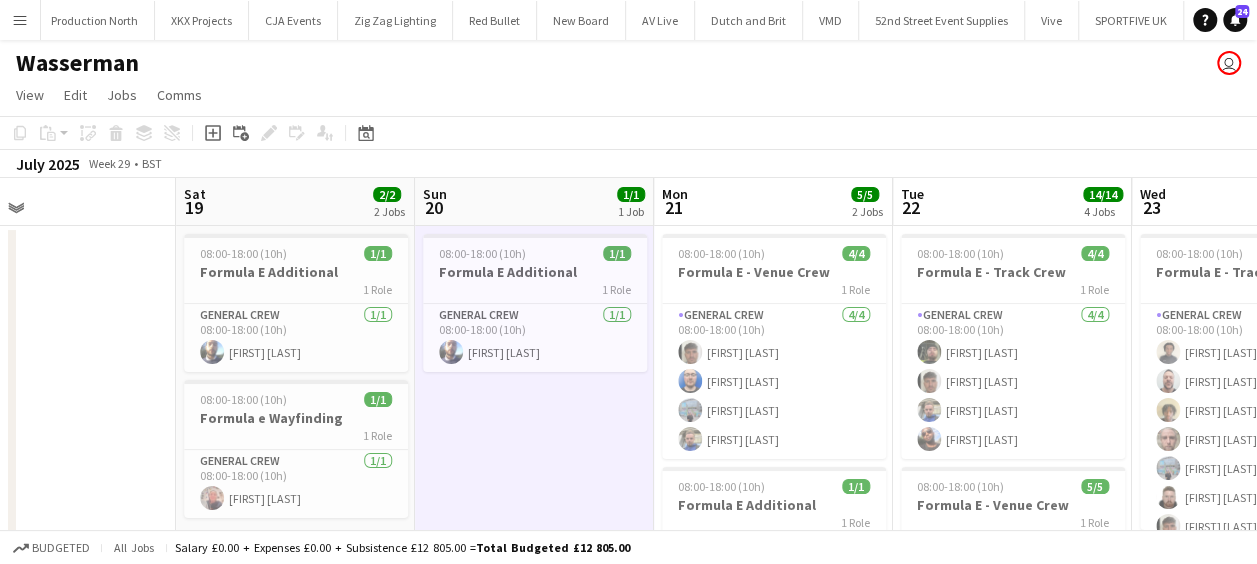 click on "Wed   16   Thu   17   Fri   18   Sat   19   2/2   2 Jobs   Sun   20   1/1   1 Job   Mon   21   5/5   2 Jobs   Tue   22   14/14   4 Jobs   Wed   23   27/27   5 Jobs   Thu   24   24/24   6 Jobs   Fri   25   18/18   4 Jobs   Sat   26      08:00-18:00 (10h)    1/1   Formula E Additional   1 Role   General Crew   1/1   08:00-18:00 (10h)
[FIRST] [LAST]     08:00-18:00 (10h)    1/1   Formula e Wayfinding   1 Role   General Crew   1/1   08:00-18:00 (10h)
[FIRST] [LAST]     08:00-18:00 (10h)    1/1   Formula E Additional   1 Role   General Crew   1/1   08:00-18:00 (10h)
[FIRST] [LAST]     08:00-18:00 (10h)    4/4   Formula E - Venue Crew   1 Role   General Crew   4/4   08:00-18:00 (10h)
[FIRST] [LAST] [FIRST] [LAST] [FIRST] [LAST] [FIRST] [LAST]     08:00-18:00 (10h)    1/1   Formula E Additional   1 Role   General Crew   1/1   08:00-18:00 (10h)
[FIRST] [LAST]     08:00-18:00 (10h)    4/4   Formula E - Track Crew   1 Role   General Crew   4/4   08:00-18:00 (10h)
[FIRST] [LAST] [FIRST] [LAST] [FIRST] [LAST] [FIRST] [LAST]     5/5   1 Role" at bounding box center (628, 938) 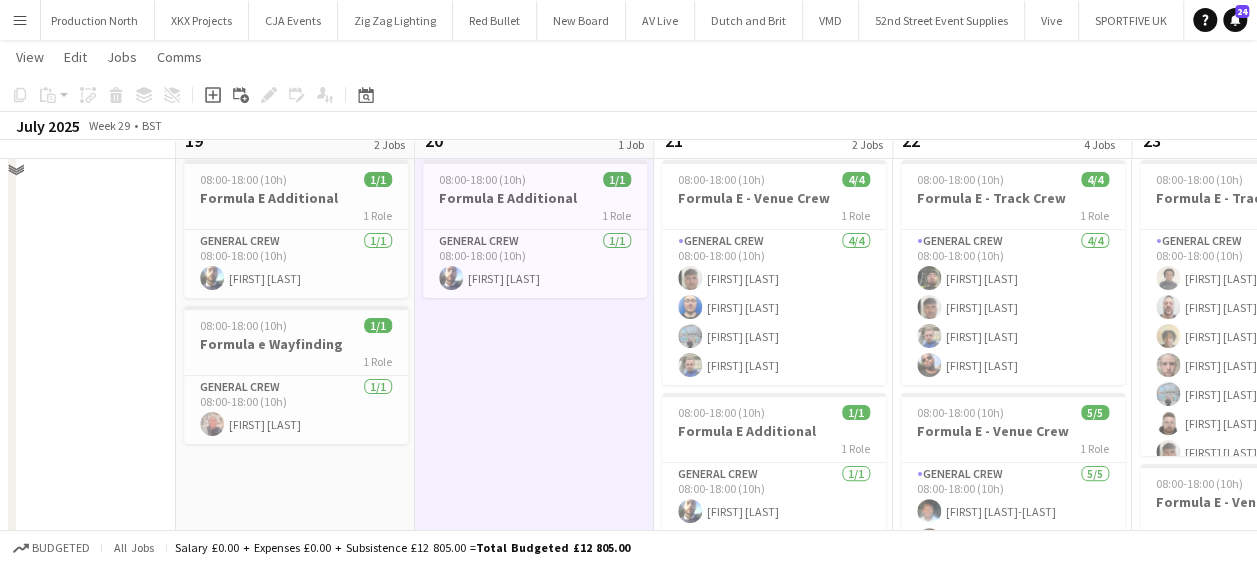 scroll, scrollTop: 0, scrollLeft: 0, axis: both 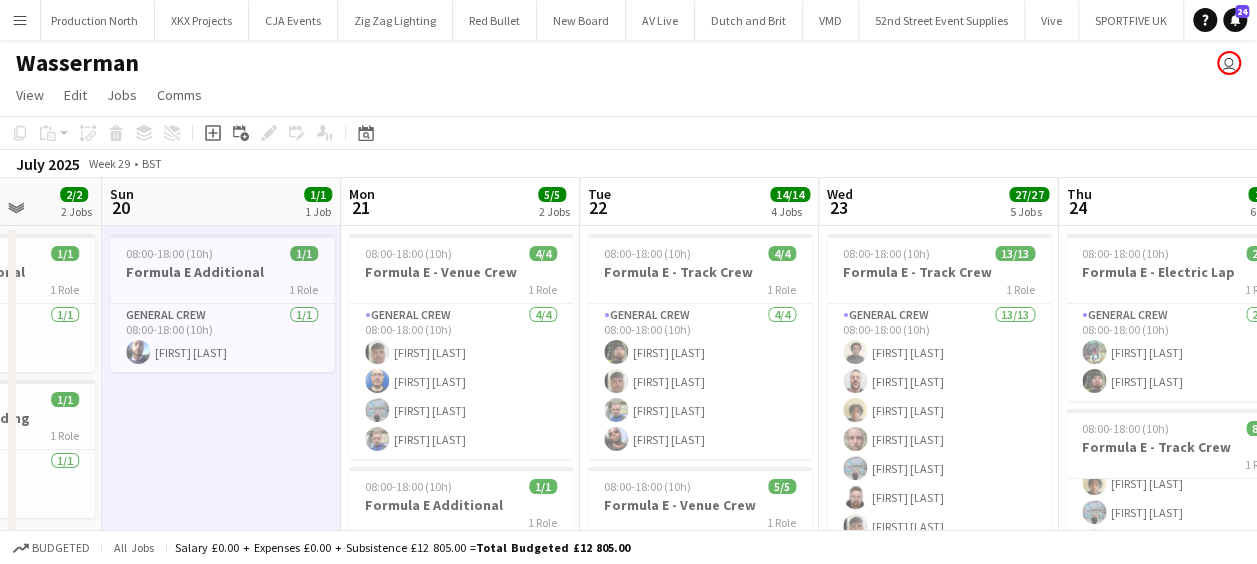drag, startPoint x: 305, startPoint y: 415, endPoint x: 213, endPoint y: 404, distance: 92.65527 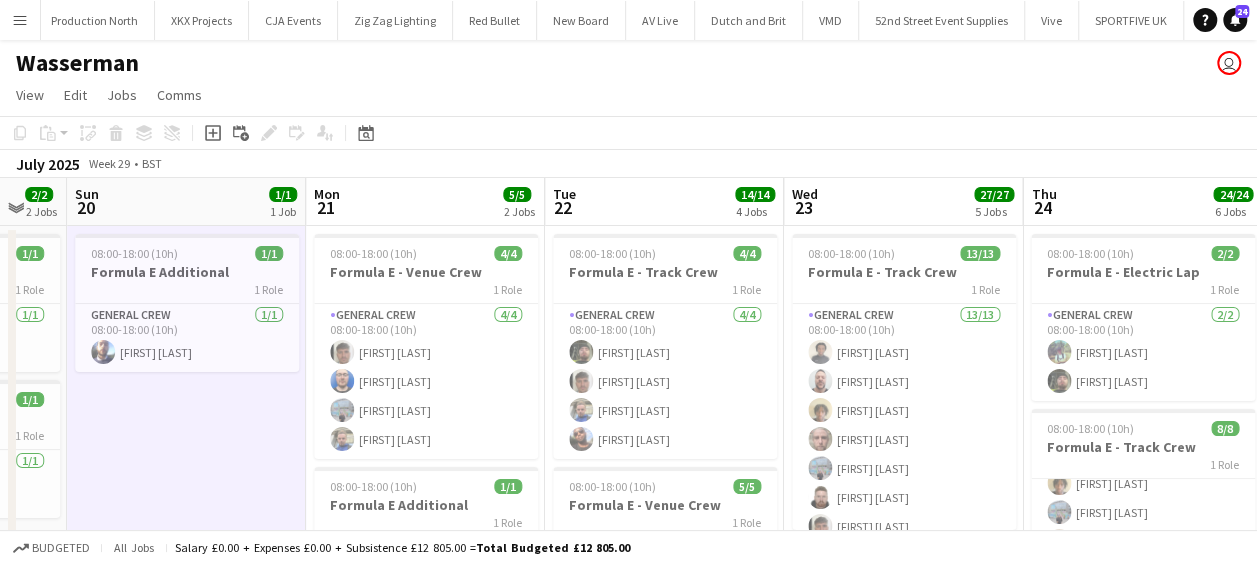 scroll, scrollTop: 0, scrollLeft: 604, axis: horizontal 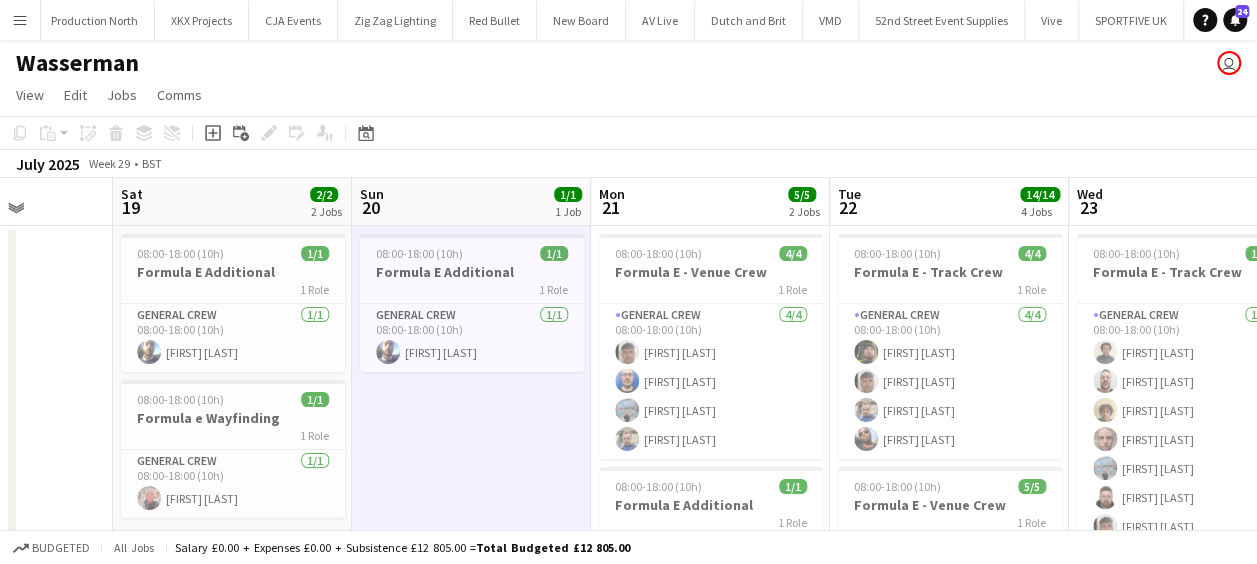 drag, startPoint x: 293, startPoint y: 401, endPoint x: 345, endPoint y: 395, distance: 52.34501 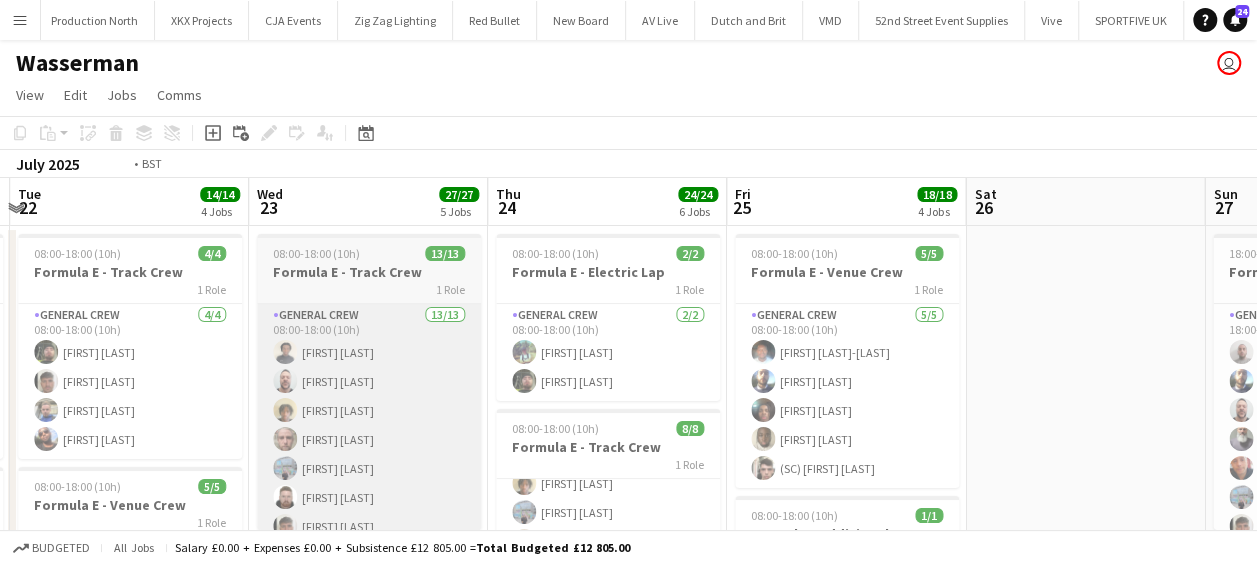 drag, startPoint x: 790, startPoint y: 400, endPoint x: 456, endPoint y: 397, distance: 334.01346 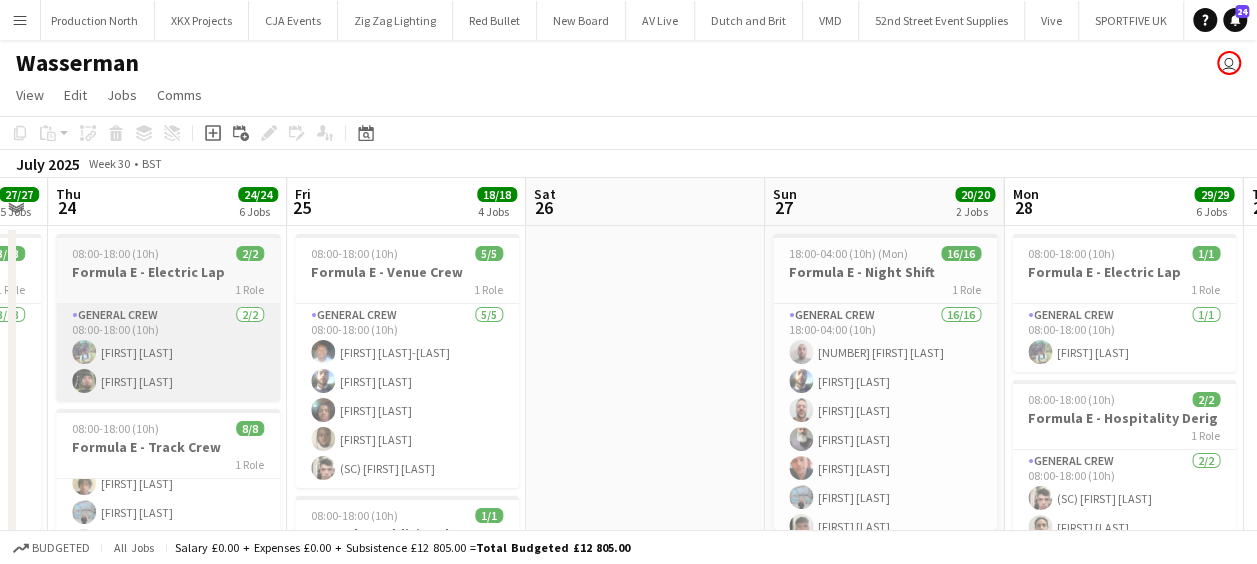drag, startPoint x: 535, startPoint y: 386, endPoint x: 83, endPoint y: 390, distance: 452.0177 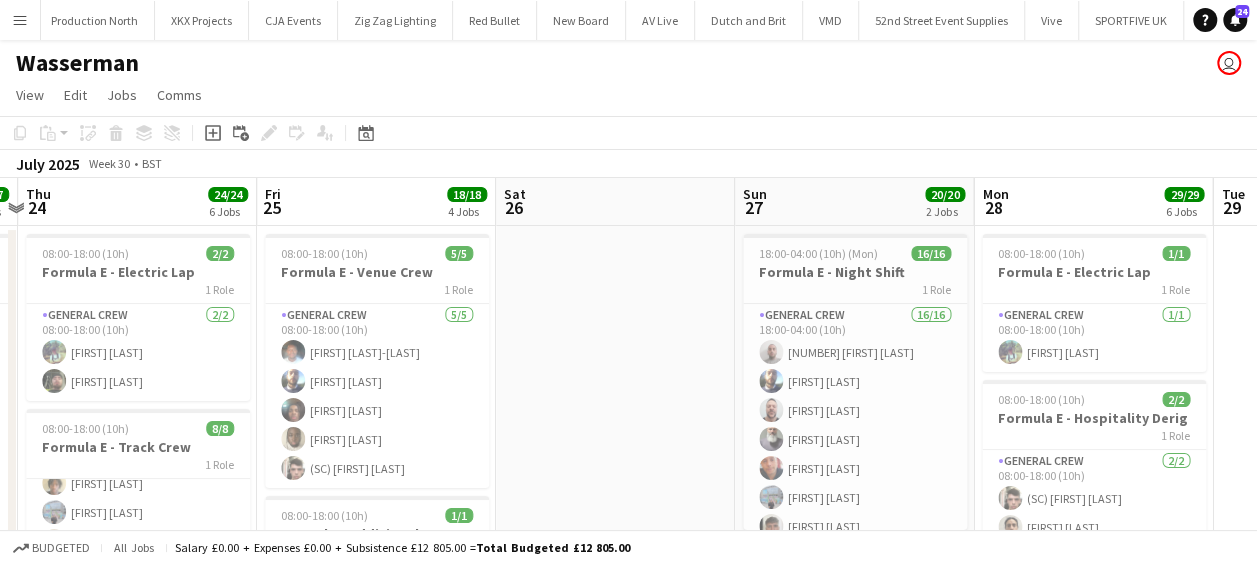scroll 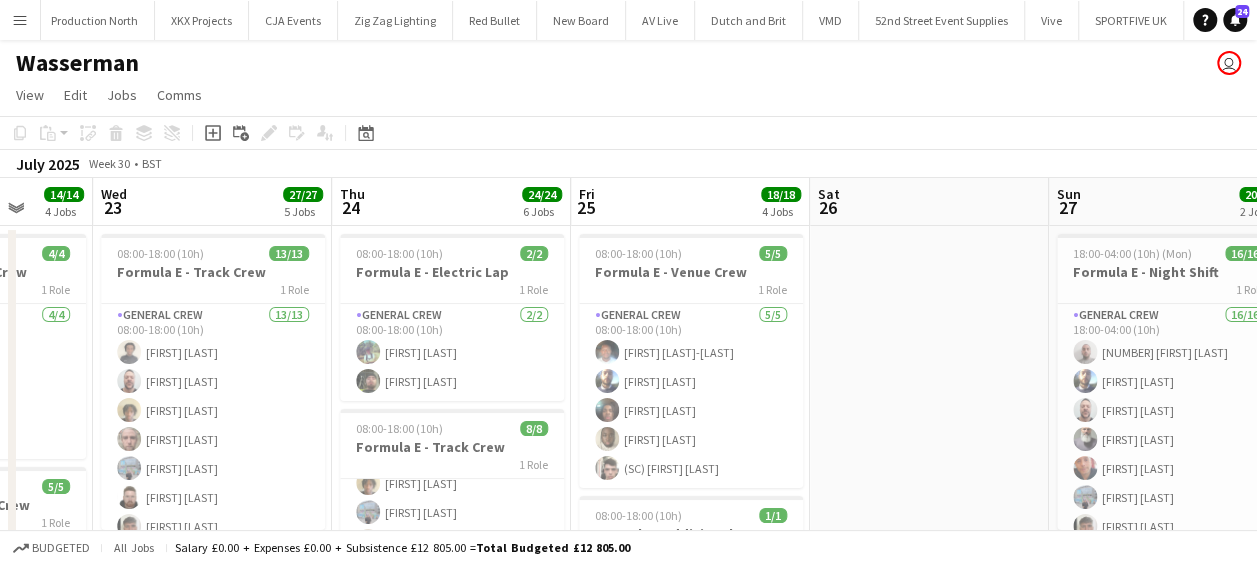 click on "Sun   20   1/1   1 Job   Mon   21   5/5   2 Jobs   Tue   22   14/14   4 Jobs   Wed   23   27/27   5 Jobs   Thu   24   24/24   6 Jobs   Fri   25   18/18   4 Jobs   Sat   26   Sun   27   20/20   2 Jobs   Mon   28   29/29   6 Jobs   Tue   29   Wed   30      08:00-18:00 (10h)    1/1   Formula E Additional   1 Role   General Crew   1/1   08:00-18:00 (10h)
[FIRST] [LAST]     08:00-18:00 (10h)    4/4   Formula E - Venue Crew   1 Role   General Crew   4/4   08:00-18:00 (10h)
[FIRST] [LAST] [FIRST] [LAST] [FIRST] [LAST] [FIRST] [LAST]     08:00-18:00 (10h)    1/1   Formula E Additional   1 Role   General Crew   1/1   08:00-18:00 (10h)
[FIRST] [LAST]     08:00-18:00 (10h)    4/4   Formula E - Track Crew   1 Role   General Crew   4/4   08:00-18:00 (10h)
[FIRST] [LAST] [FIRST] [LAST] [FIRST] [LAST] [FIRST] [LAST]     08:00-18:00 (10h)    5/5   Formula E - Venue Crew   1 Role   General Crew   5/5   08:00-18:00 (10h)
[FIRST] [LAST] [FIRST] [LAST] [FIRST] [LAST] [FIRST] [LAST]     08:00-18:00 (10h)    4/4   1 Role   4/4" at bounding box center (628, 938) 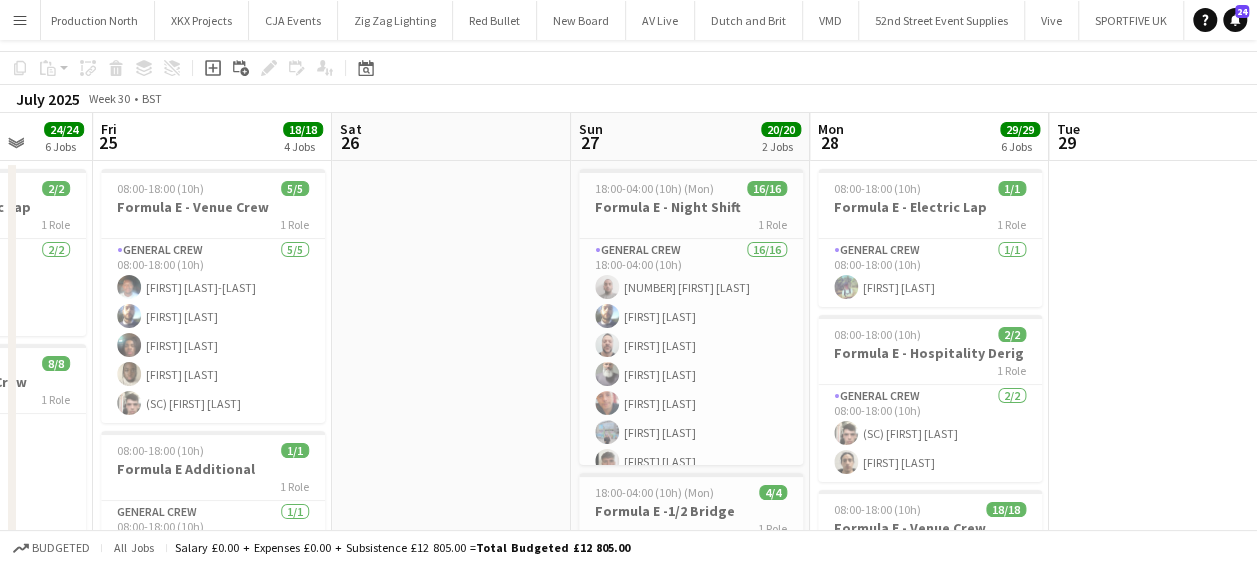 scroll, scrollTop: 0, scrollLeft: 0, axis: both 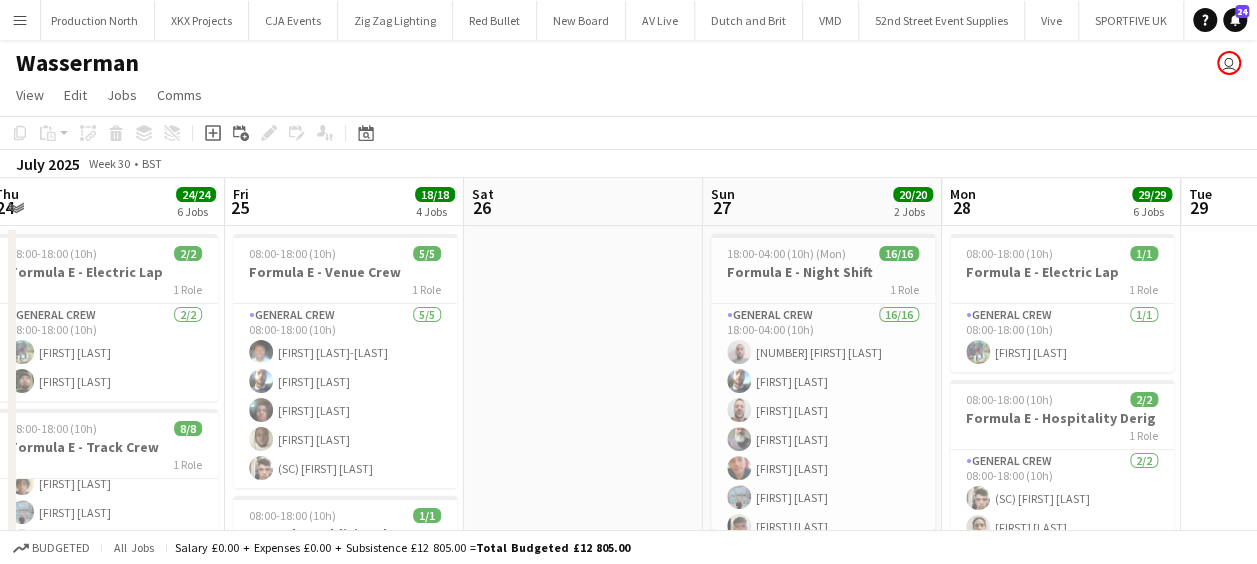 drag, startPoint x: 438, startPoint y: 367, endPoint x: 570, endPoint y: 359, distance: 132.2422 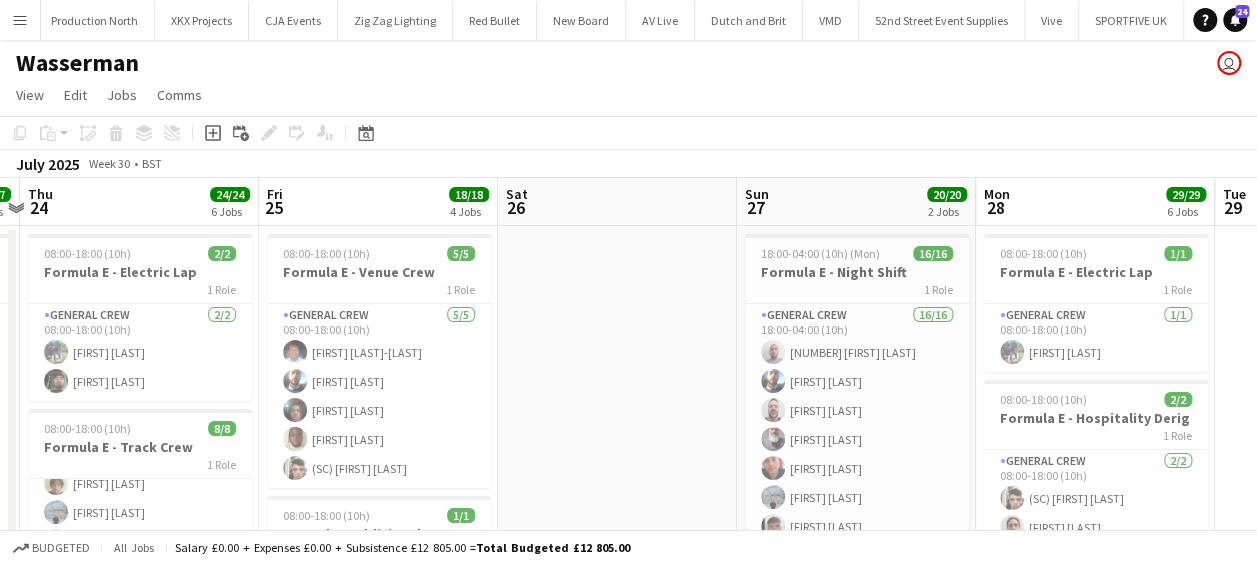 drag, startPoint x: 495, startPoint y: 374, endPoint x: 762, endPoint y: 364, distance: 267.1872 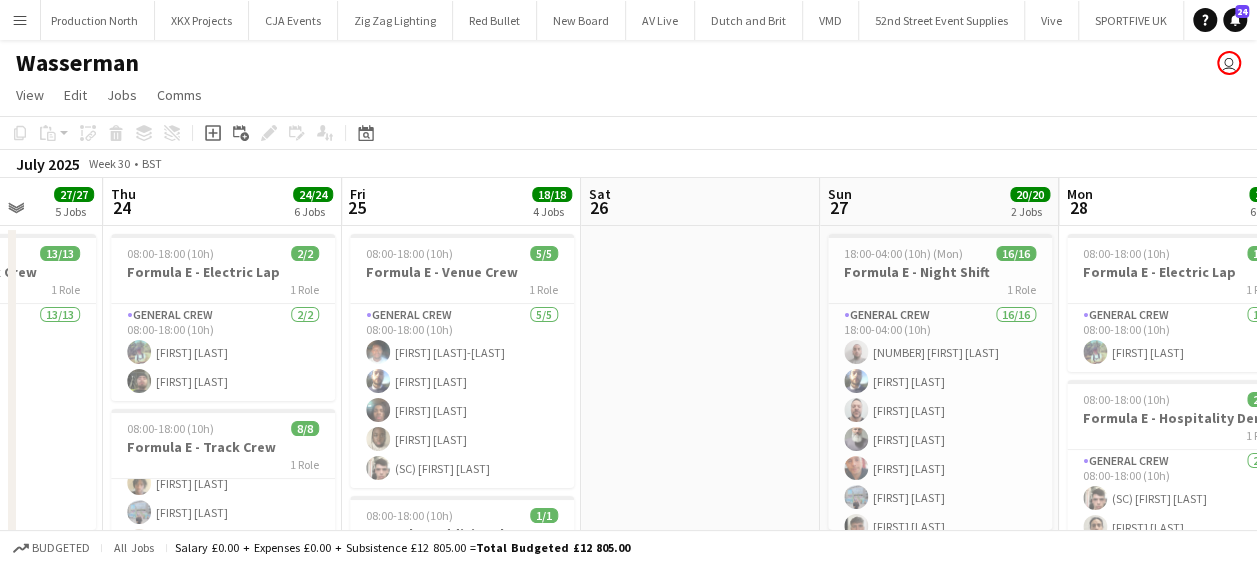 drag, startPoint x: 594, startPoint y: 364, endPoint x: 677, endPoint y: 354, distance: 83.60024 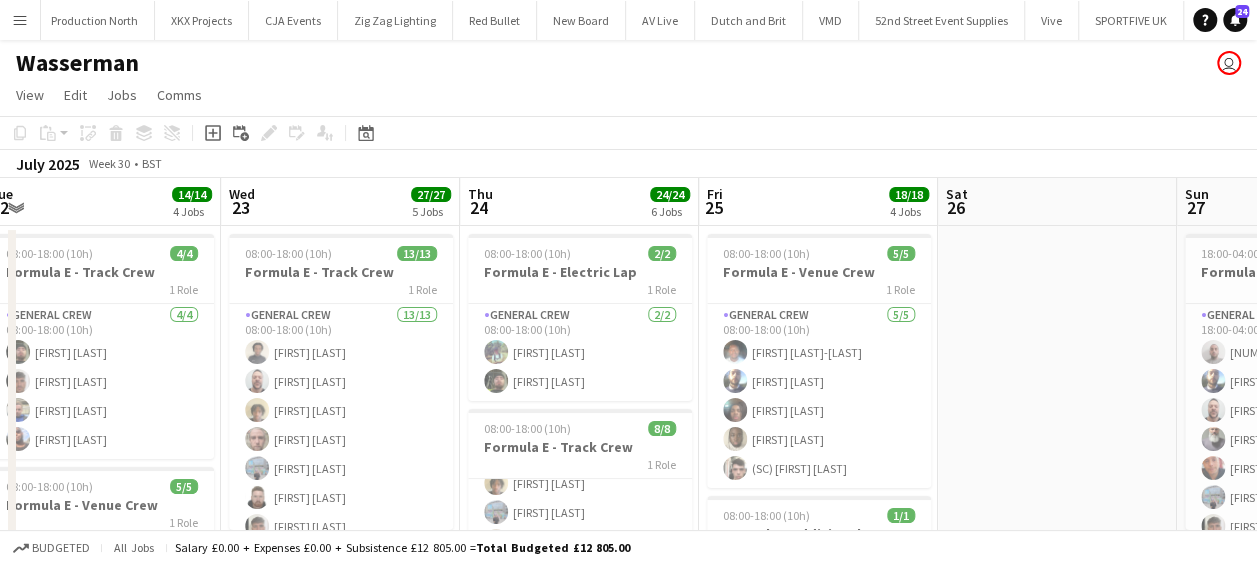 drag, startPoint x: 523, startPoint y: 348, endPoint x: 642, endPoint y: 332, distance: 120.070816 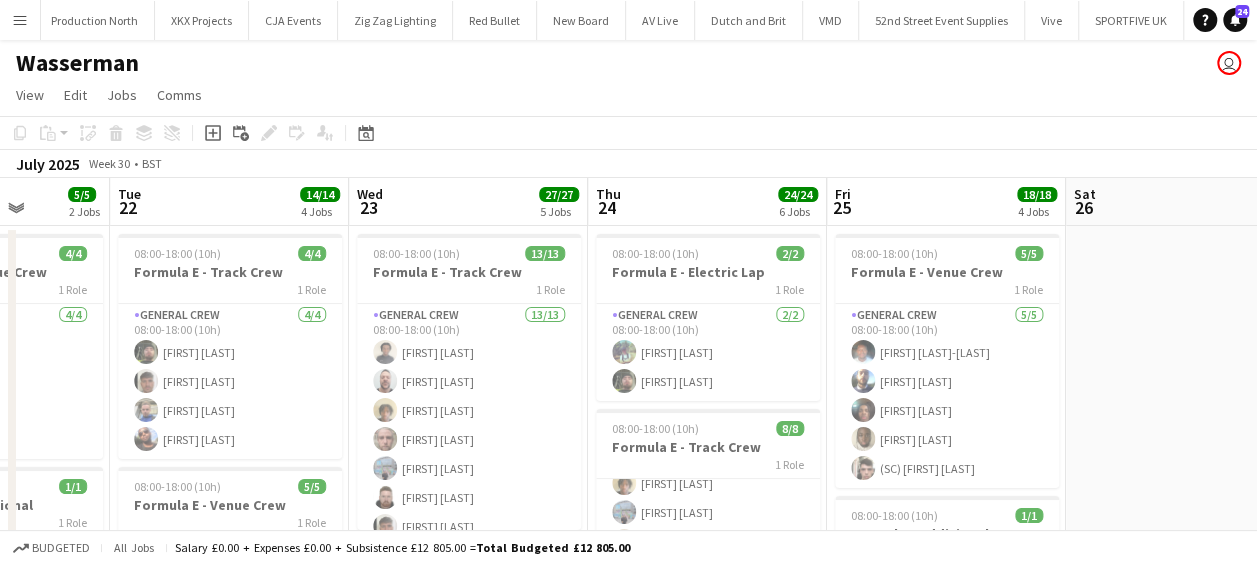 drag, startPoint x: 401, startPoint y: 342, endPoint x: 528, endPoint y: 338, distance: 127.06297 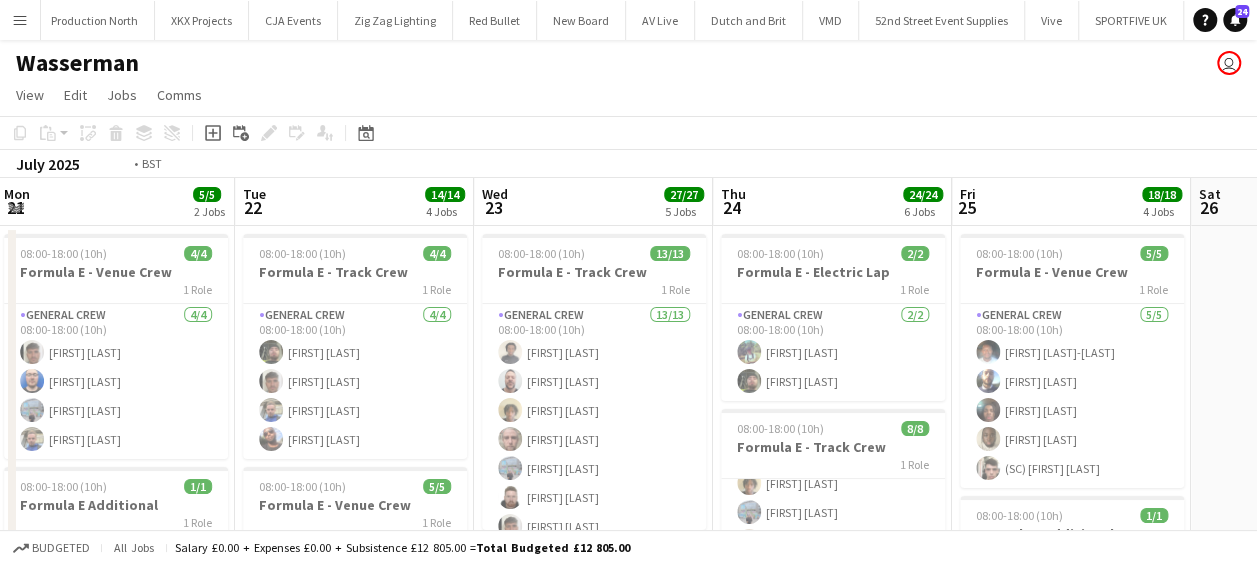 drag, startPoint x: 324, startPoint y: 350, endPoint x: 410, endPoint y: 346, distance: 86.09297 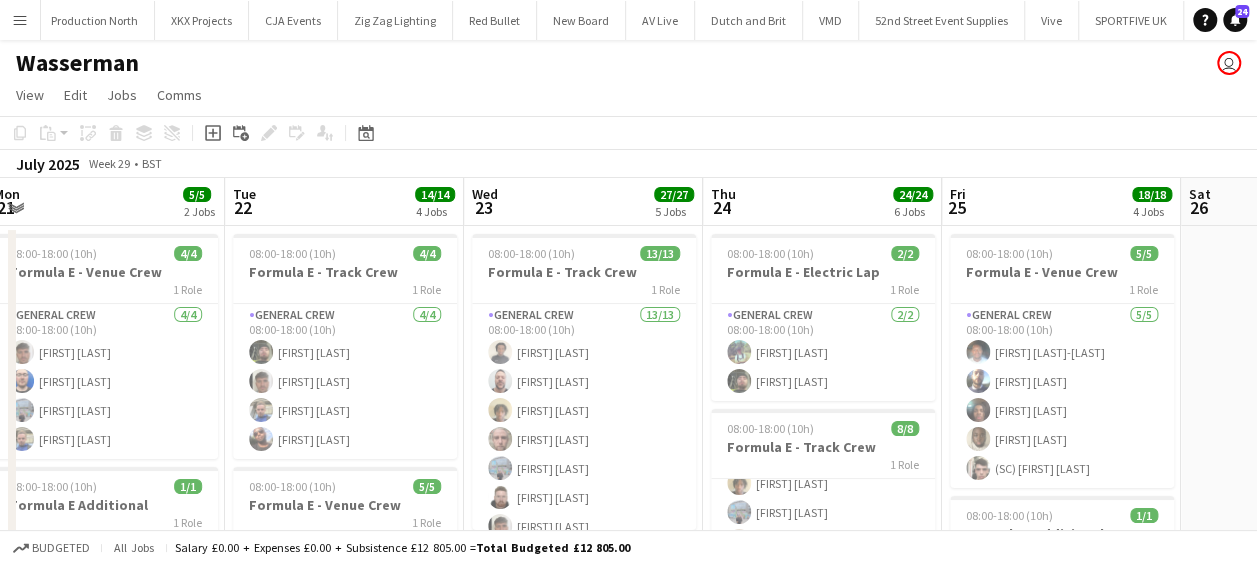 drag, startPoint x: 539, startPoint y: 375, endPoint x: 574, endPoint y: 375, distance: 35 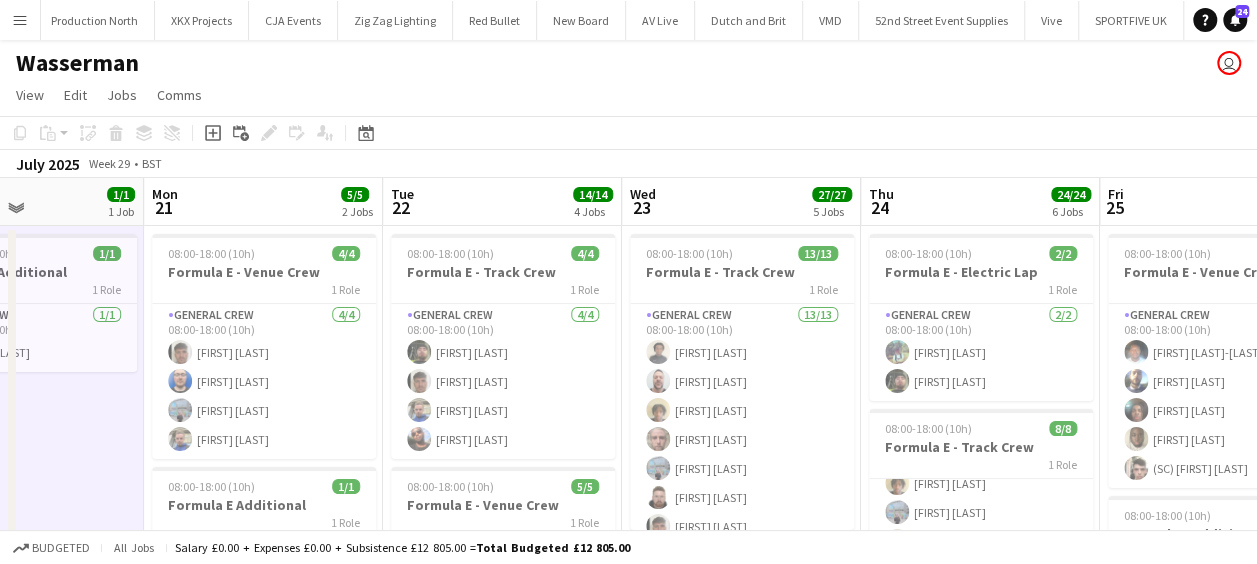drag, startPoint x: 392, startPoint y: 377, endPoint x: 543, endPoint y: 374, distance: 151.0298 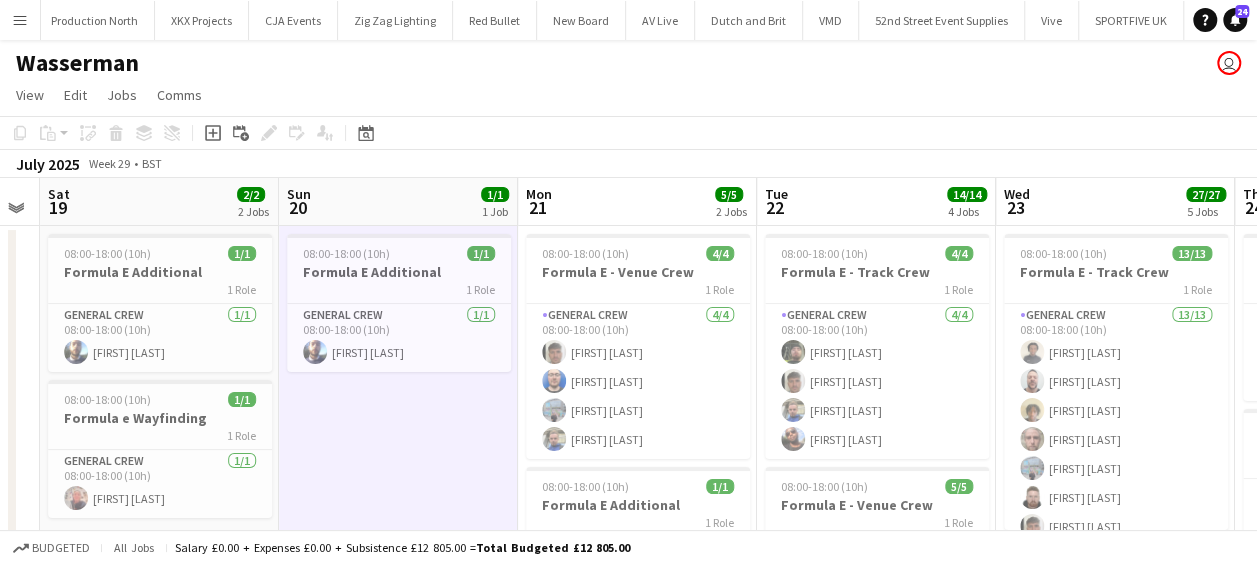 drag, startPoint x: 328, startPoint y: 396, endPoint x: 364, endPoint y: 406, distance: 37.363083 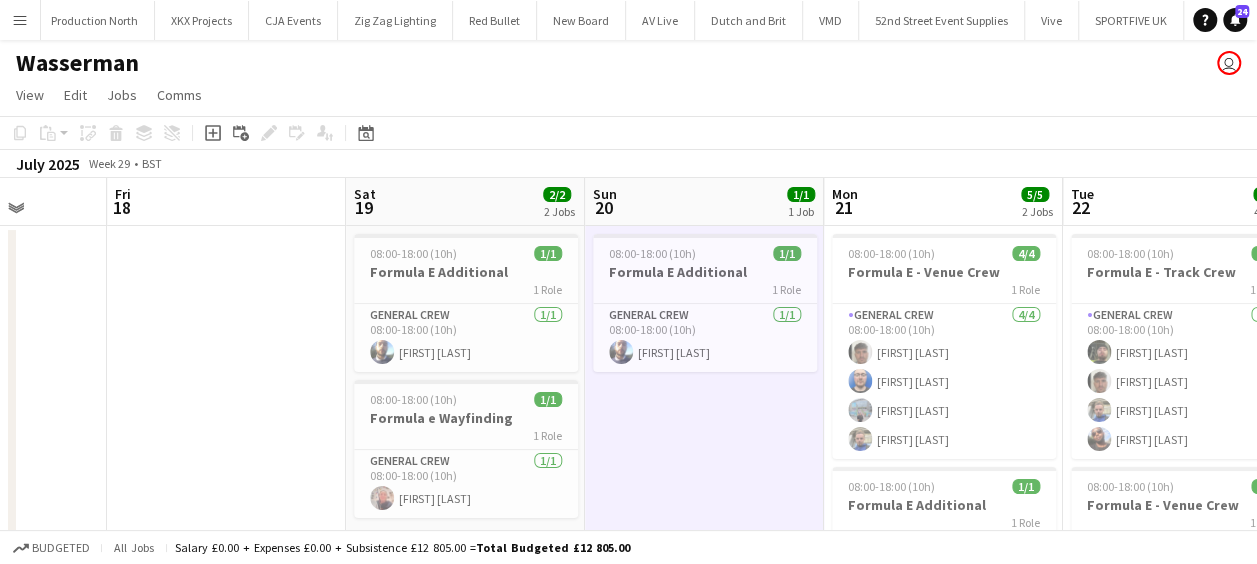 drag, startPoint x: 490, startPoint y: 396, endPoint x: 602, endPoint y: 389, distance: 112.21854 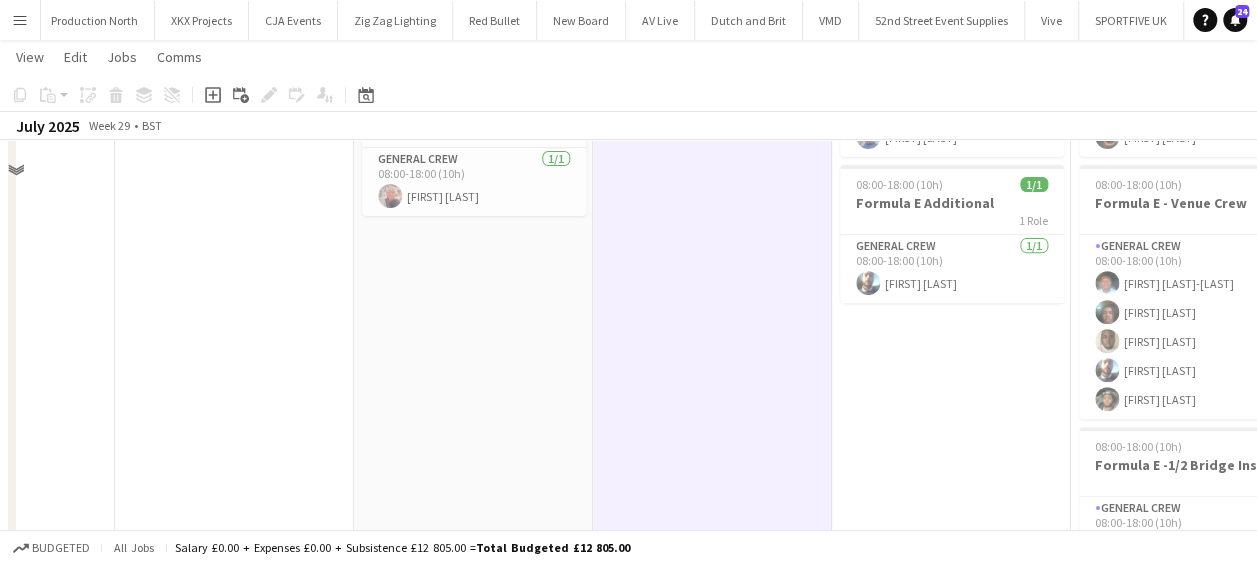scroll, scrollTop: 0, scrollLeft: 0, axis: both 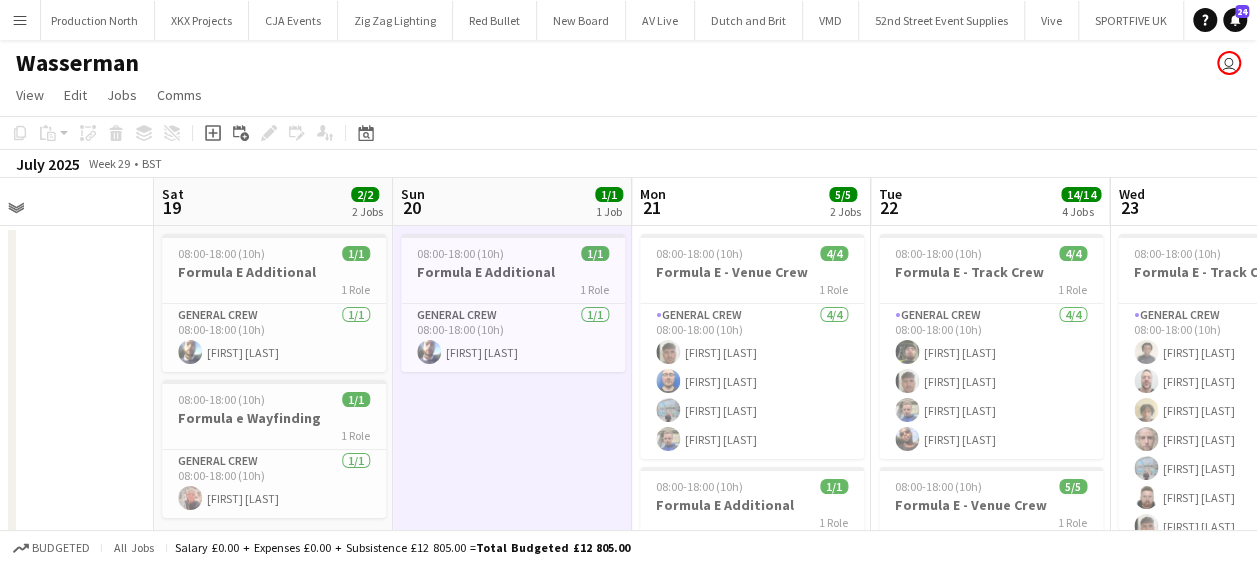 drag, startPoint x: 754, startPoint y: 462, endPoint x: 554, endPoint y: 462, distance: 200 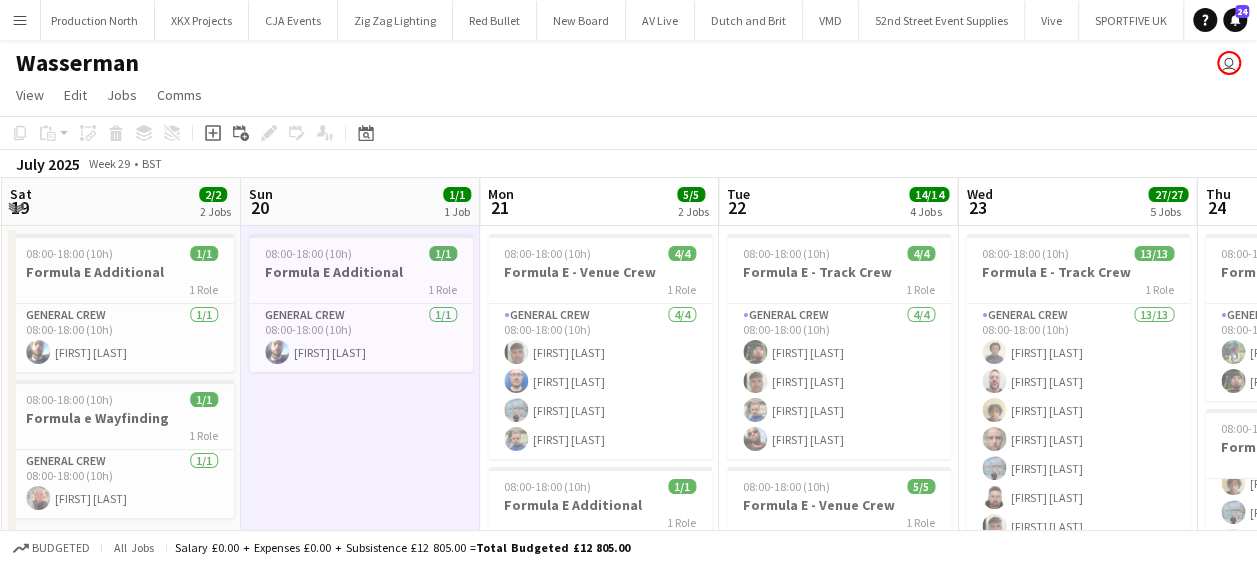 drag, startPoint x: 494, startPoint y: 458, endPoint x: 339, endPoint y: 467, distance: 155.26108 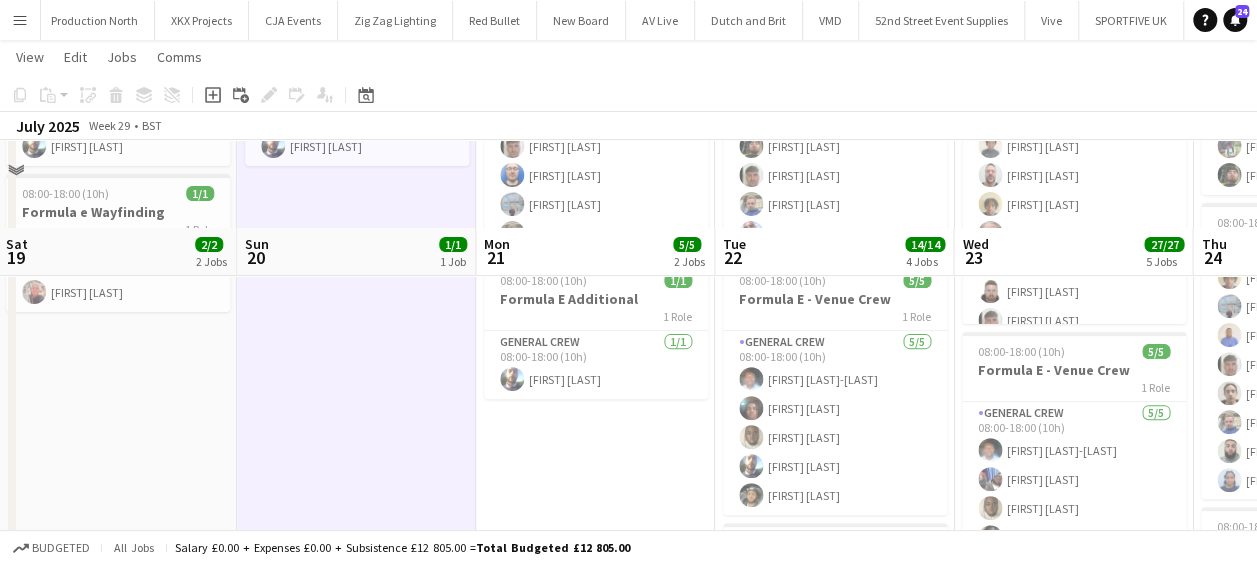 scroll, scrollTop: 0, scrollLeft: 0, axis: both 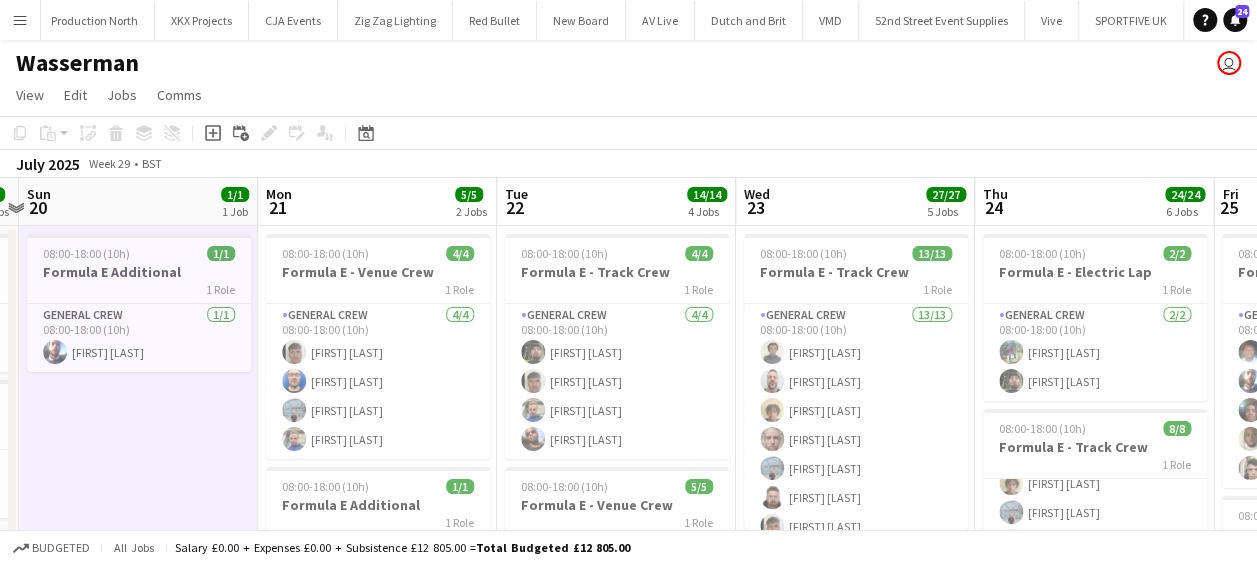 drag, startPoint x: 456, startPoint y: 438, endPoint x: 238, endPoint y: 448, distance: 218.22923 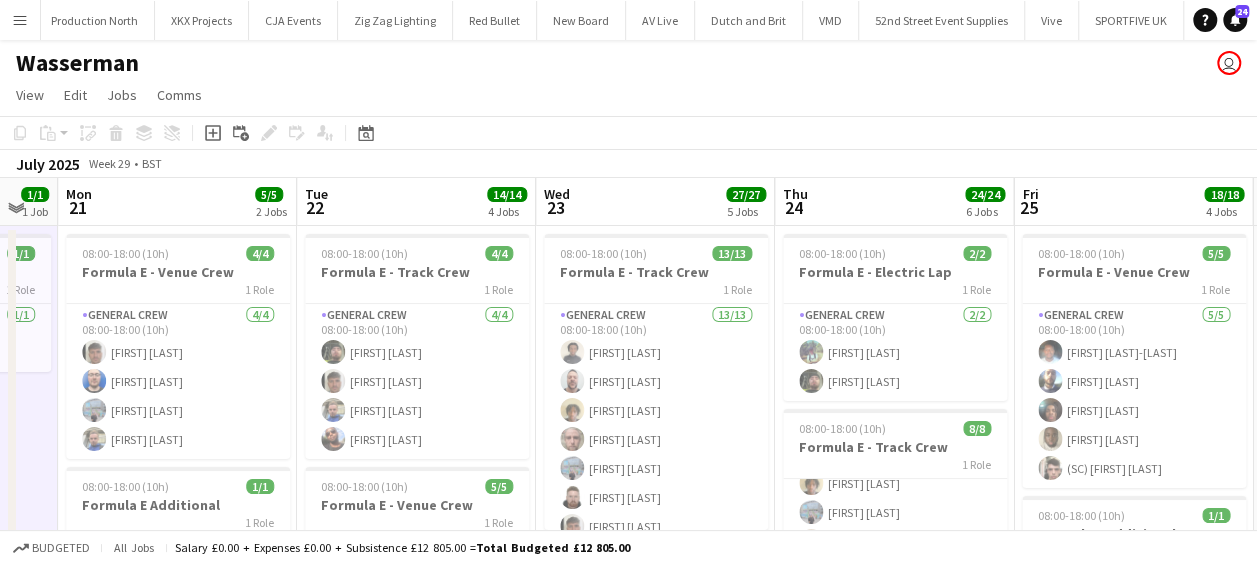 drag, startPoint x: 256, startPoint y: 428, endPoint x: 56, endPoint y: 433, distance: 200.06248 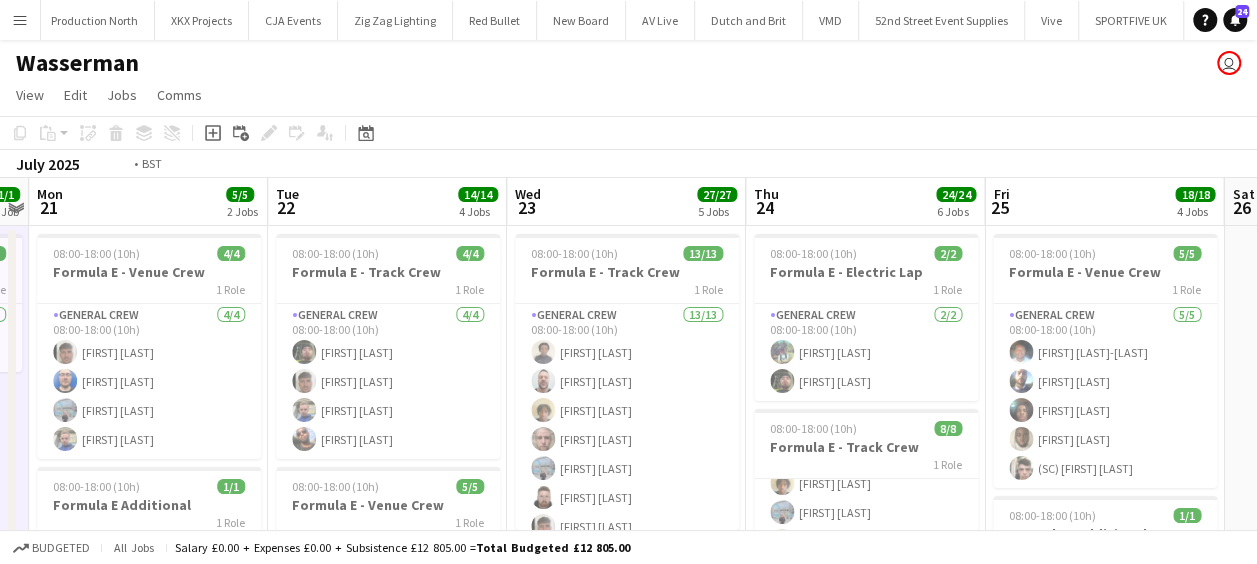 scroll, scrollTop: 0, scrollLeft: 494, axis: horizontal 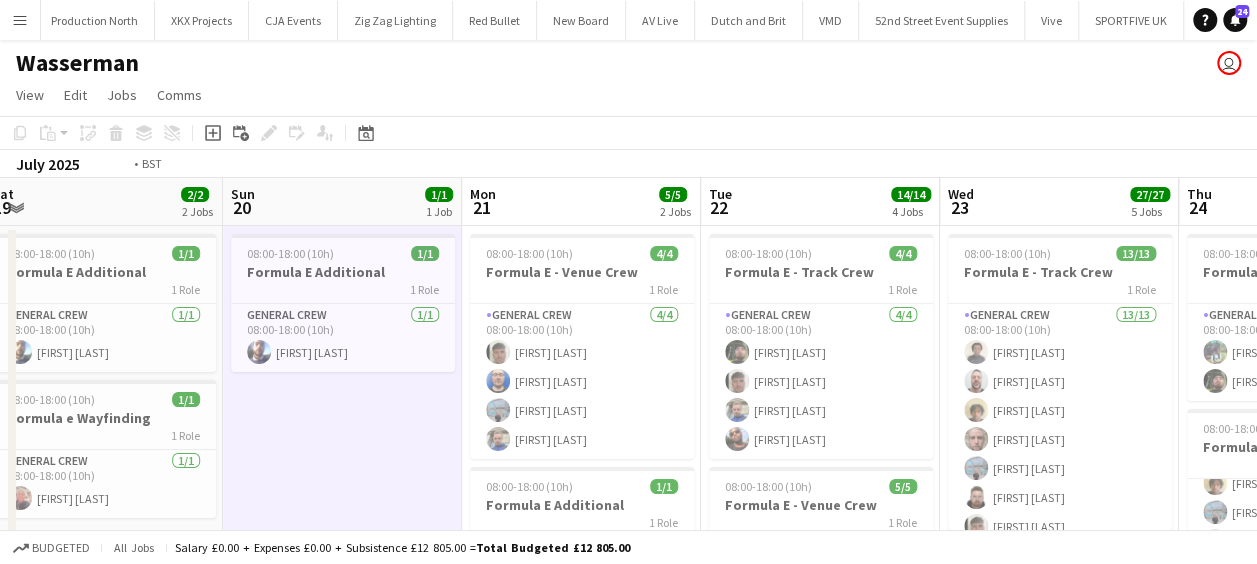 drag, startPoint x: 180, startPoint y: 426, endPoint x: 135, endPoint y: 427, distance: 45.01111 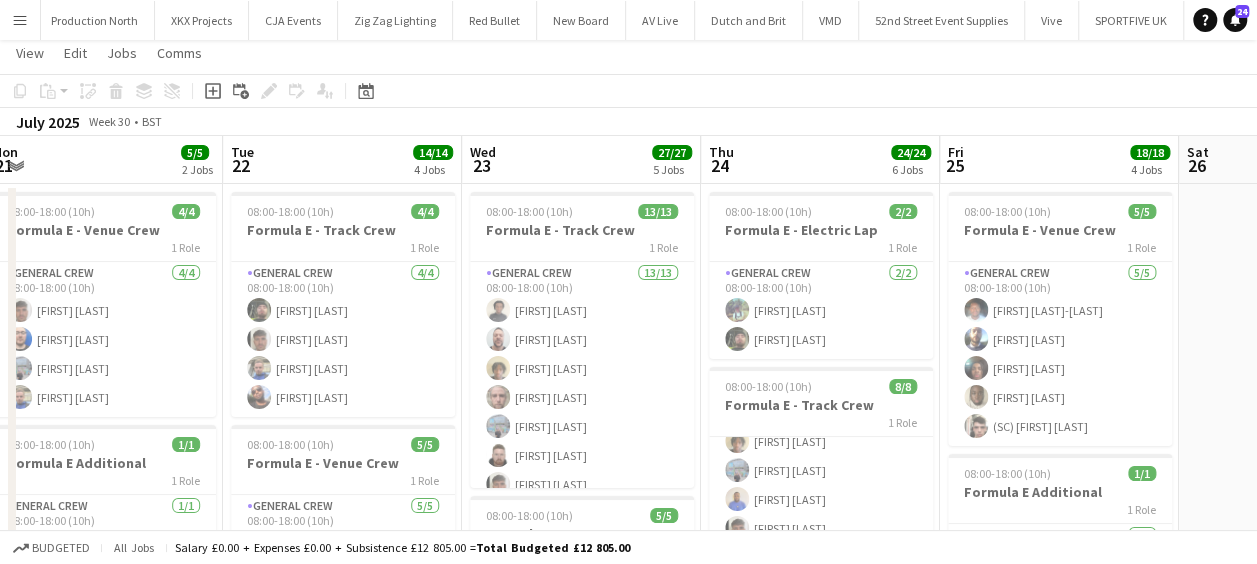 scroll, scrollTop: 0, scrollLeft: 0, axis: both 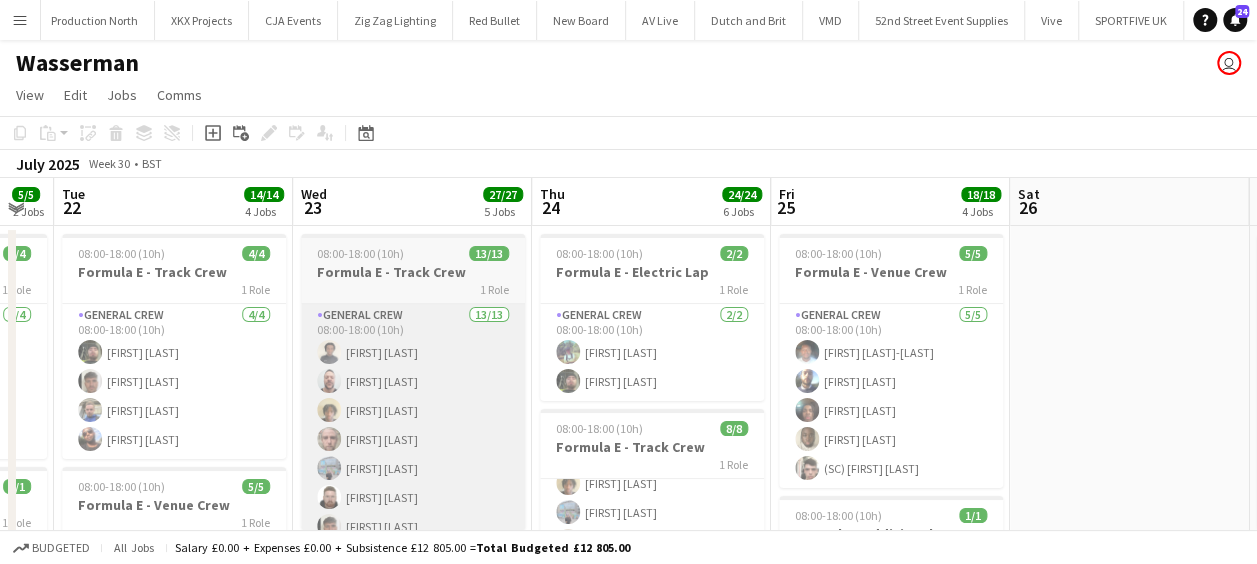 drag, startPoint x: 547, startPoint y: 369, endPoint x: 394, endPoint y: 366, distance: 153.0294 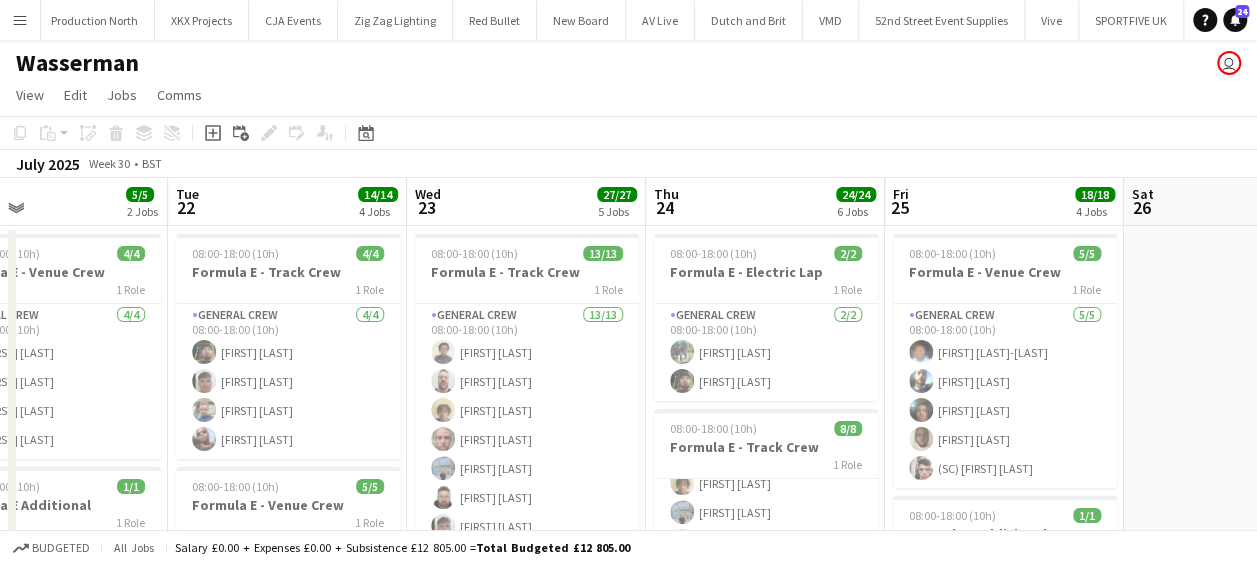 drag, startPoint x: 936, startPoint y: 358, endPoint x: 657, endPoint y: 358, distance: 279 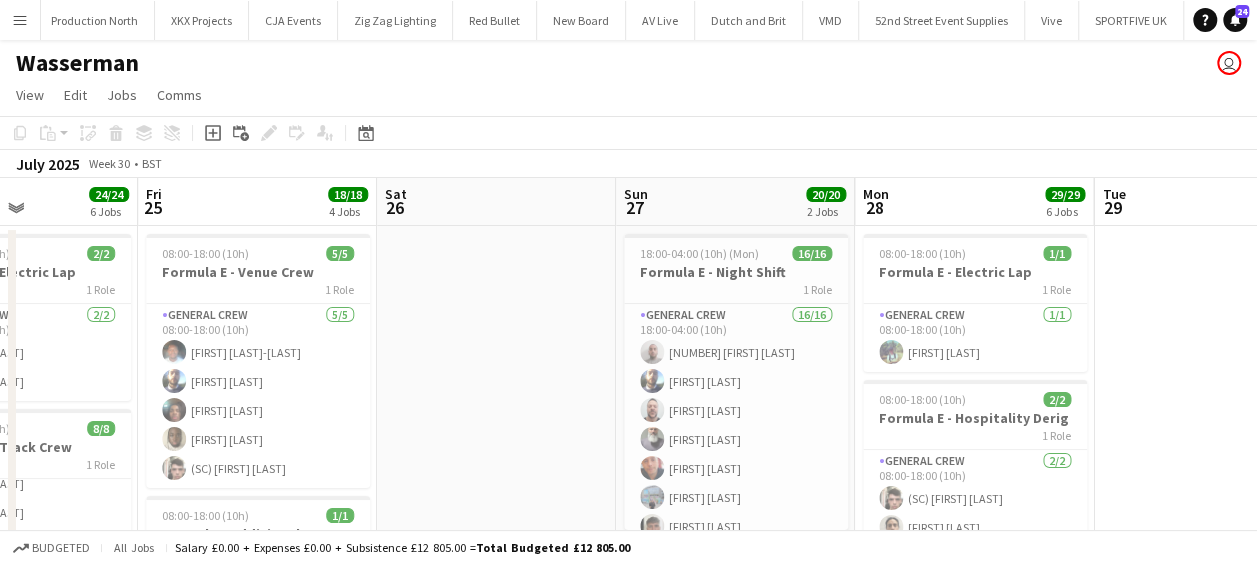 click on "Mon   21   5/5   2 Jobs   Tue   22   14/14   4 Jobs   Wed   23   27/27   5 Jobs   Thu   24   24/24   6 Jobs   Fri   25   18/18   4 Jobs   Sat   26   Sun   27   20/20   2 Jobs   Mon   28   29/29   6 Jobs   Tue   29   Wed   30   Thu   31      08:00-18:00 (10h)    4/4   Formula E - Venue Crew   1 Role   General Crew   4/4   08:00-18:00 (10h)
[FIRST] [LAST] [FIRST] [LAST] [FIRST] [LAST] [FIRST] [LAST]     08:00-18:00 (10h)    1/1   Formula E Additional   1 Role   General Crew   1/1   08:00-18:00 (10h)
[FIRST] [LAST]     08:00-18:00 (10h)    4/4   Formula E - Track Crew   1 Role   General Crew   4/4   08:00-18:00 (10h)
[FIRST] [LAST] [FIRST] [LAST] [FIRST] [LAST] [FIRST] [LAST]     08:00-18:00 (10h)    5/5   Formula E - Venue Crew   1 Role   General Crew   5/5   08:00-18:00 (10h)
[FIRST] [LAST]-[LAST] [FIRST] [LAST] [FIRST] [LAST] [FIRST] [LAST] [FIRST] [LAST]     08:00-18:00 (10h)    4/4   Formula E -1/2 Bridge Install   1 Role   General Crew   4/4   08:00-18:00 (10h)
[FIRST] [LAST] [FIRST] [LAST] [FIRST] [LAST] [FIRST] [LAST]" at bounding box center (628, 938) 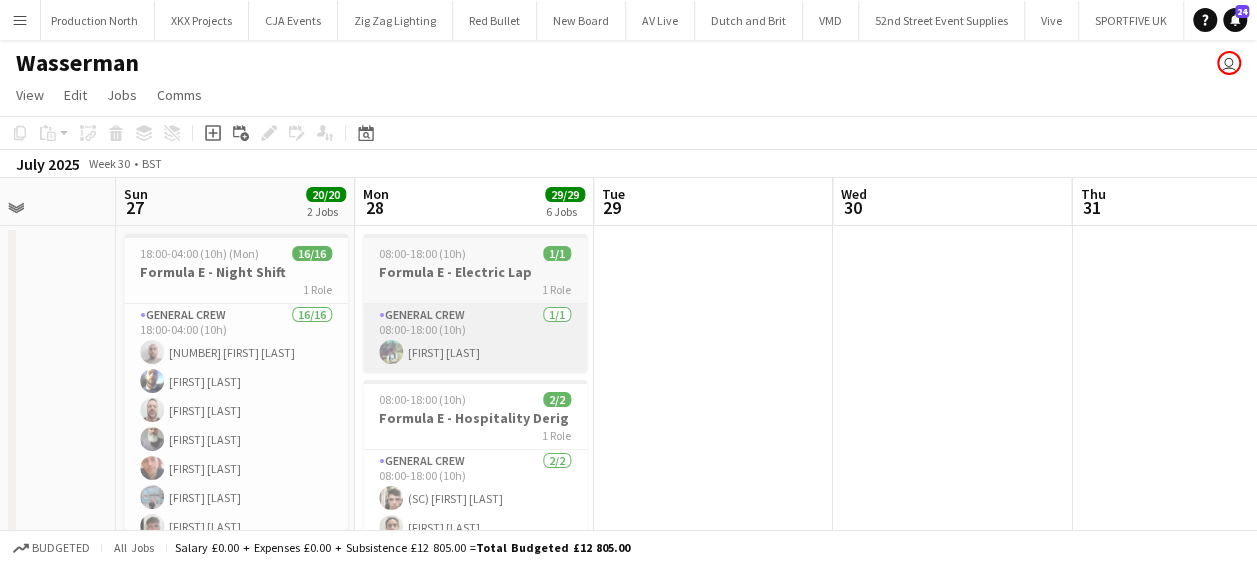 drag, startPoint x: 265, startPoint y: 353, endPoint x: 597, endPoint y: 345, distance: 332.09637 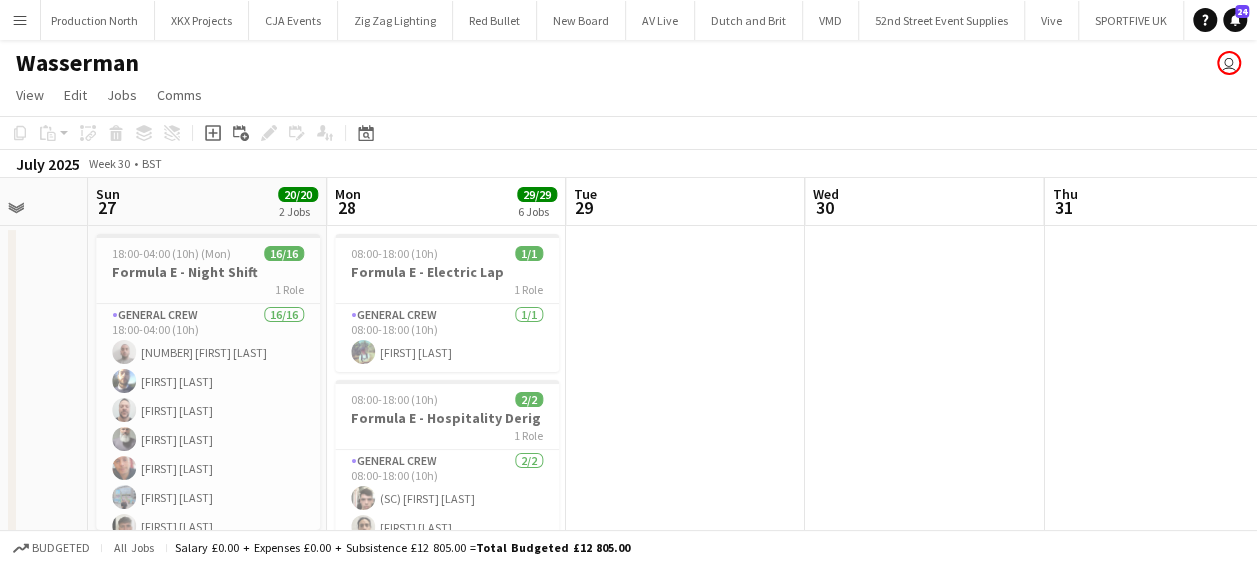 scroll, scrollTop: 0, scrollLeft: 941, axis: horizontal 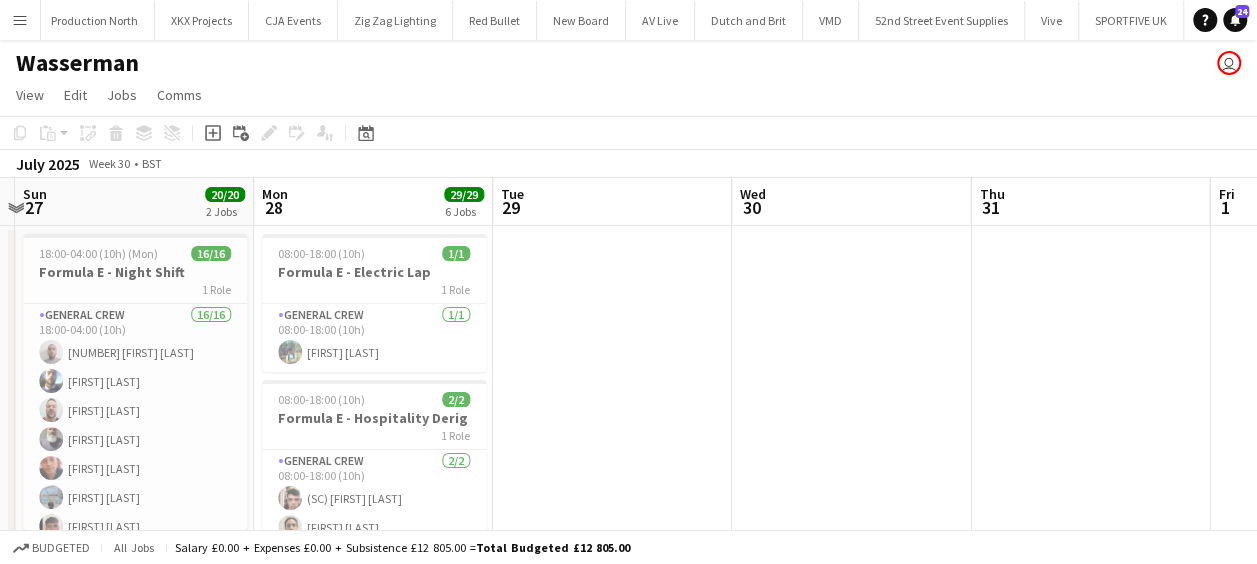 drag, startPoint x: 848, startPoint y: 348, endPoint x: 543, endPoint y: 348, distance: 305 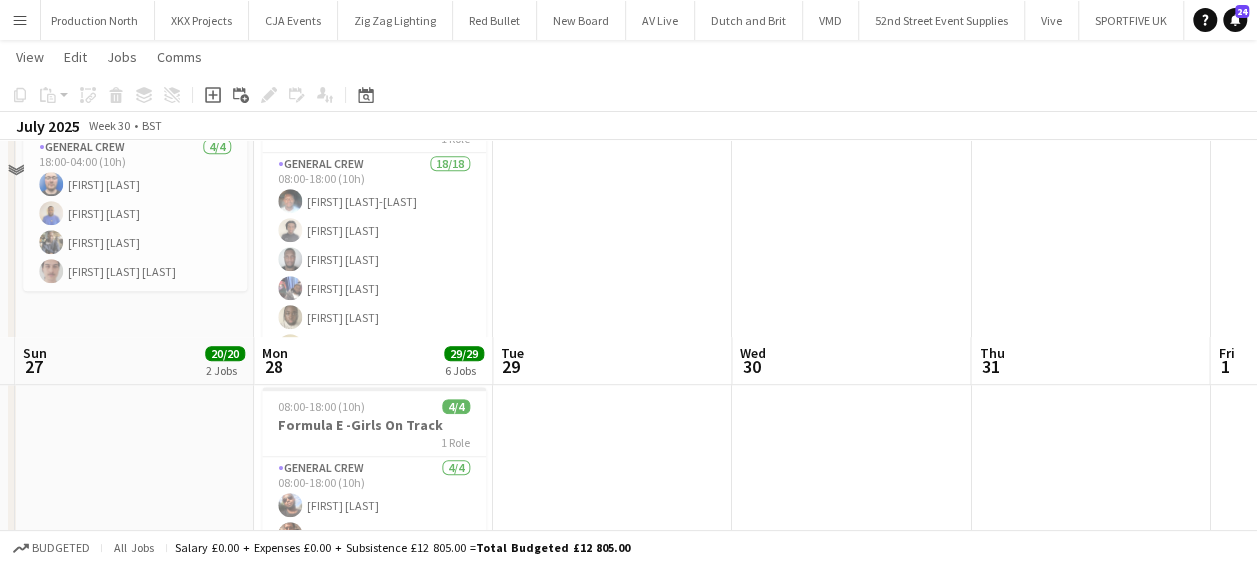 scroll, scrollTop: 266, scrollLeft: 0, axis: vertical 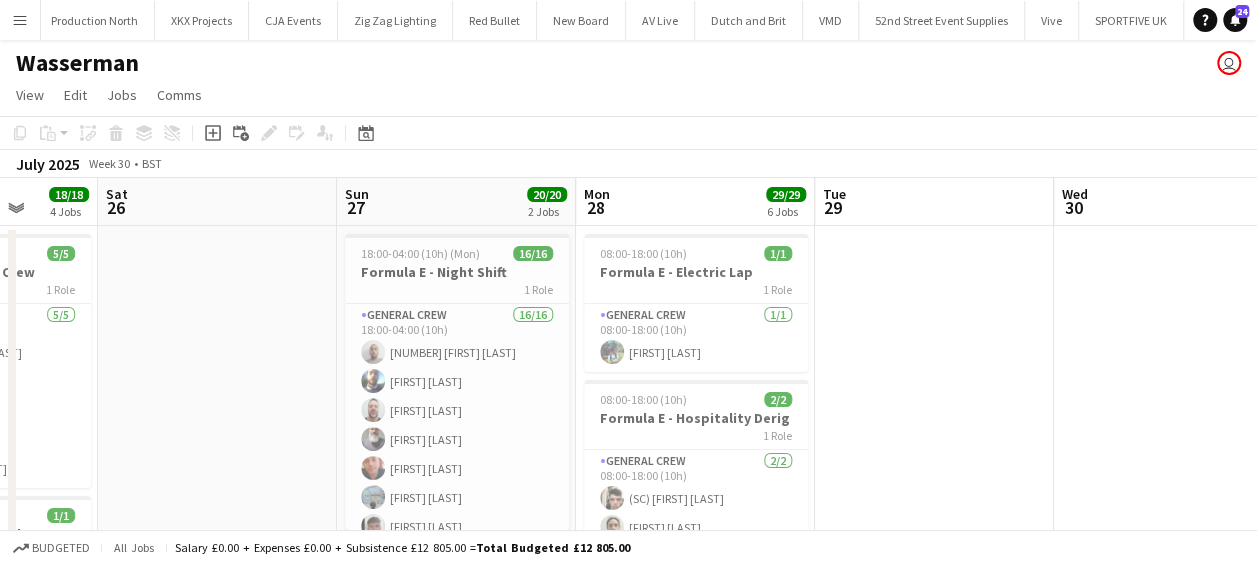 drag, startPoint x: 494, startPoint y: 390, endPoint x: 818, endPoint y: 392, distance: 324.00616 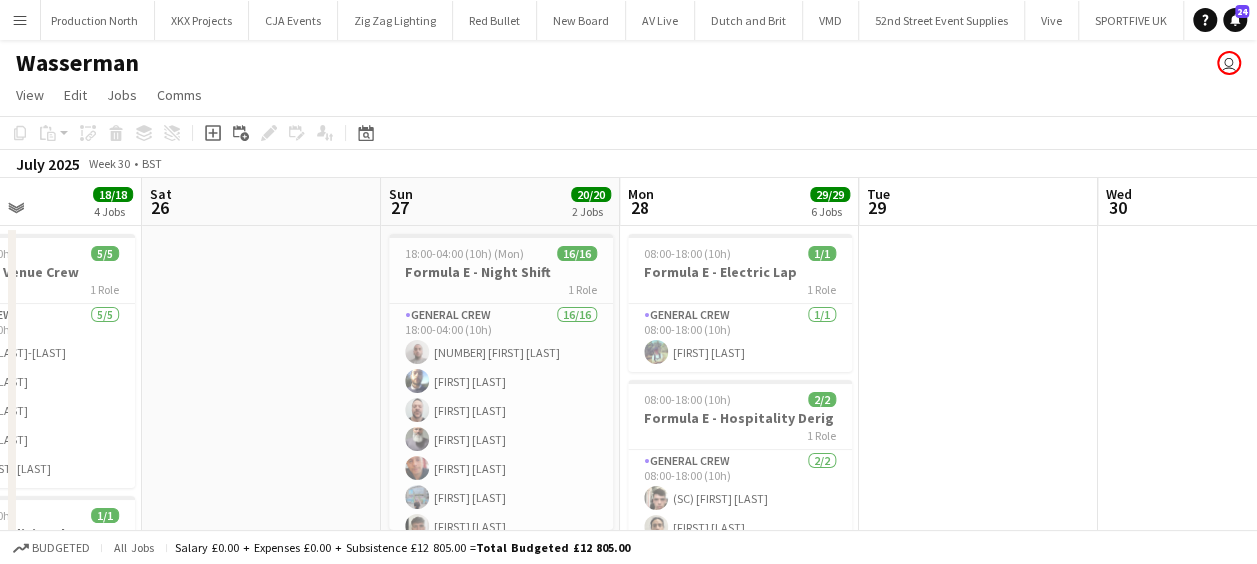 drag, startPoint x: 453, startPoint y: 363, endPoint x: 722, endPoint y: 380, distance: 269.53665 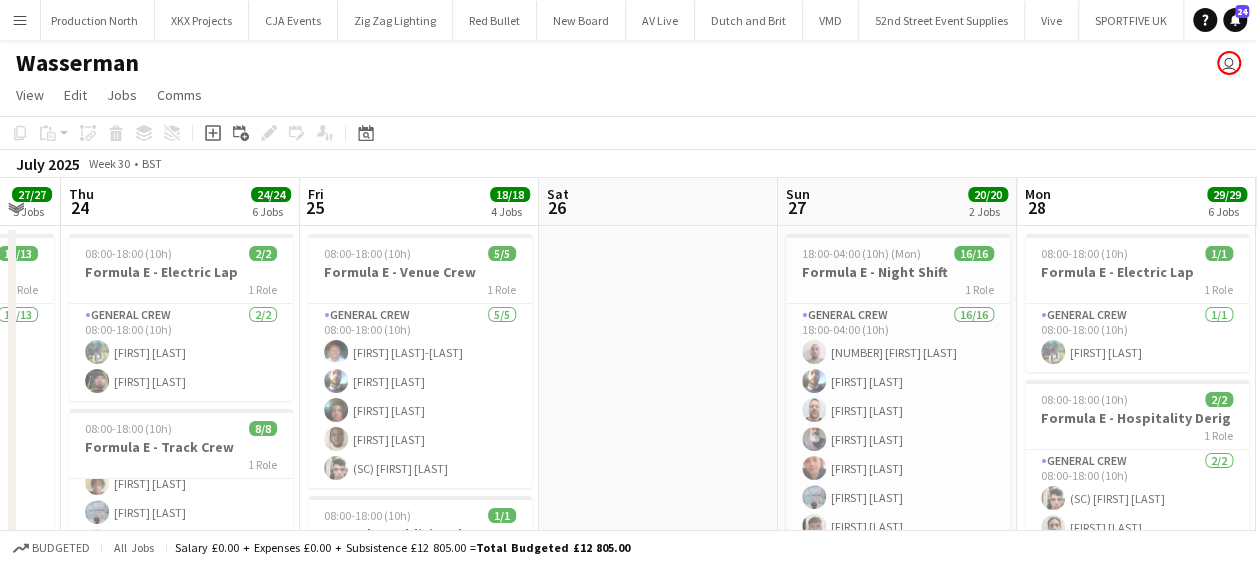 drag, startPoint x: 547, startPoint y: 378, endPoint x: 611, endPoint y: 385, distance: 64.381676 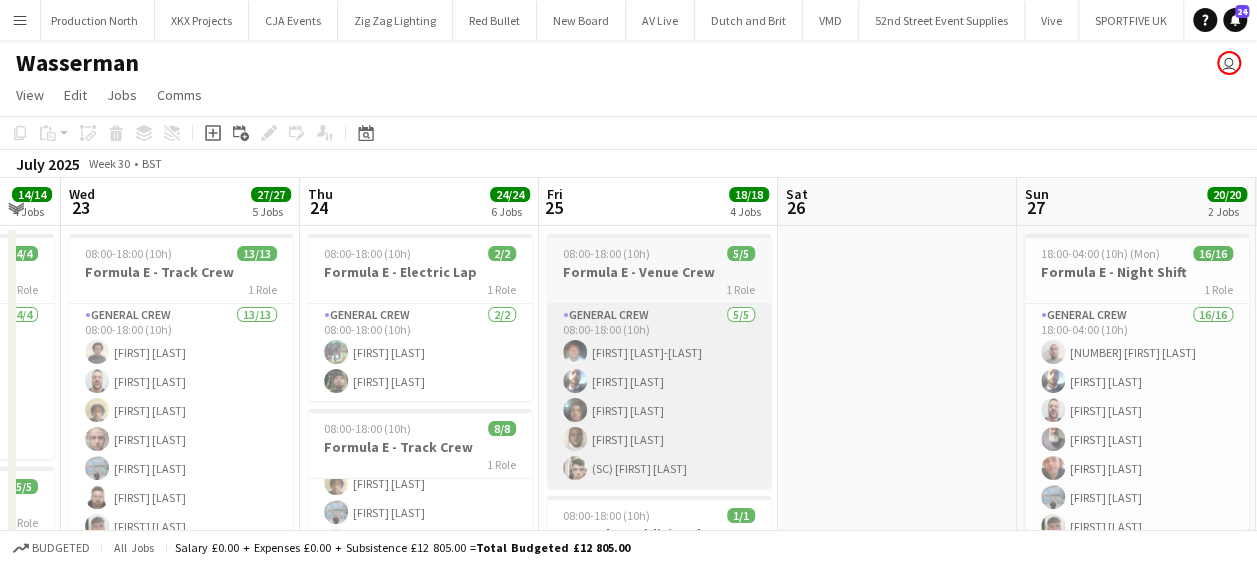 scroll, scrollTop: 0, scrollLeft: 583, axis: horizontal 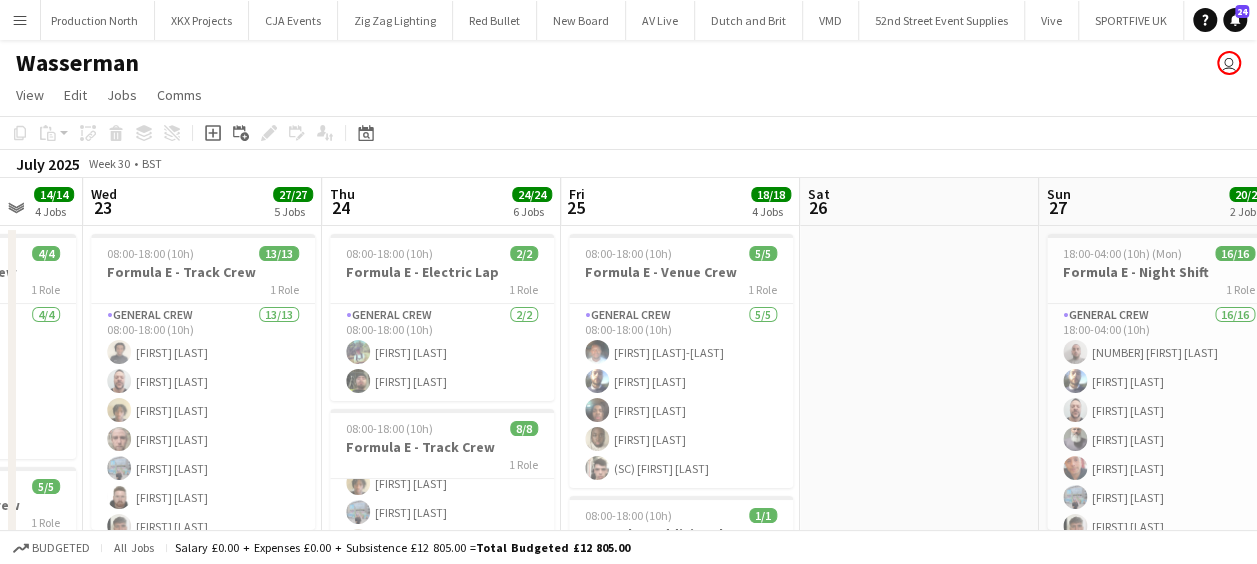 drag, startPoint x: 346, startPoint y: 382, endPoint x: 448, endPoint y: 374, distance: 102.31325 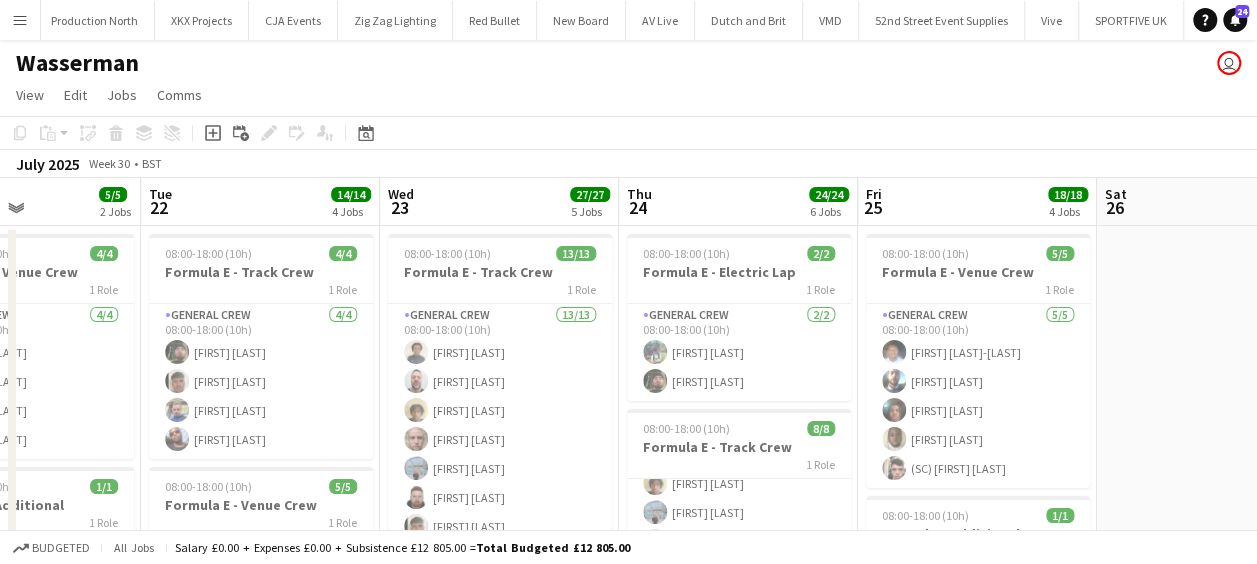 drag, startPoint x: 295, startPoint y: 384, endPoint x: 584, endPoint y: 382, distance: 289.00693 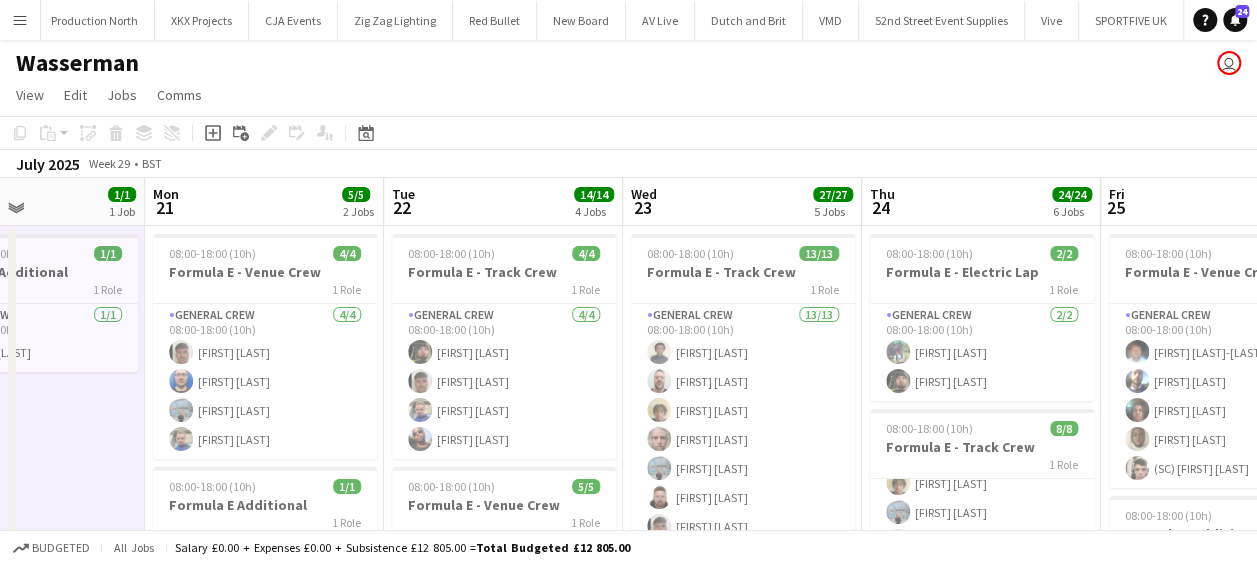 drag, startPoint x: 317, startPoint y: 386, endPoint x: 573, endPoint y: 386, distance: 256 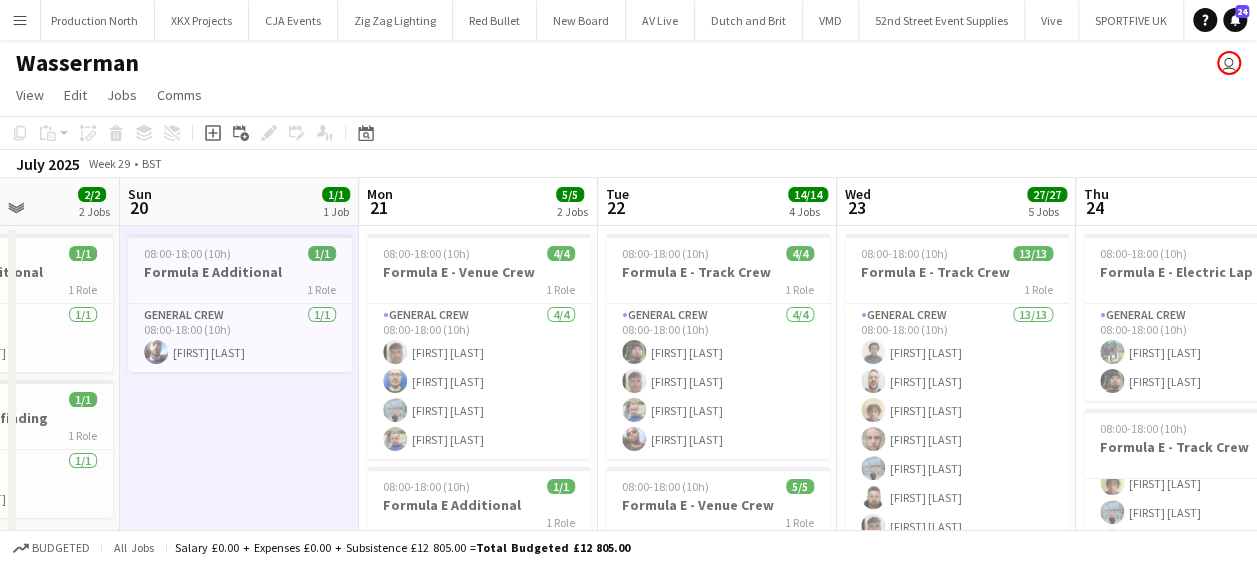 drag, startPoint x: 540, startPoint y: 388, endPoint x: 222, endPoint y: 391, distance: 318.01416 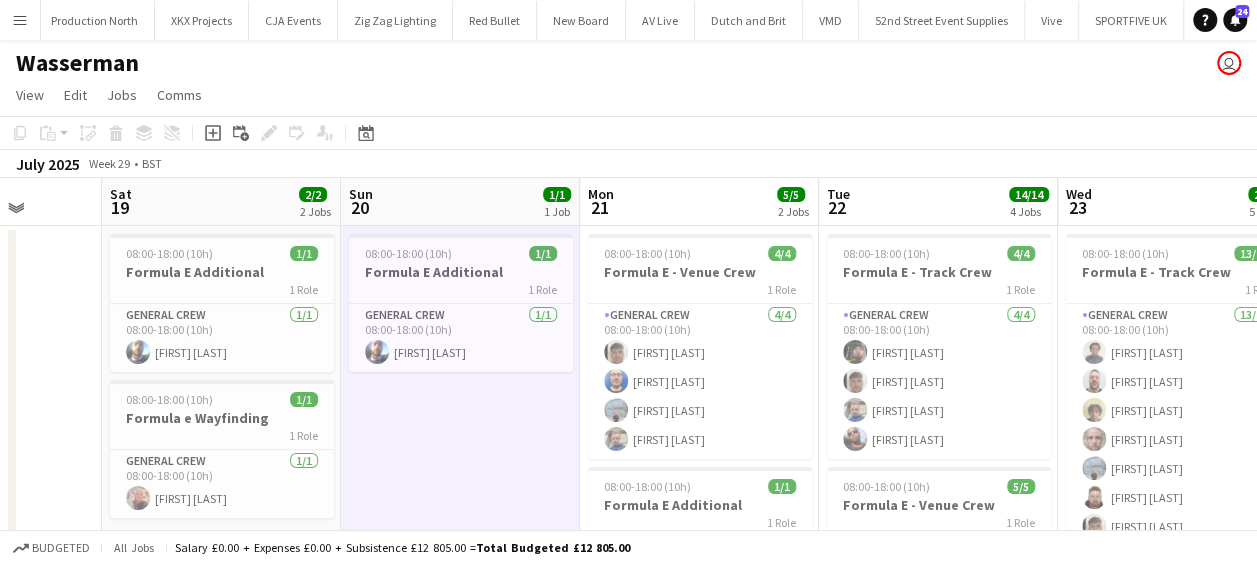 drag, startPoint x: 195, startPoint y: 391, endPoint x: 580, endPoint y: 402, distance: 385.1571 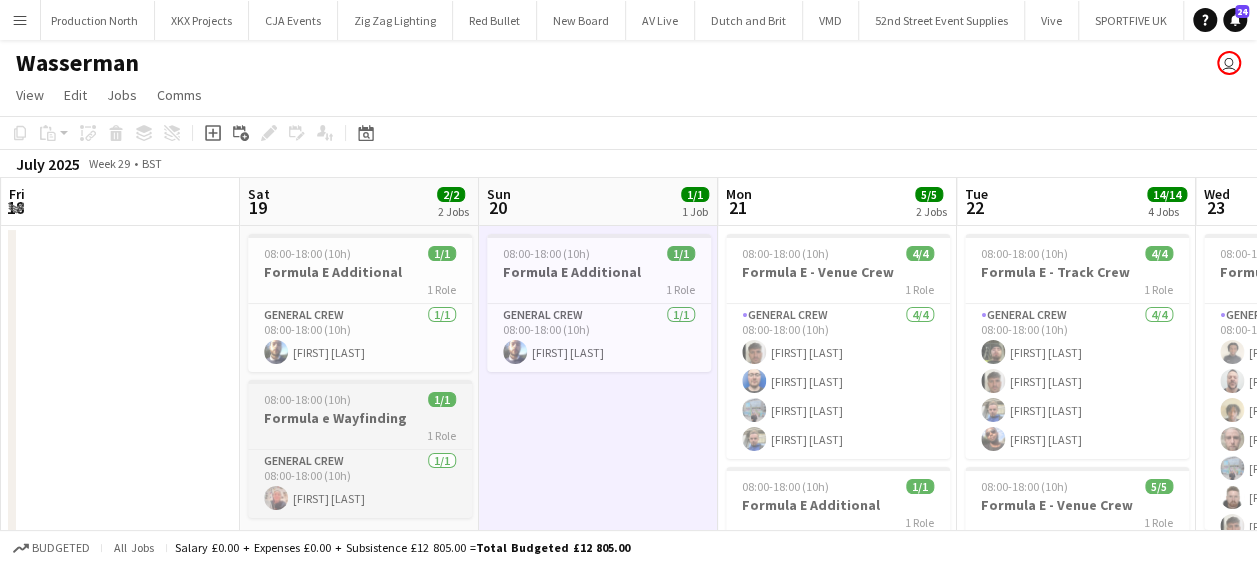 drag, startPoint x: 376, startPoint y: 415, endPoint x: 609, endPoint y: 409, distance: 233.07724 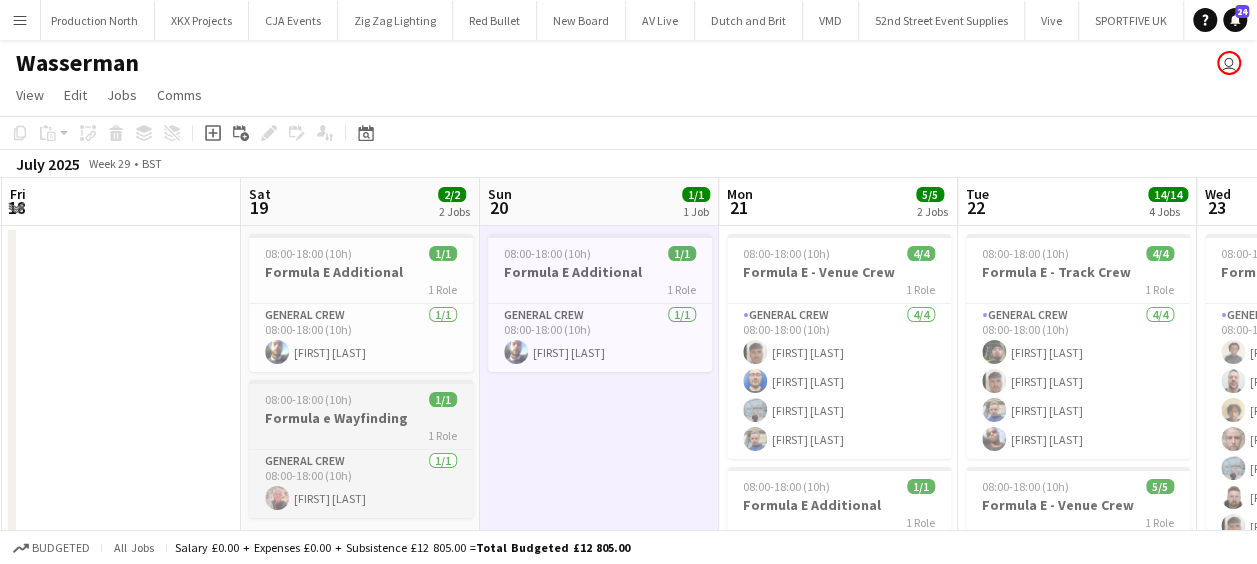 click on "Wed   16   Thu   17   Fri   18   Sat   19   2/2   2 Jobs   Sun   20   1/1   1 Job   Mon   21   5/5   2 Jobs   Tue   22   14/14   4 Jobs   Wed   23   27/27   5 Jobs   Thu   24   24/24   6 Jobs   Fri   25   18/18   4 Jobs   Sat   26      08:00-18:00 (10h)    1/1   Formula E Additional   1 Role   General Crew   1/1   08:00-18:00 (10h)
[FIRST] [LAST]     08:00-18:00 (10h)    1/1   Formula e Wayfinding   1 Role   General Crew   1/1   08:00-18:00 (10h)
[FIRST] [LAST]     08:00-18:00 (10h)    1/1   Formula E Additional   1 Role   General Crew   1/1   08:00-18:00 (10h)
[FIRST] [LAST]     08:00-18:00 (10h)    4/4   Formula E - Venue Crew   1 Role   General Crew   4/4   08:00-18:00 (10h)
[FIRST] [LAST] [FIRST] [LAST] [FIRST] [LAST] [FIRST] [LAST]     08:00-18:00 (10h)    1/1   Formula E Additional   1 Role   General Crew   1/1   08:00-18:00 (10h)
[FIRST] [LAST]     08:00-18:00 (10h)    4/4   Formula E - Track Crew   1 Role   General Crew   4/4   08:00-18:00 (10h)
[FIRST] [LAST] [FIRST] [LAST] [FIRST] [LAST] [FIRST] [LAST]     5/5   1 Role" at bounding box center (628, 938) 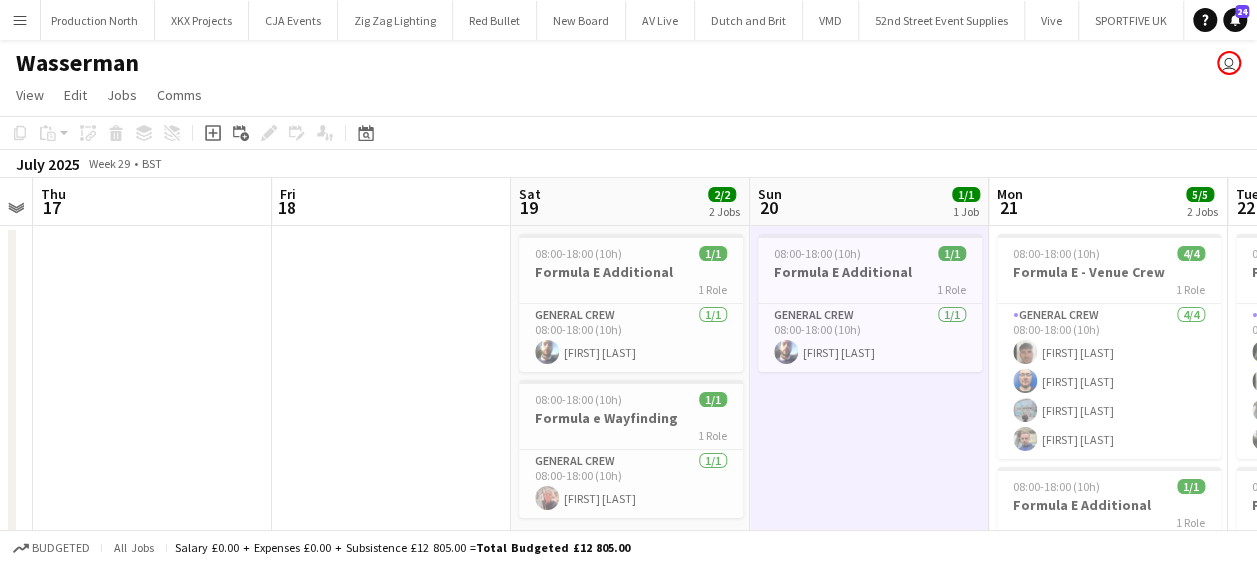 click on "Tue   15   4/4   1 Job   Wed   16   Thu   17   Fri   18   Sat   19   2/2   2 Jobs   Sun   20   1/1   1 Job   Mon   21   5/5   2 Jobs   Tue   22   14/14   4 Jobs   Wed   23   27/27   5 Jobs   Thu   24   24/24   6 Jobs   Fri   25   18/18   4 Jobs      15:00-19:00 (4h)    4/4   Durham (barker is chief)   2 Roles   Driver   1/1   15:00-19:00 (4h)
[FIRST] [LAST]  General Crew   3/3   15:00-19:00 (4h)
[FIRST] [LAST] [FIRST] [LAST] [FIRST] [LAST]     08:00-18:00 (10h)    1/1   Formula E Additional   1 Role   General Crew   1/1   08:00-18:00 (10h)
[FIRST] [LAST]     08:00-18:00 (10h)    1/1   Formula e Wayfinding   1 Role   General Crew   1/1   08:00-18:00 (10h)
[FIRST] [LAST]     08:00-18:00 (10h)    1/1   Formula E Additional   1 Role   General Crew   1/1   08:00-18:00 (10h)
[FIRST] [LAST]     08:00-18:00 (10h)    4/4   Formula E - Venue Crew   1 Role   General Crew   4/4   08:00-18:00 (10h)
[FIRST] [LAST] [FIRST] [LAST] [FIRST] [LAST] [FIRST] [LAST]     08:00-18:00 (10h)    1/1   Formula E Additional   1 Role   General Crew   1/1" at bounding box center [628, 938] 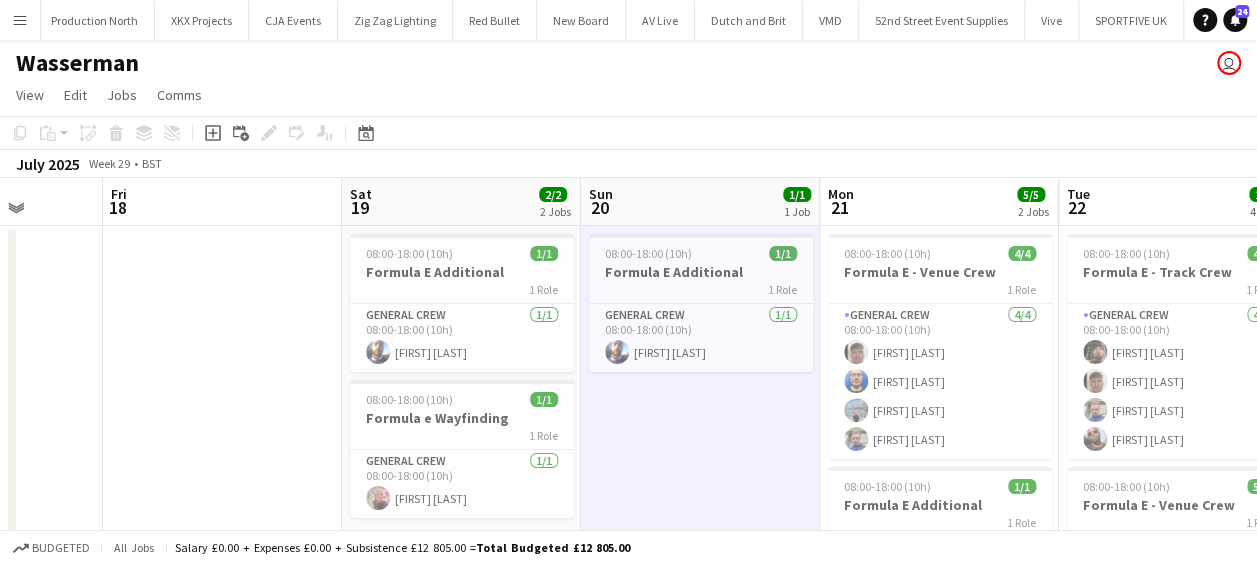 drag, startPoint x: 599, startPoint y: 417, endPoint x: 488, endPoint y: 424, distance: 111.220505 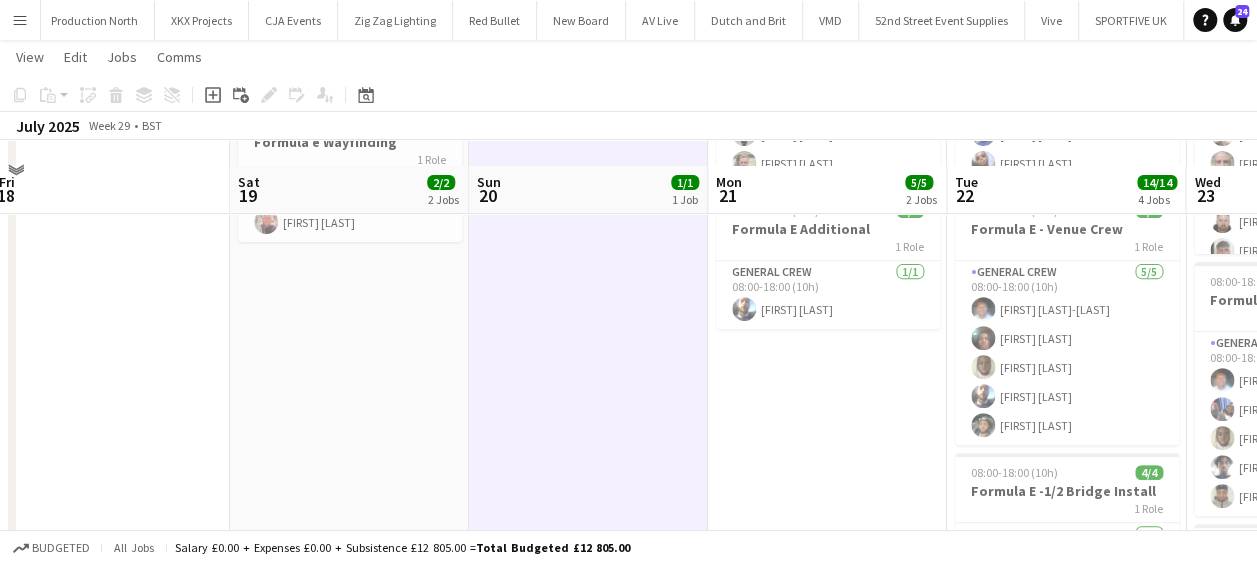 scroll, scrollTop: 300, scrollLeft: 0, axis: vertical 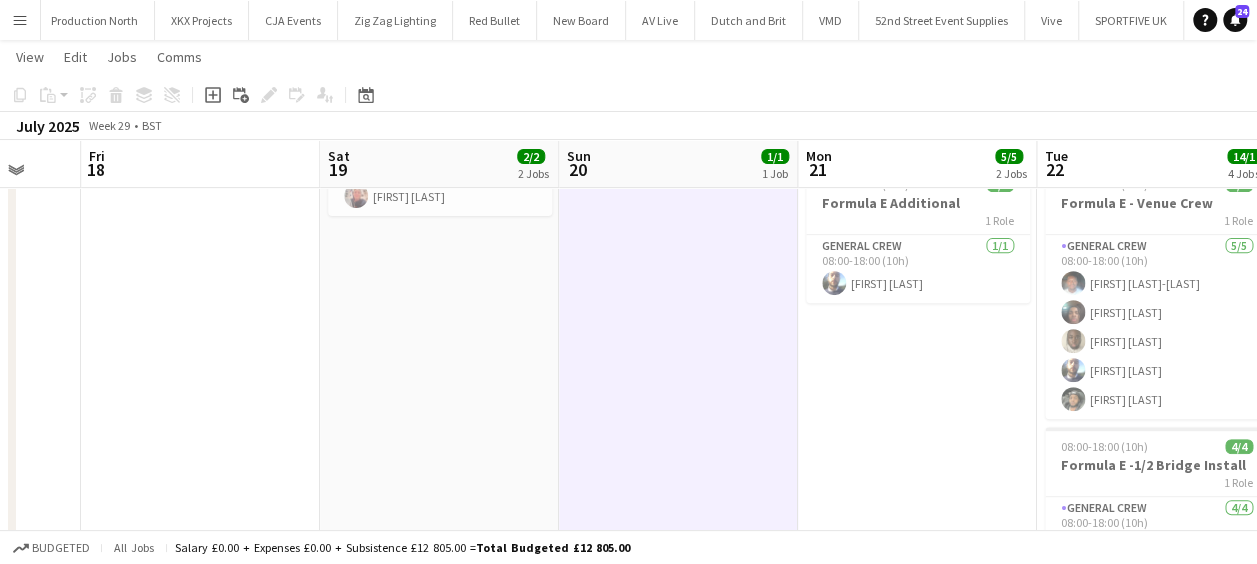 drag, startPoint x: 500, startPoint y: 444, endPoint x: 292, endPoint y: 441, distance: 208.02164 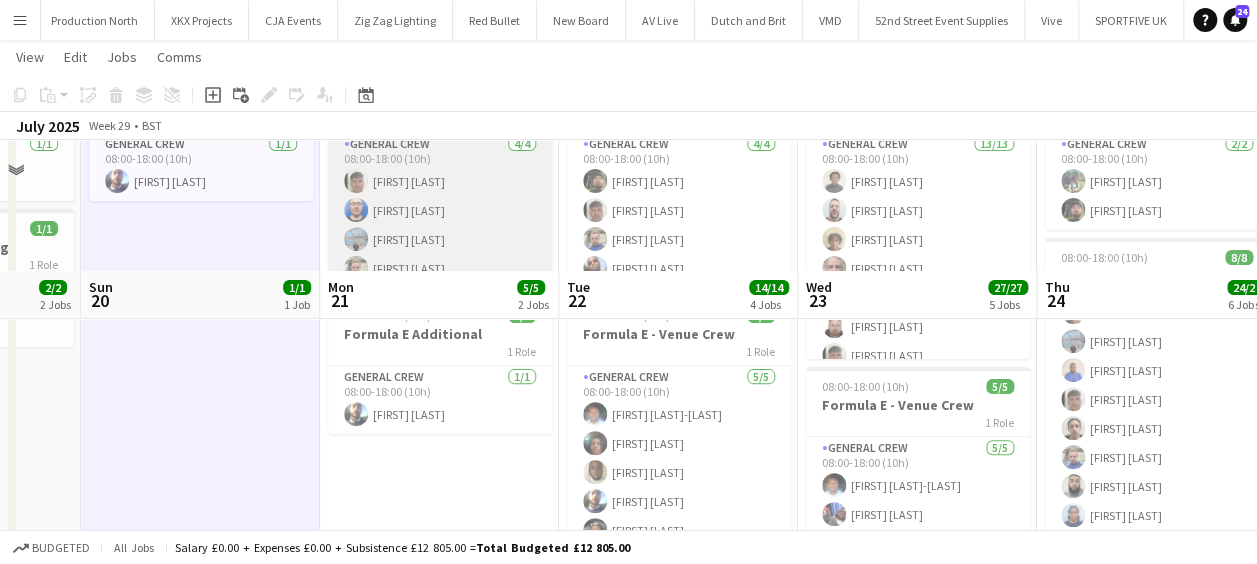 scroll, scrollTop: 0, scrollLeft: 0, axis: both 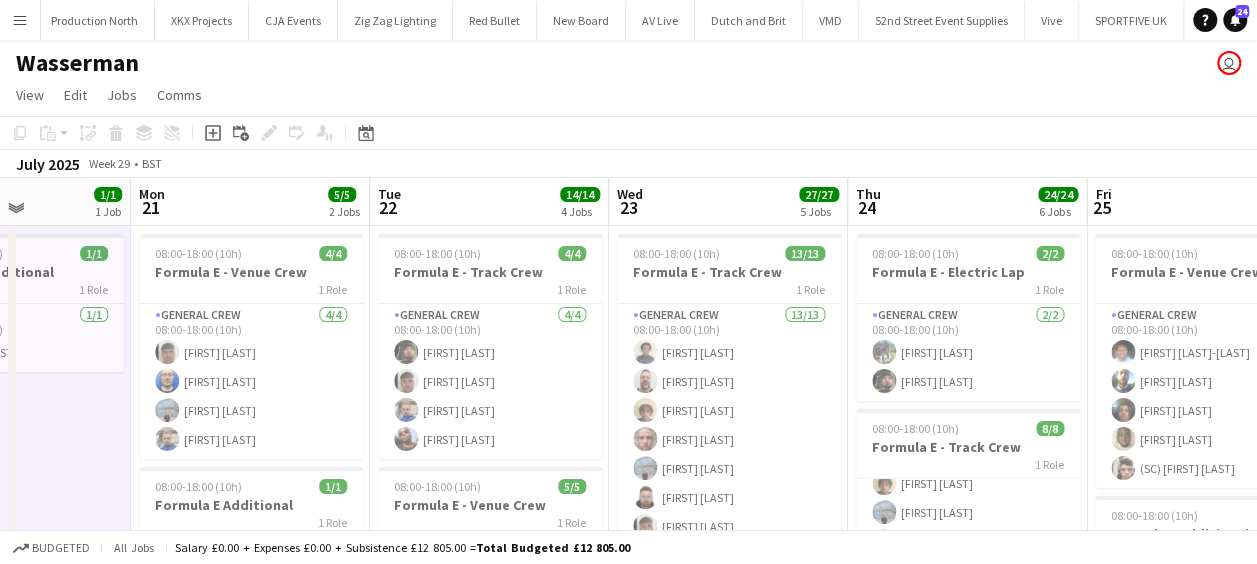 drag, startPoint x: 440, startPoint y: 414, endPoint x: 254, endPoint y: 412, distance: 186.01076 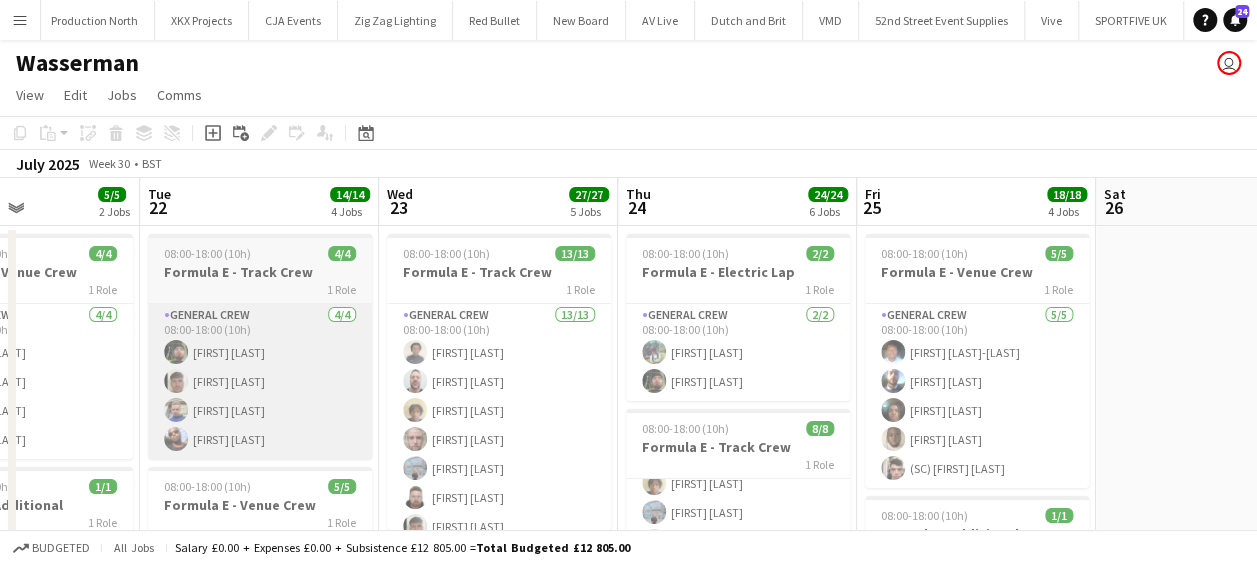 drag, startPoint x: 247, startPoint y: 392, endPoint x: 288, endPoint y: 387, distance: 41.303753 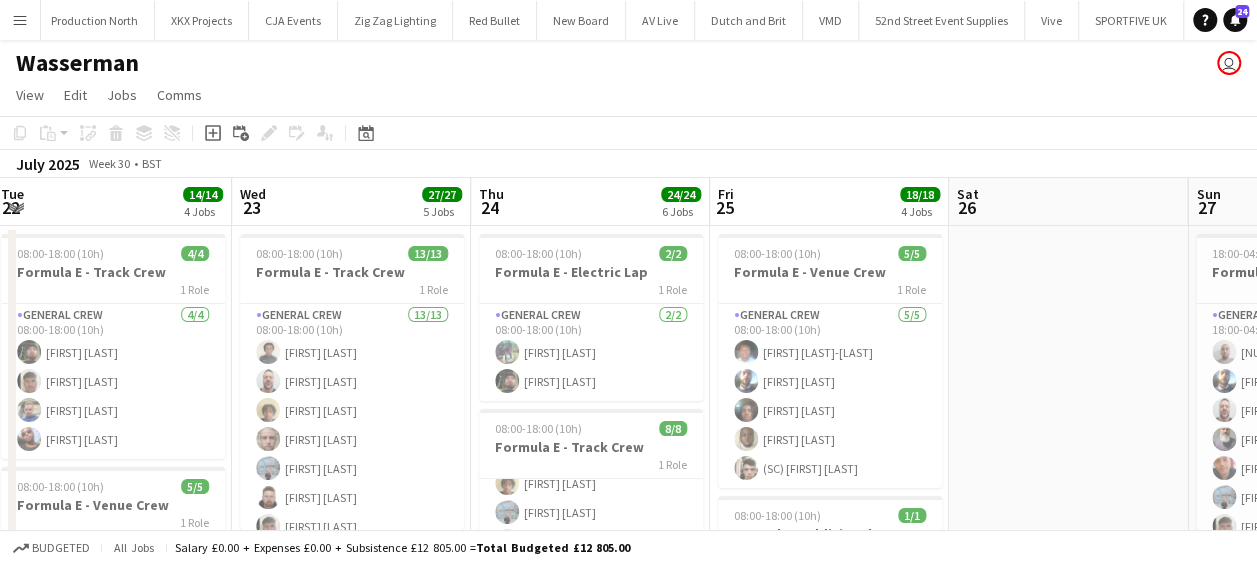 drag, startPoint x: 524, startPoint y: 388, endPoint x: 344, endPoint y: 391, distance: 180.025 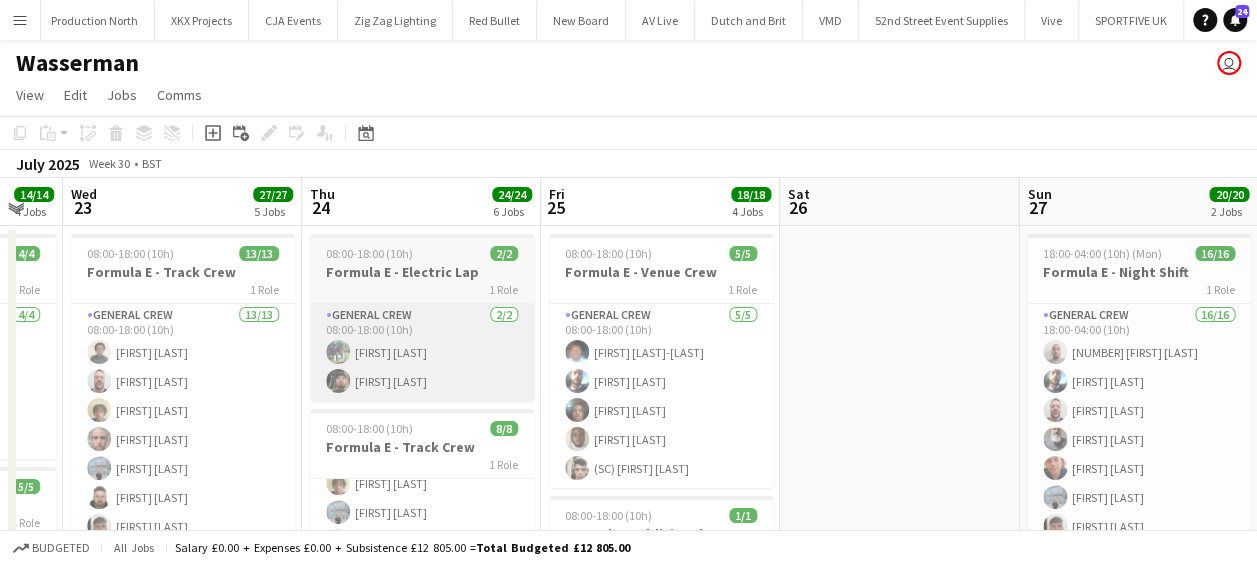 drag, startPoint x: 384, startPoint y: 360, endPoint x: 367, endPoint y: 360, distance: 17 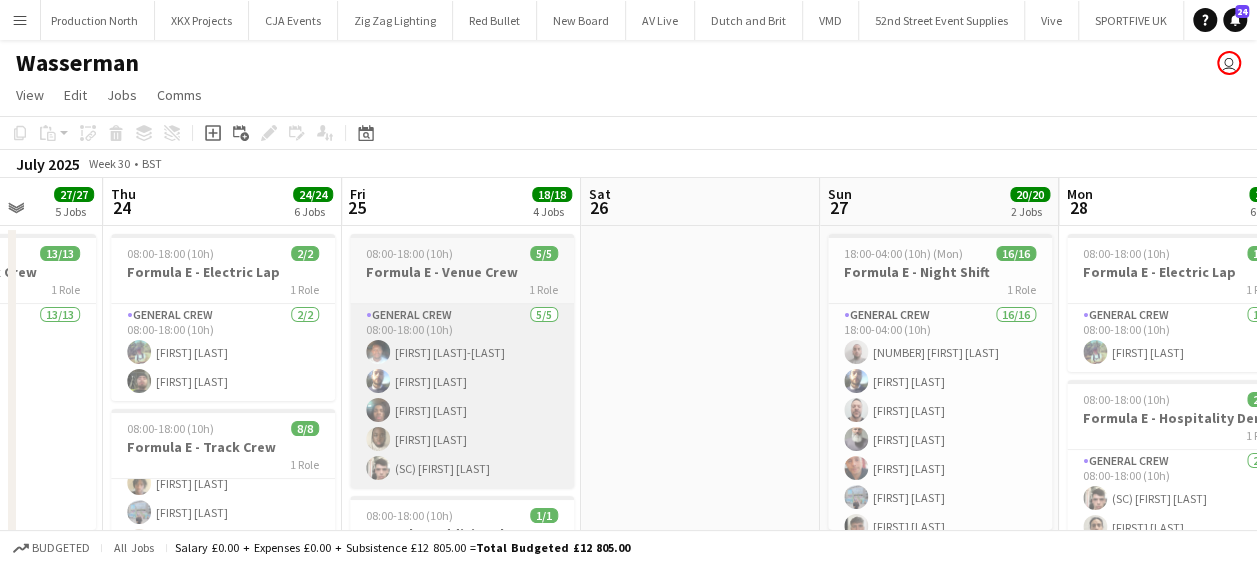 drag, startPoint x: 514, startPoint y: 360, endPoint x: 553, endPoint y: 356, distance: 39.20459 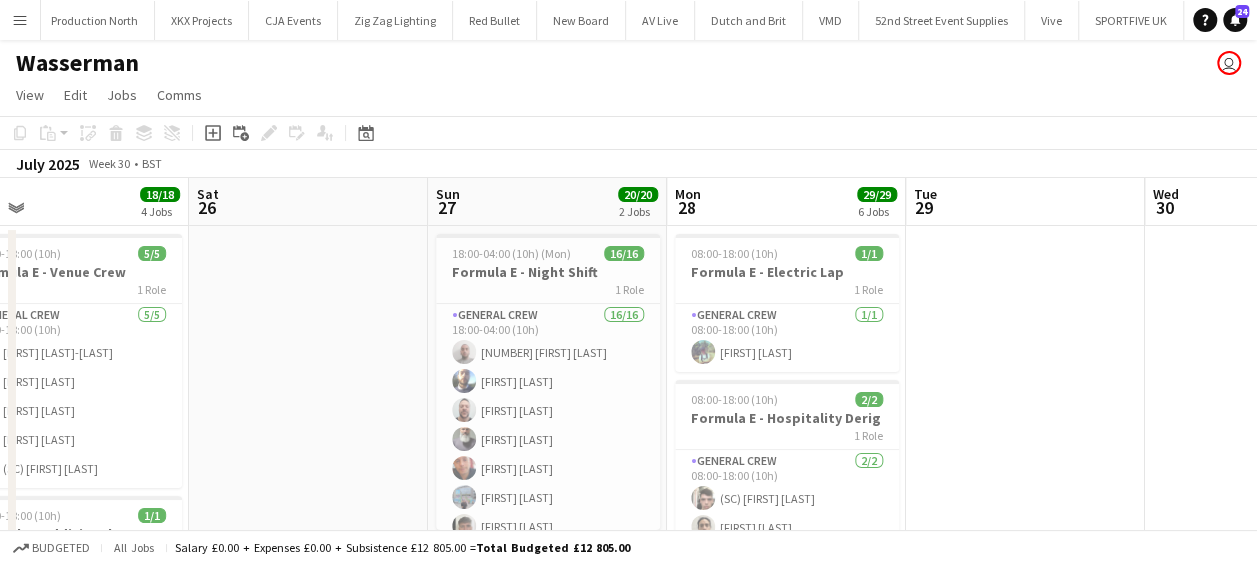 drag, startPoint x: 250, startPoint y: 354, endPoint x: 273, endPoint y: 352, distance: 23.086792 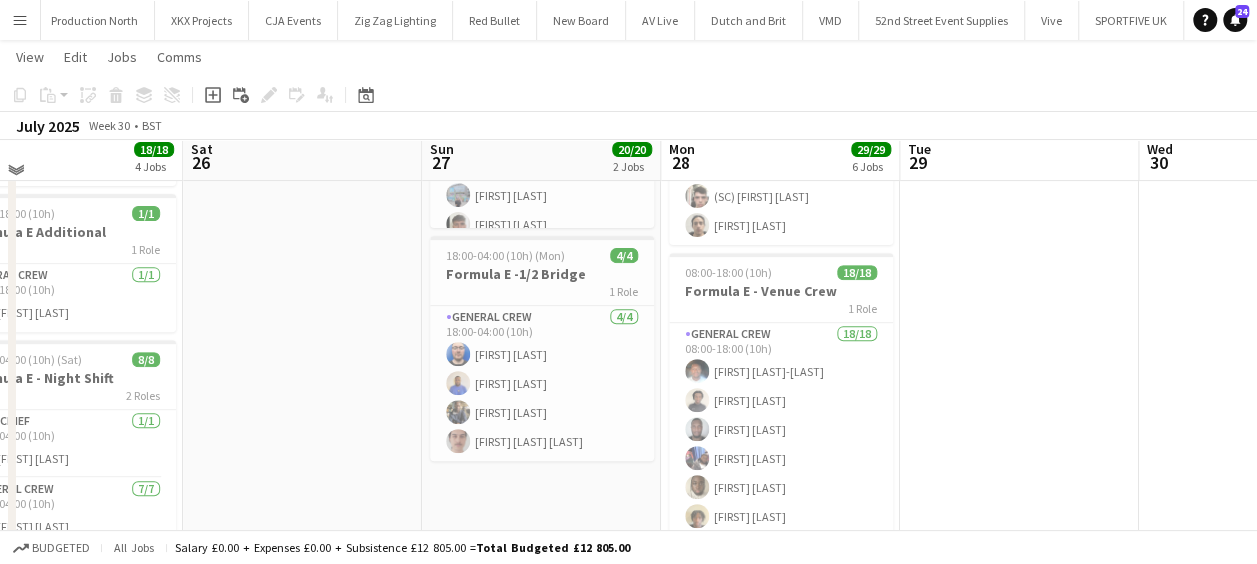 scroll, scrollTop: 0, scrollLeft: 0, axis: both 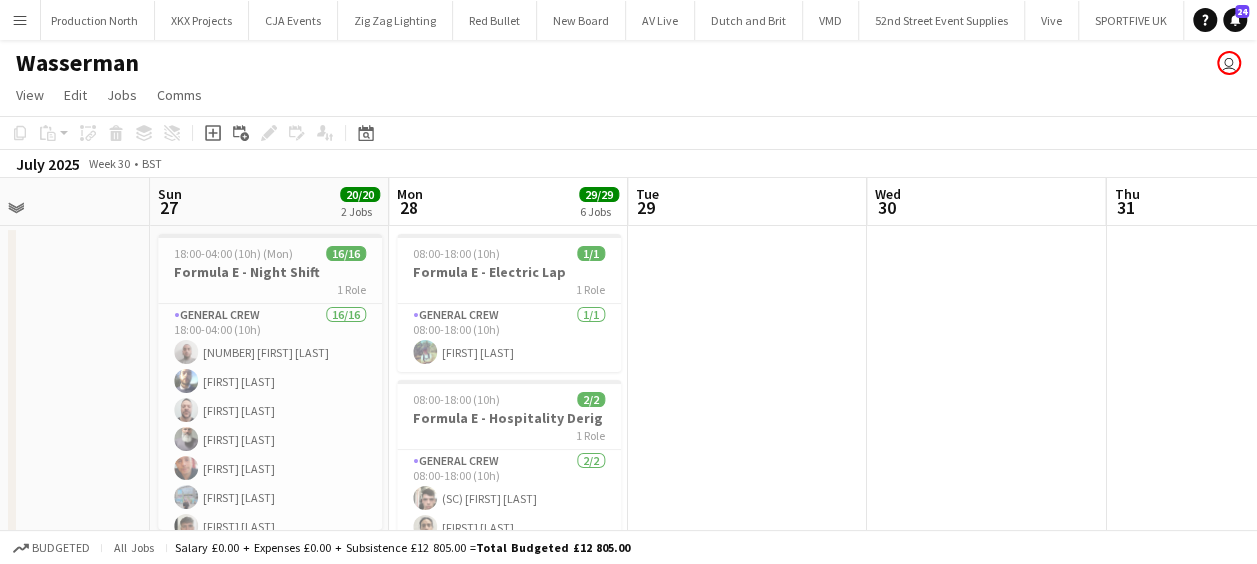 drag, startPoint x: 294, startPoint y: 376, endPoint x: 78, endPoint y: 373, distance: 216.02083 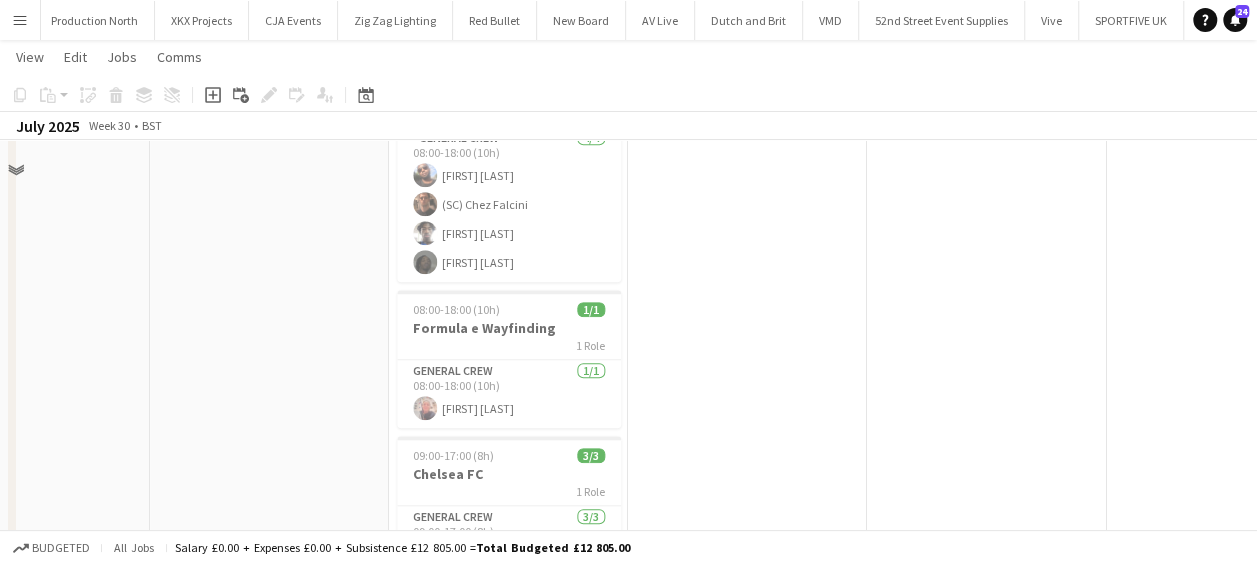 scroll, scrollTop: 400, scrollLeft: 0, axis: vertical 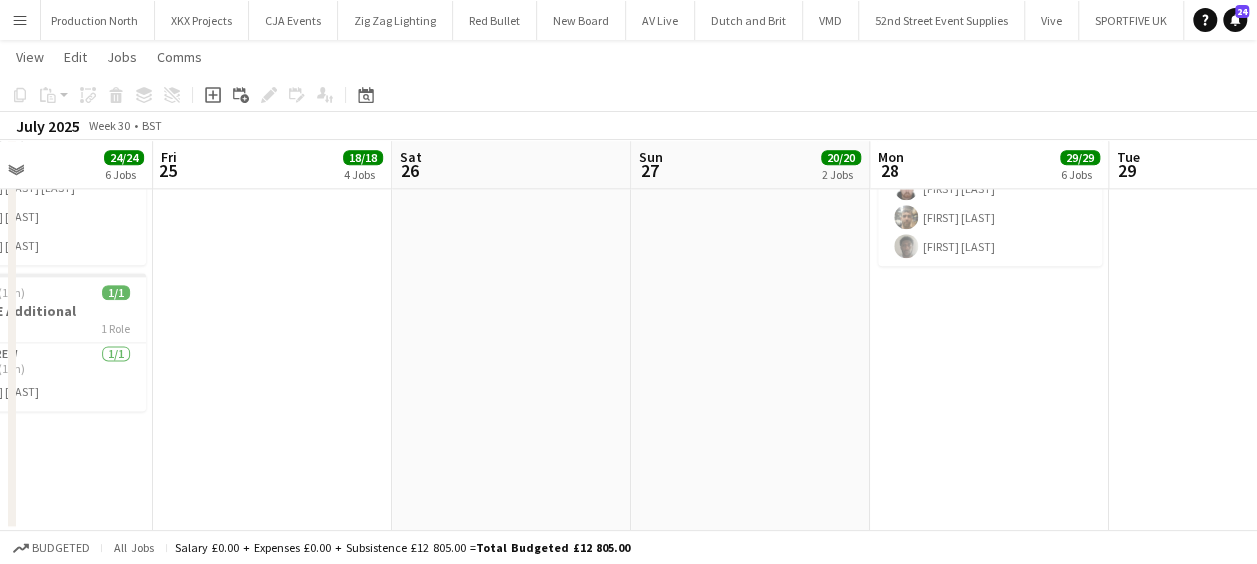 click on "Wed   23   27/27   5 Jobs   Thu   24   24/24   6 Jobs   Fri   25   18/18   4 Jobs   Sat   26   Sun   27   20/20   2 Jobs   Mon   28   29/29   6 Jobs   Tue   29   Wed   30   Thu   31   Fri   1   Sat   2      08:00-18:00 (10h)    13/13   Formula E - Track Crew   1 Role   General Crew   13/13   08:00-18:00 (10h)
[FIRST] [LAST] [FIRST] [LAST] [FIRST] [LAST] [FIRST] [LAST] [FIRST] [LAST] [FIRST] [LAST] [FIRST] [LAST] [FIRST] [LAST] [FIRST] [LAST] [FIRST] [LAST] [FIRST] [LAST]     08:00-18:00 (10h)    5/5   Formula E - Venue Crew   1 Role   General Crew   5/5   08:00-18:00 (10h)
[FIRST] [LAST] [FIRST] [LAST] [FIRST] [LAST] [FIRST] [LAST] [FIRST] [LAST]     08:00-18:00 (10h)    4/4   Formula E -1/2 Bridge Install   1 Role   General Crew   4/4   08:00-18:00 (10h)
[FIRST] [LAST] [NUMBER] [FIRST] [LAST] [FIRST] [LAST] [FIRST] [LAST]     08:00-18:00 (10h)    4/4   Formula E -Girls On Track   1 Role   General Crew   4/4   08:00-18:00 (10h)
[FIRST] [LAST] [FIRST] [LAST] [FIRST] [LAST]" at bounding box center [628, -279] 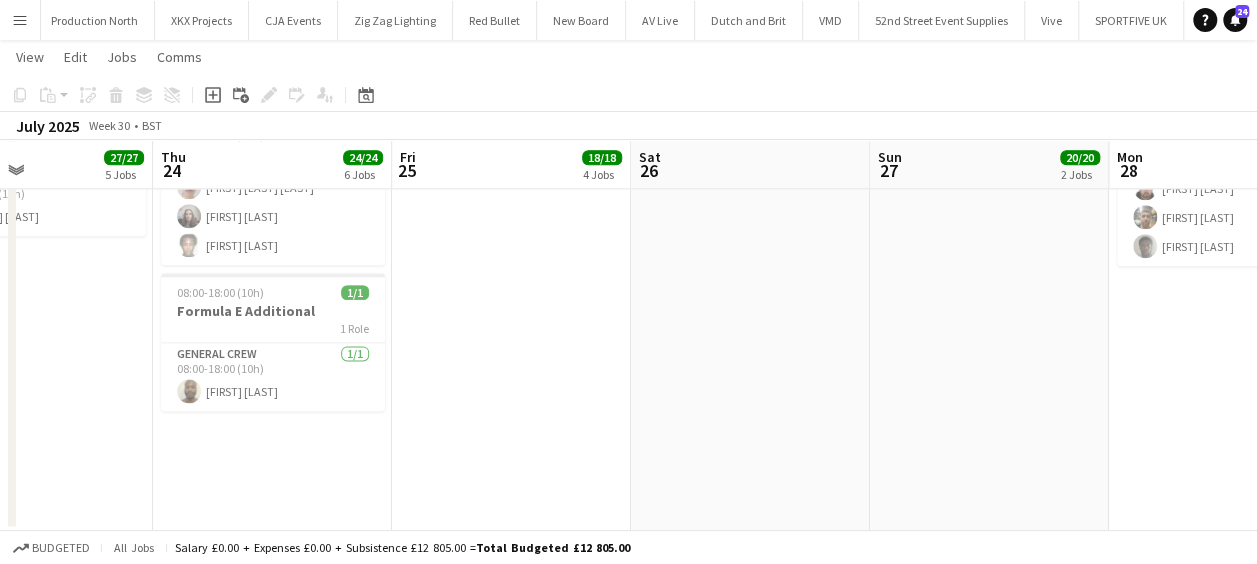scroll, scrollTop: 0, scrollLeft: 542, axis: horizontal 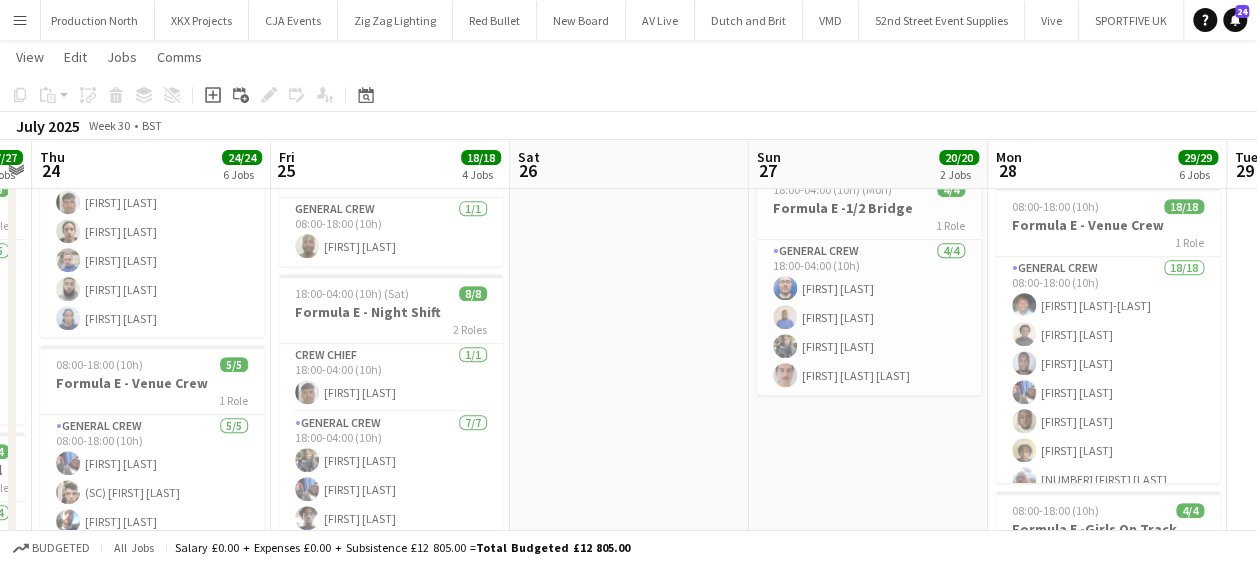 drag, startPoint x: 540, startPoint y: 406, endPoint x: 637, endPoint y: 406, distance: 97 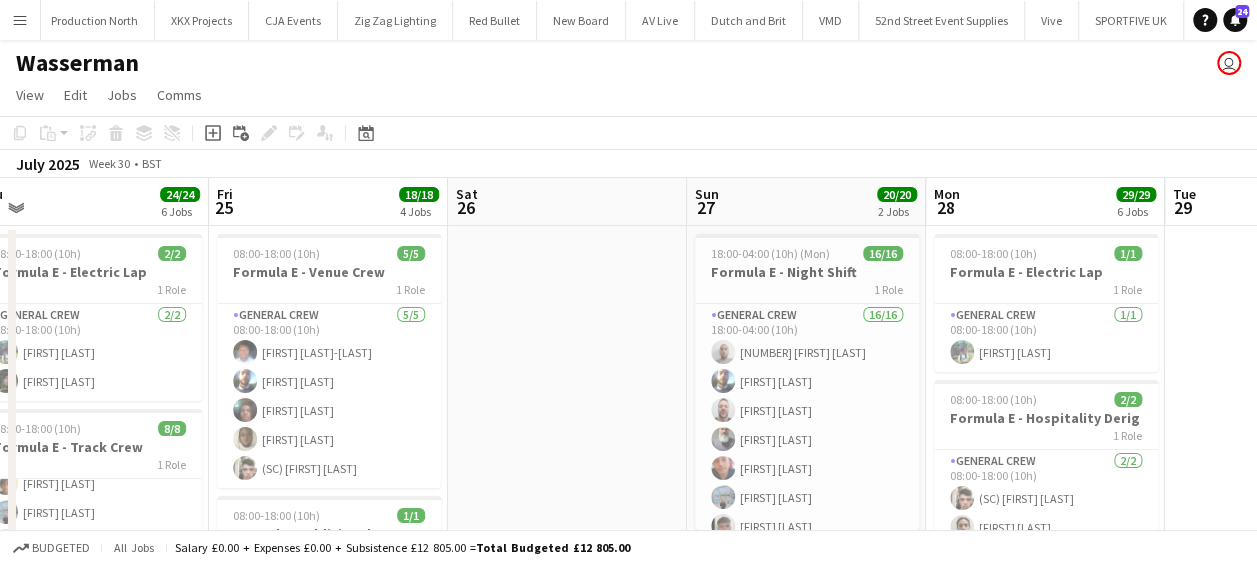 drag, startPoint x: 560, startPoint y: 388, endPoint x: 732, endPoint y: 392, distance: 172.04651 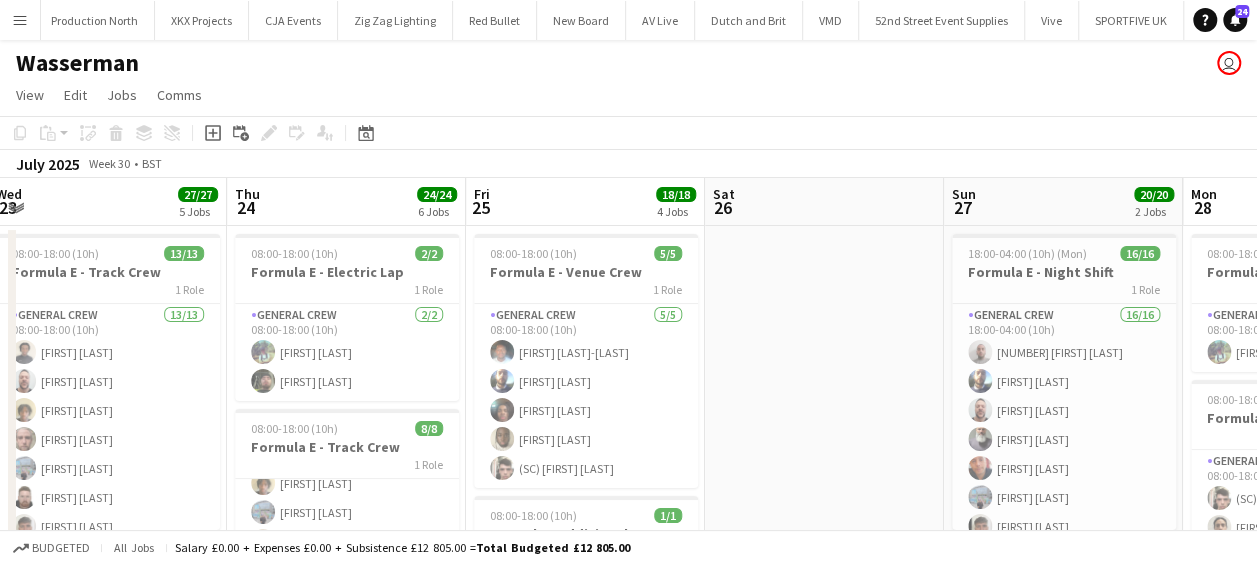 drag, startPoint x: 446, startPoint y: 380, endPoint x: 708, endPoint y: 380, distance: 262 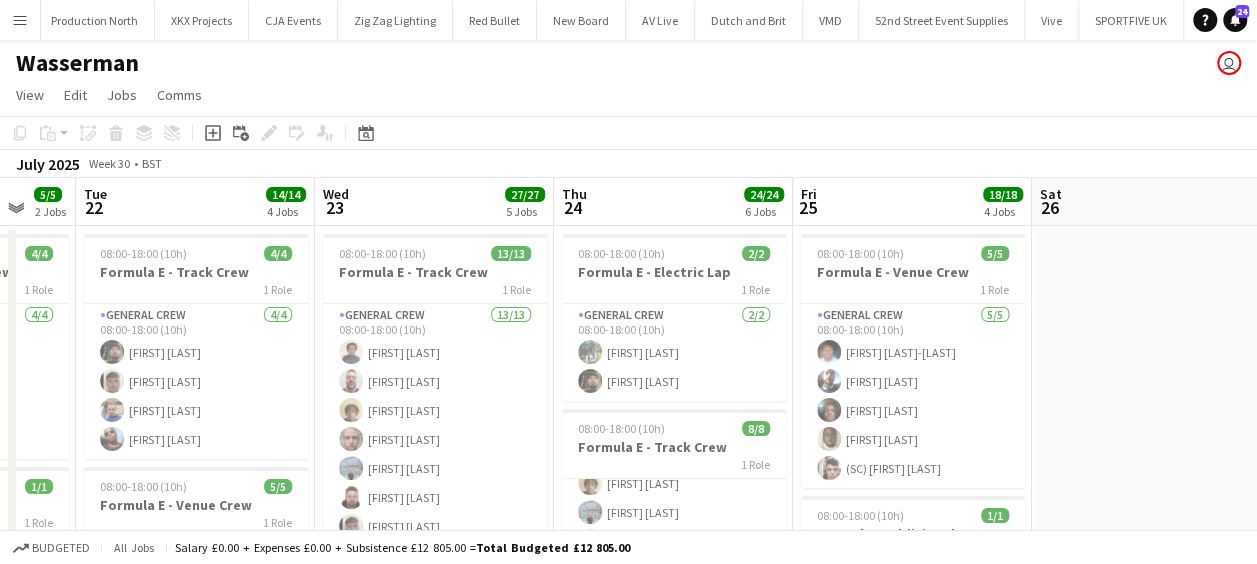 drag, startPoint x: 557, startPoint y: 376, endPoint x: 714, endPoint y: 374, distance: 157.01274 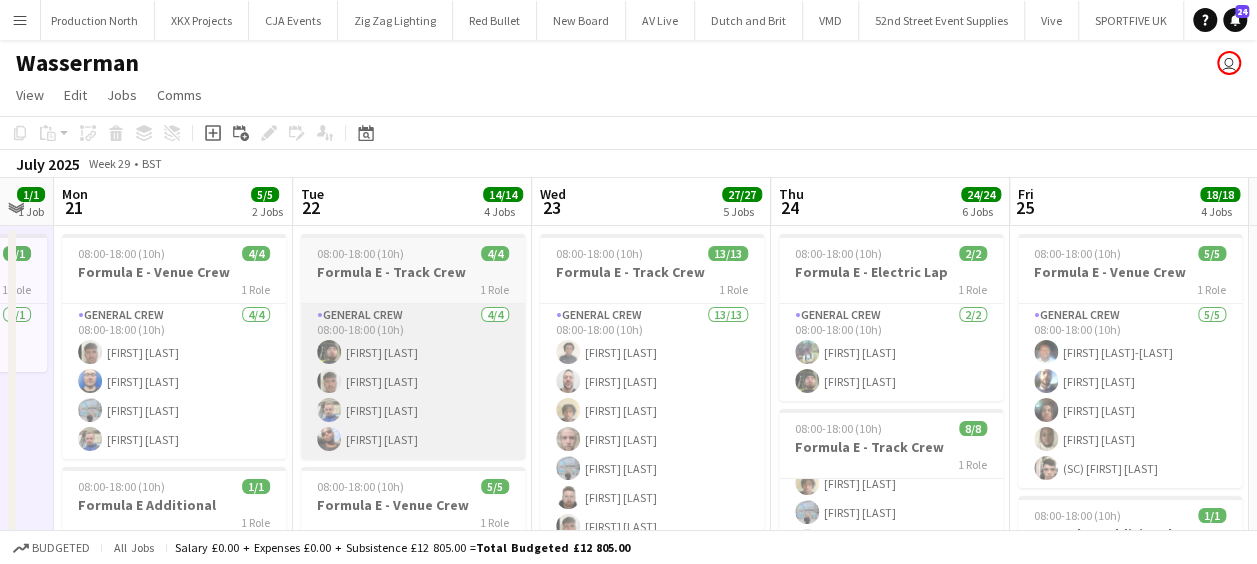 drag, startPoint x: 477, startPoint y: 373, endPoint x: 428, endPoint y: 372, distance: 49.010204 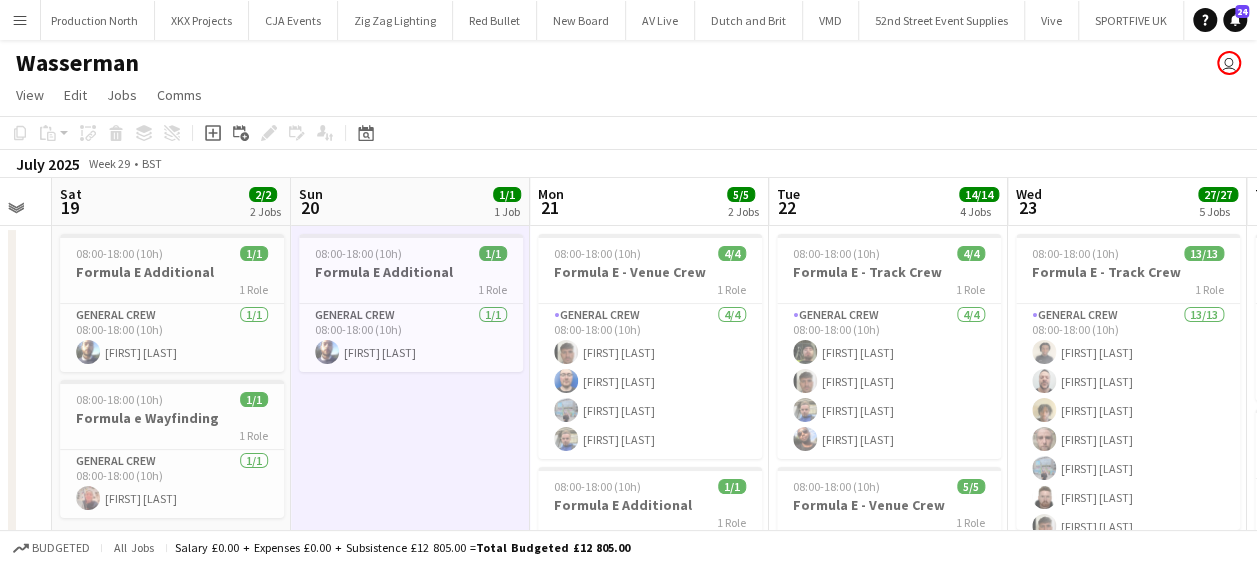 drag, startPoint x: 384, startPoint y: 372, endPoint x: 648, endPoint y: 372, distance: 264 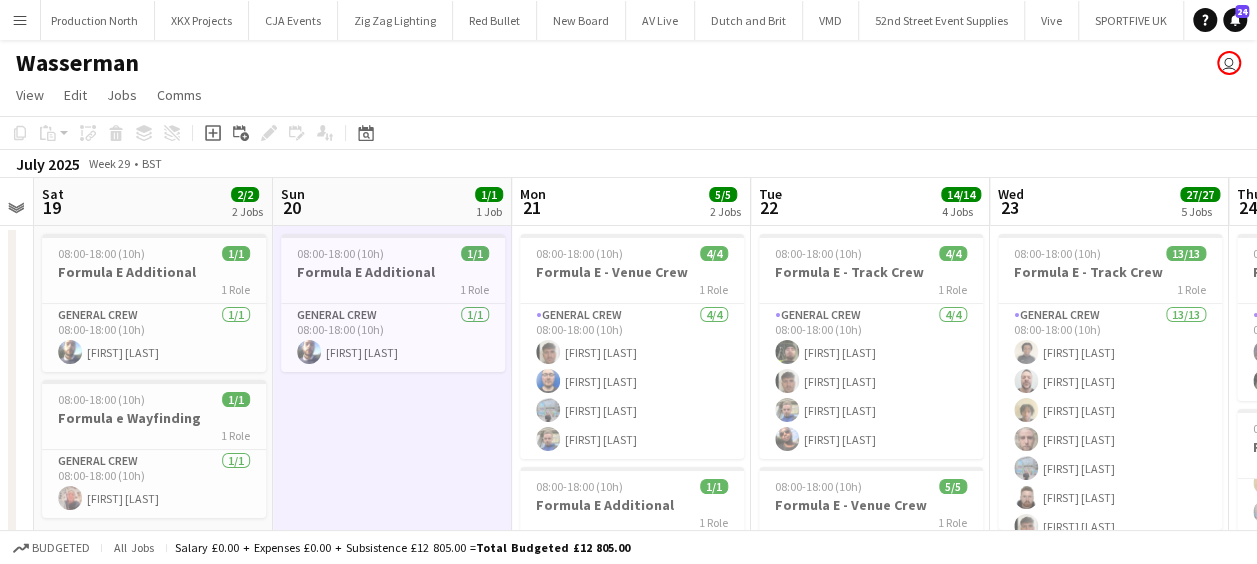 drag, startPoint x: 410, startPoint y: 373, endPoint x: 608, endPoint y: 376, distance: 198.02272 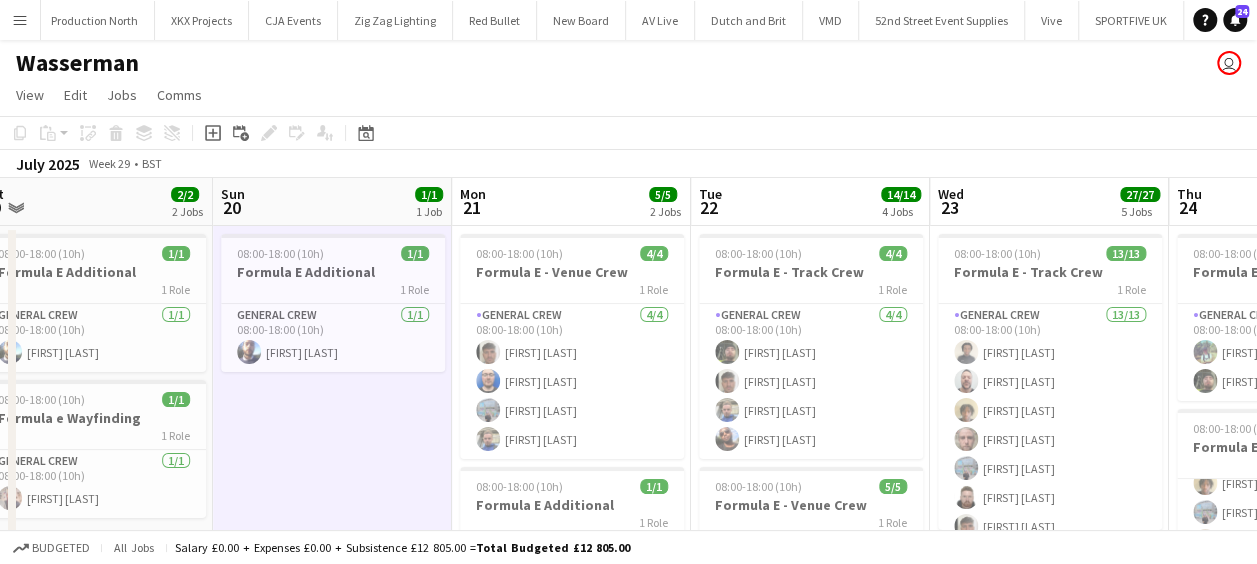 drag, startPoint x: 428, startPoint y: 374, endPoint x: 588, endPoint y: 375, distance: 160.00313 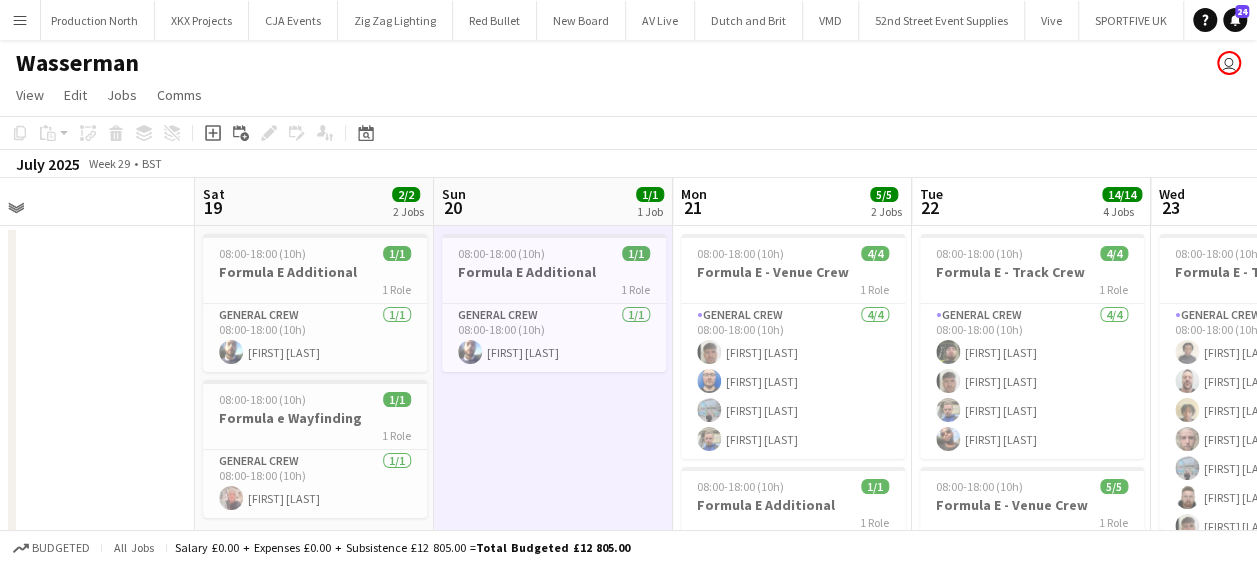 click on "Wed   16   Thu   17   Fri   18   Sat   19   2/2   2 Jobs   Sun   20   1/1   1 Job   Mon   21   5/5   2 Jobs   Tue   22   14/14   4 Jobs   Wed   23   27/27   5 Jobs   Thu   24   24/24   6 Jobs   Fri   25   18/18   4 Jobs   Sat   26      08:00-18:00 (10h)    1/1   Formula E Additional   1 Role   General Crew   1/1   08:00-18:00 (10h)
[FIRST] [LAST]     08:00-18:00 (10h)    1/1   Formula e Wayfinding   1 Role   General Crew   1/1   08:00-18:00 (10h)
[FIRST] [LAST]     08:00-18:00 (10h)    1/1   Formula E Additional   1 Role   General Crew   1/1   08:00-18:00 (10h)
[FIRST] [LAST]     08:00-18:00 (10h)    4/4   Formula E - Venue Crew   1 Role   General Crew   4/4   08:00-18:00 (10h)
[FIRST] [LAST] [FIRST] [LAST] [FIRST] [LAST] [FIRST] [LAST]     08:00-18:00 (10h)    1/1   Formula E Additional   1 Role   General Crew   1/1   08:00-18:00 (10h)
[FIRST] [LAST]     08:00-18:00 (10h)    4/4   Formula E - Track Crew   1 Role   General Crew   4/4   08:00-18:00 (10h)
[FIRST] [LAST] [FIRST] [LAST] [FIRST] [LAST] [FIRST] [LAST]     5/5   1 Role" at bounding box center (628, 938) 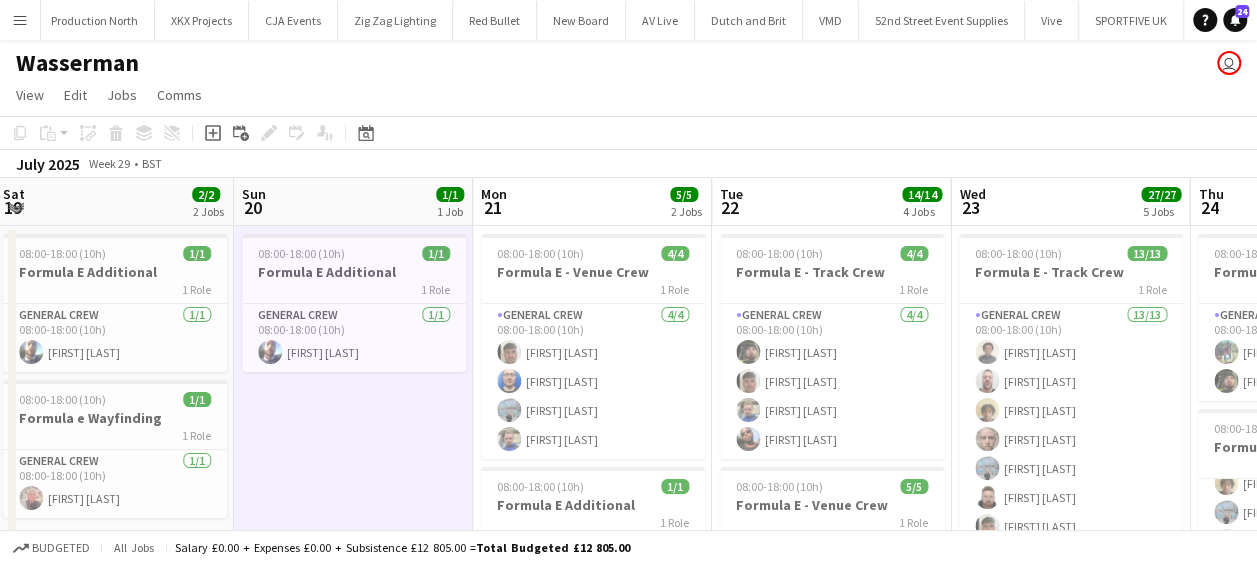 drag, startPoint x: 832, startPoint y: 451, endPoint x: 409, endPoint y: 442, distance: 423.09573 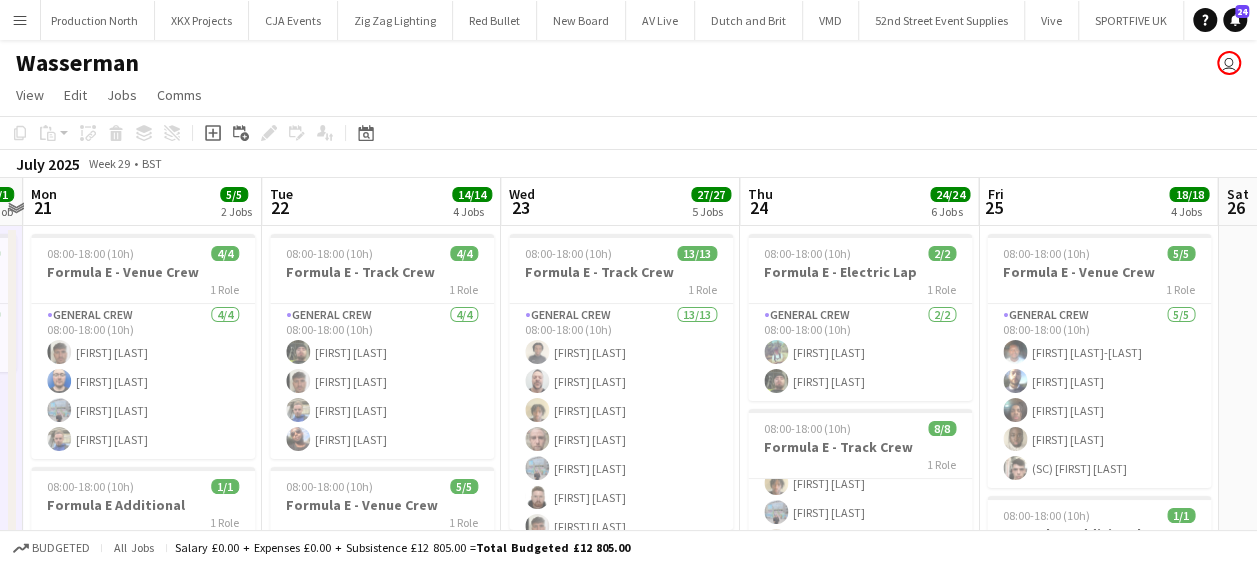 drag, startPoint x: 436, startPoint y: 424, endPoint x: 81, endPoint y: 422, distance: 355.00565 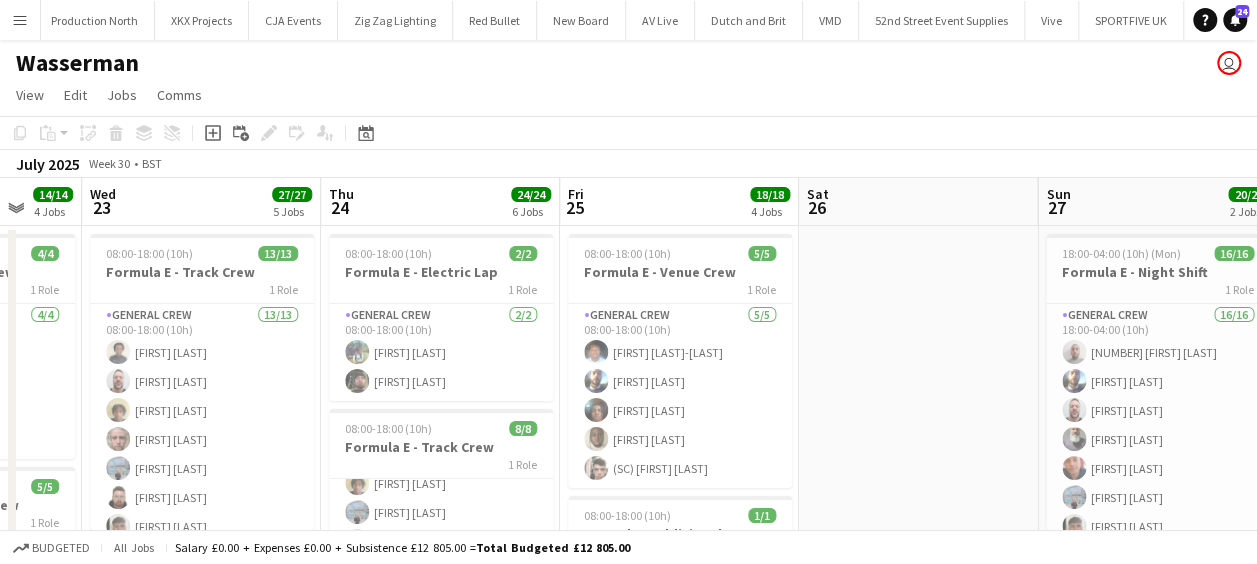 drag, startPoint x: 137, startPoint y: 417, endPoint x: 124, endPoint y: 417, distance: 13 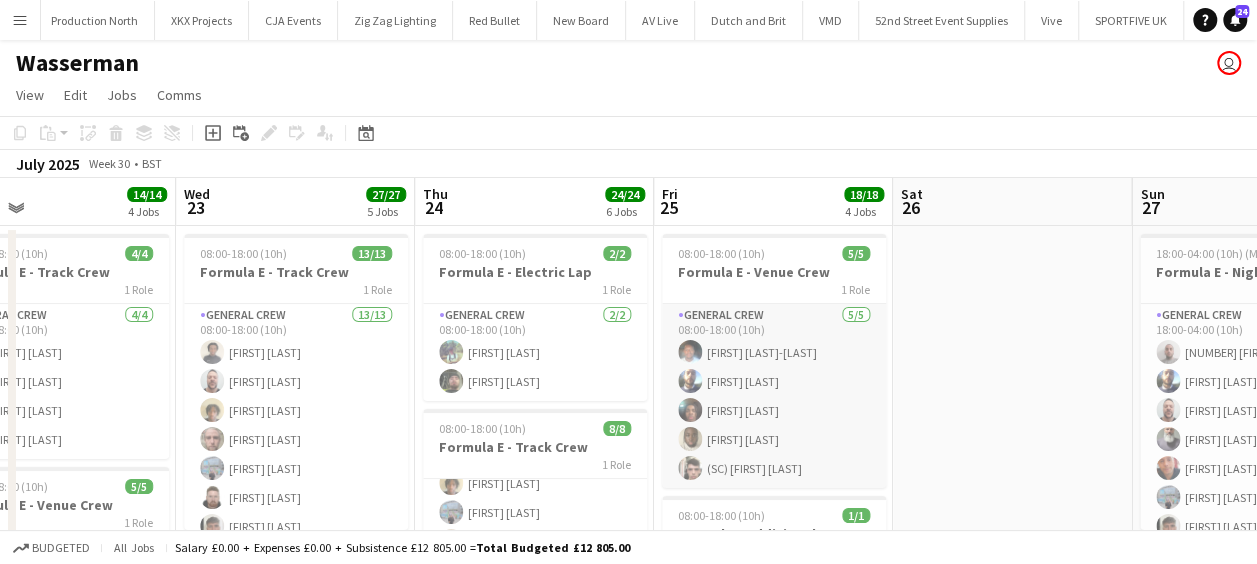 drag, startPoint x: 468, startPoint y: 418, endPoint x: 325, endPoint y: 418, distance: 143 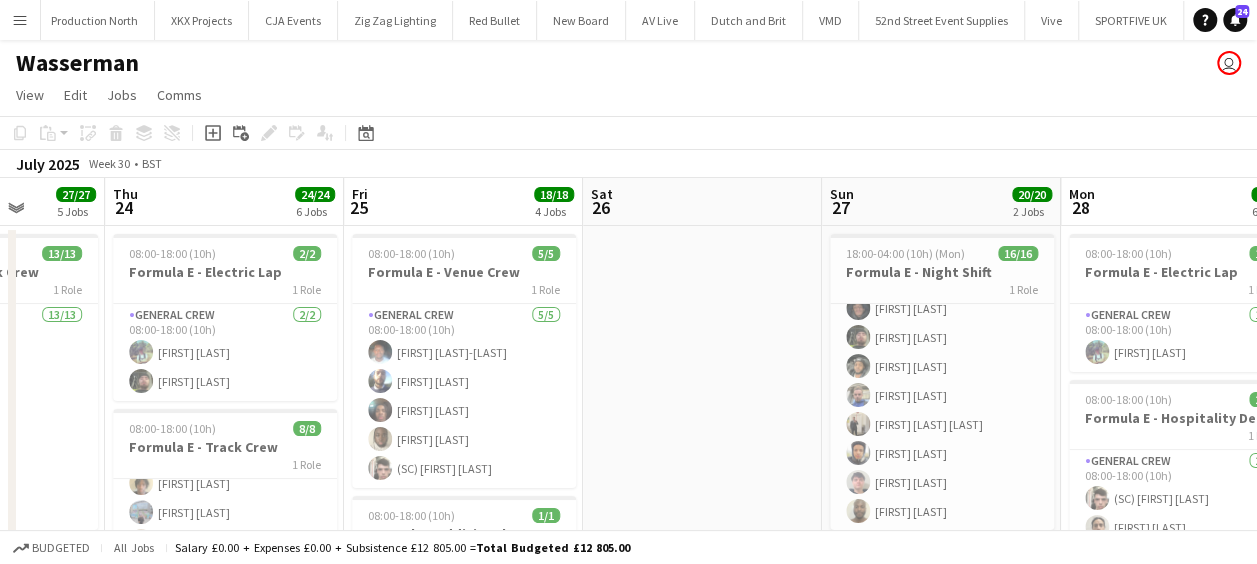 drag 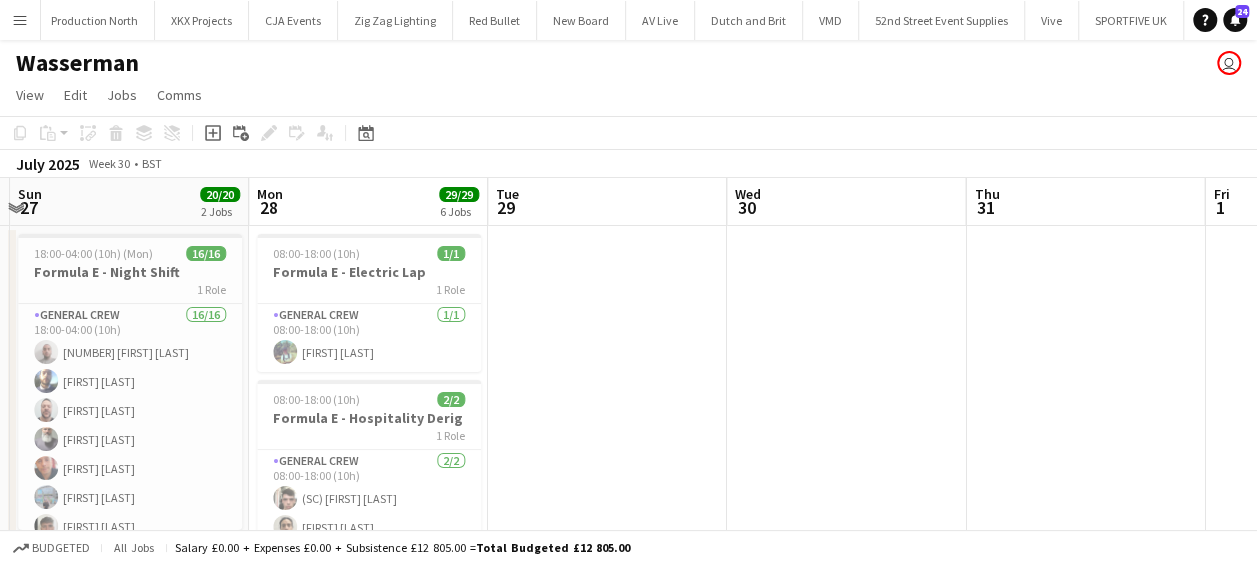 click on "Wed   23   27/27   5 Jobs   Thu   24   24/24   6 Jobs   Fri   25   18/18   4 Jobs   Sat   26   Sun   27   20/20   2 Jobs   Mon   28   29/29   6 Jobs   Tue   29   Wed   30   Thu   31   Fri   1   Sat   2      08:00-18:00 (10h)    13/13   Formula E - Track Crew   1 Role   General Crew   13/13   08:00-18:00 (10h)
[FIRST] [LAST] [FIRST] [LAST] [FIRST] [LAST] [FIRST] [LAST] [FIRST] [LAST] [FIRST] [LAST] [FIRST] [LAST] [FIRST] [LAST] [FIRST] [LAST] [FIRST] [LAST] [FIRST] [LAST]     08:00-18:00 (10h)    5/5   Formula E - Venue Crew   1 Role   General Crew   5/5   08:00-18:00 (10h)
[FIRST] [LAST] [FIRST] [LAST] [FIRST] [LAST] [FIRST] [LAST] [FIRST] [LAST]     08:00-18:00 (10h)    4/4   Formula E -1/2 Bridge Install   1 Role   General Crew   4/4   08:00-18:00 (10h)
[FIRST] [LAST] [NUMBER] [FIRST] [LAST] [FIRST] [LAST] [FIRST] [LAST]     08:00-18:00 (10h)    4/4   Formula E -Girls On Track   1 Role   General Crew   4/4   08:00-18:00 (10h)
[FIRST] [LAST] [FIRST] [LAST] [FIRST] [LAST]" at bounding box center (628, 938) 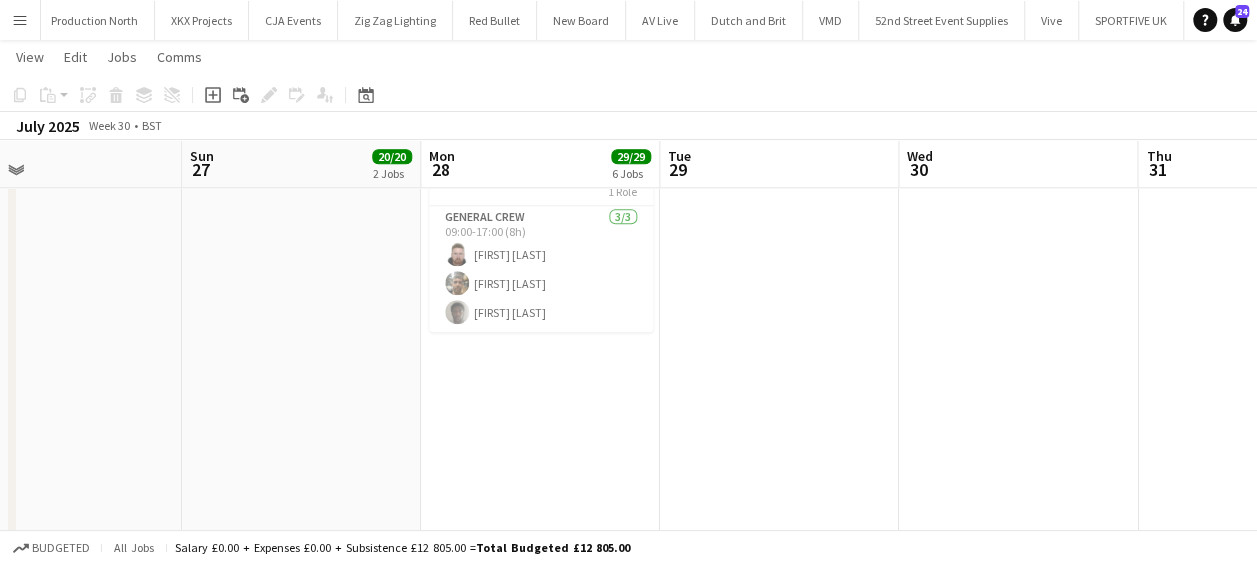 click on "Wed   23   27/27   5 Jobs   Thu   24   24/24   6 Jobs   Fri   25   18/18   4 Jobs   Sat   26   Sun   27   20/20   2 Jobs   Mon   28   29/29   6 Jobs   Tue   29   Wed   30   Thu   31   Fri   1   Sat   2      08:00-18:00 (10h)    13/13   Formula E - Track Crew   1 Role   General Crew   13/13   08:00-18:00 (10h)
[FIRST] [LAST] [FIRST] [LAST] [FIRST] [LAST] [FIRST] [LAST] [FIRST] [LAST] [FIRST] [LAST] [FIRST] [LAST] [FIRST] [LAST] [FIRST] [LAST] [FIRST] [LAST] [FIRST] [LAST]     08:00-18:00 (10h)    5/5   Formula E - Venue Crew   1 Role   General Crew   5/5   08:00-18:00 (10h)
[FIRST] [LAST] [FIRST] [LAST] [FIRST] [LAST] [FIRST] [LAST] [FIRST] [LAST]     08:00-18:00 (10h)    4/4   Formula E -1/2 Bridge Install   1 Role   General Crew   4/4   08:00-18:00 (10h)
[FIRST] [LAST] [NUMBER] [FIRST] [LAST] [FIRST] [LAST] [FIRST] [LAST]     08:00-18:00 (10h)    4/4   Formula E -Girls On Track   1 Role   General Crew   4/4   08:00-18:00 (10h)
[FIRST] [LAST] [FIRST] [LAST] [FIRST] [LAST]" at bounding box center [628, -213] 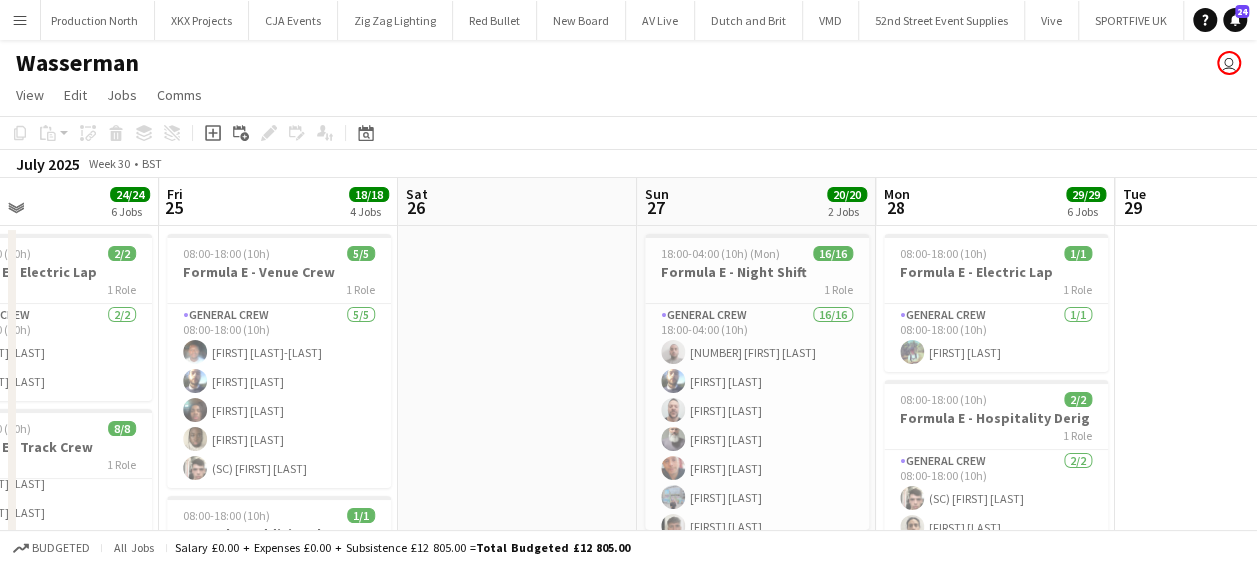 drag, startPoint x: 139, startPoint y: 391, endPoint x: 591, endPoint y: 355, distance: 453.43137 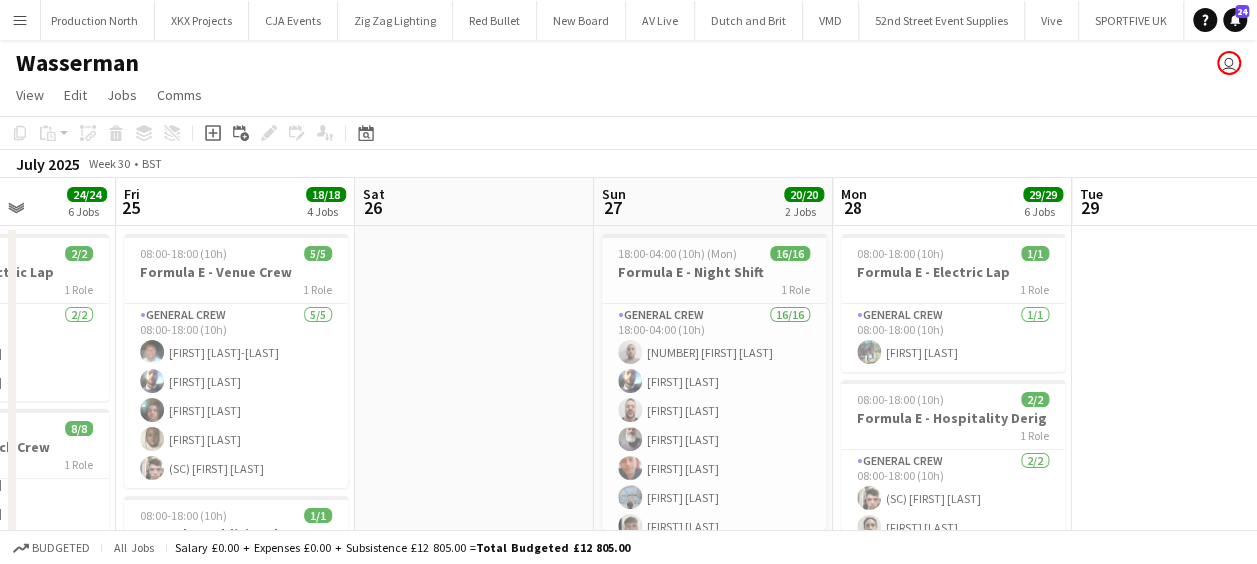 drag, startPoint x: 585, startPoint y: 350, endPoint x: 658, endPoint y: 349, distance: 73.00685 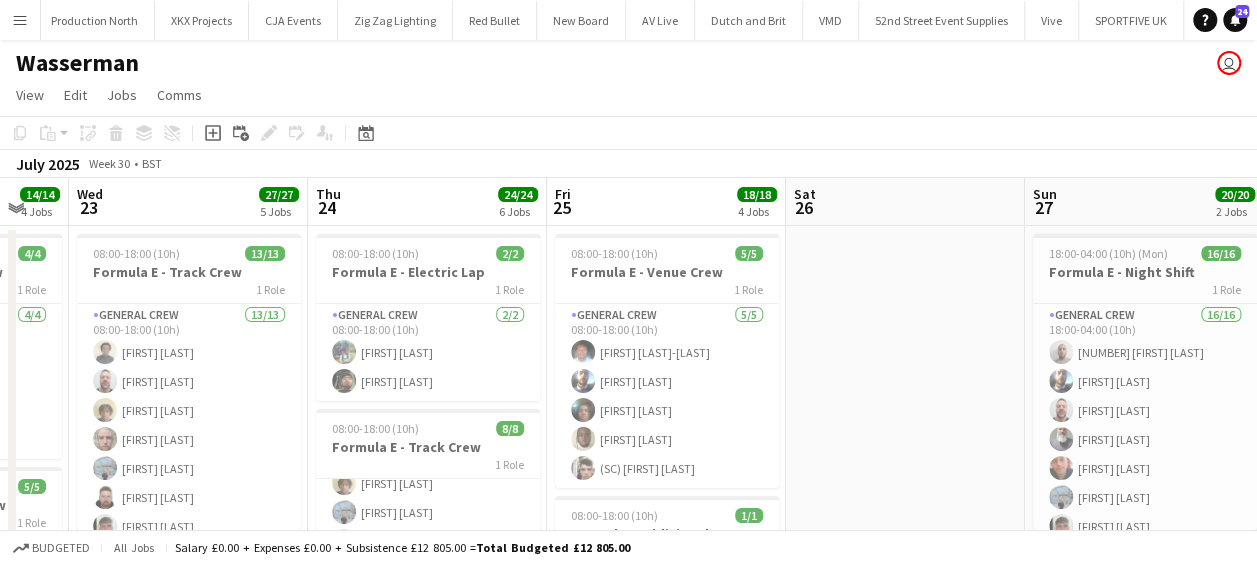 drag, startPoint x: 448, startPoint y: 388, endPoint x: 647, endPoint y: 380, distance: 199.16074 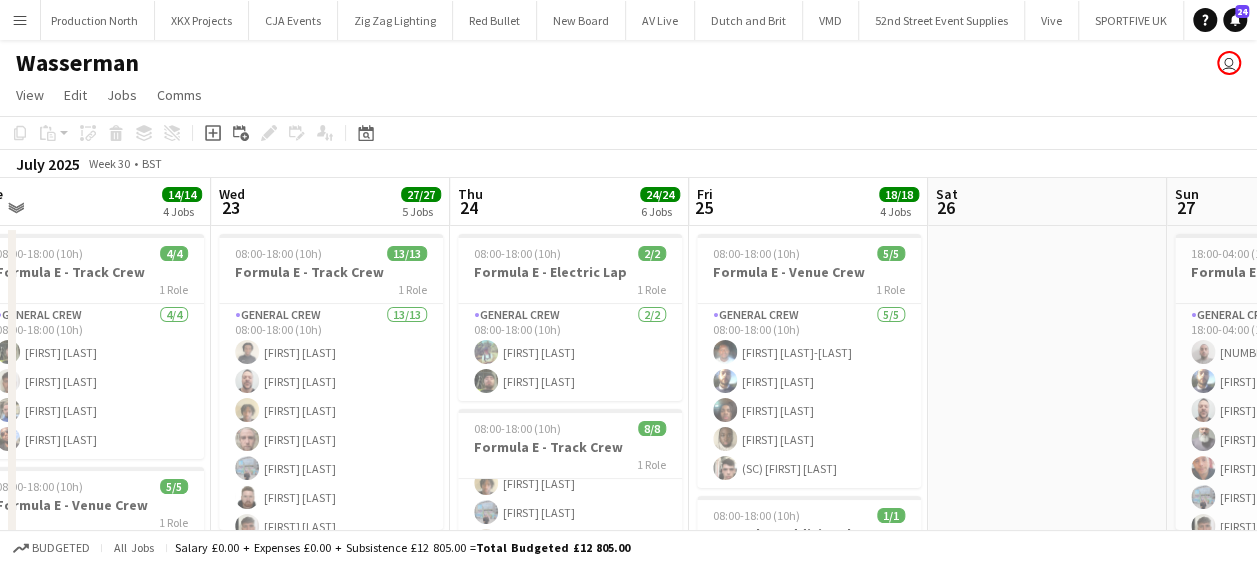 drag, startPoint x: 590, startPoint y: 350, endPoint x: 810, endPoint y: 319, distance: 222.17336 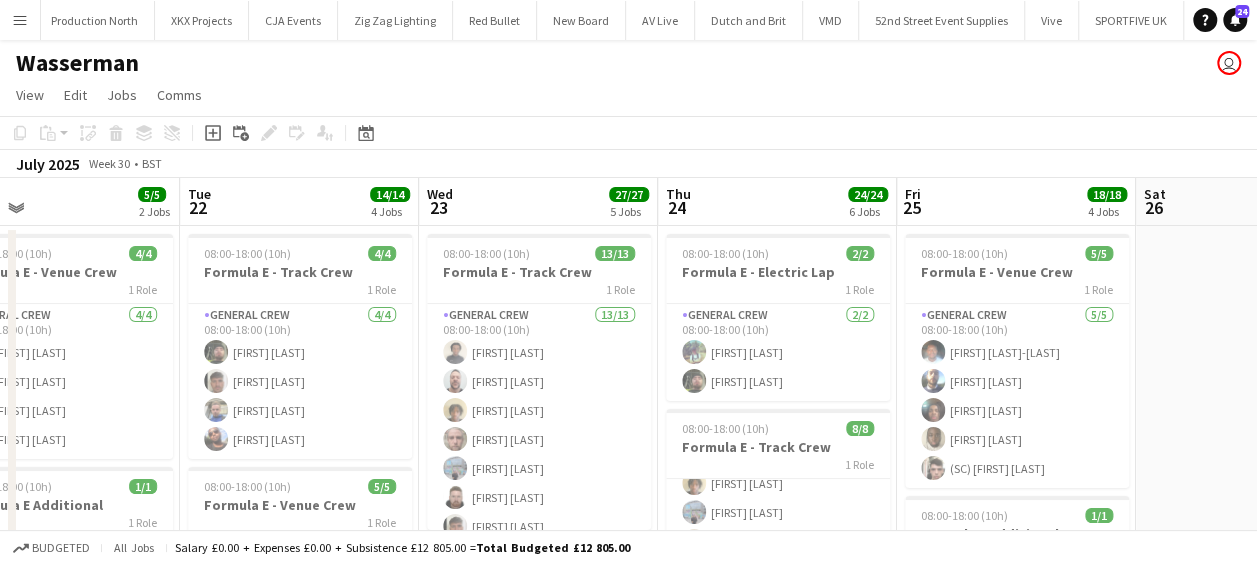 drag, startPoint x: 535, startPoint y: 346, endPoint x: 688, endPoint y: 344, distance: 153.01308 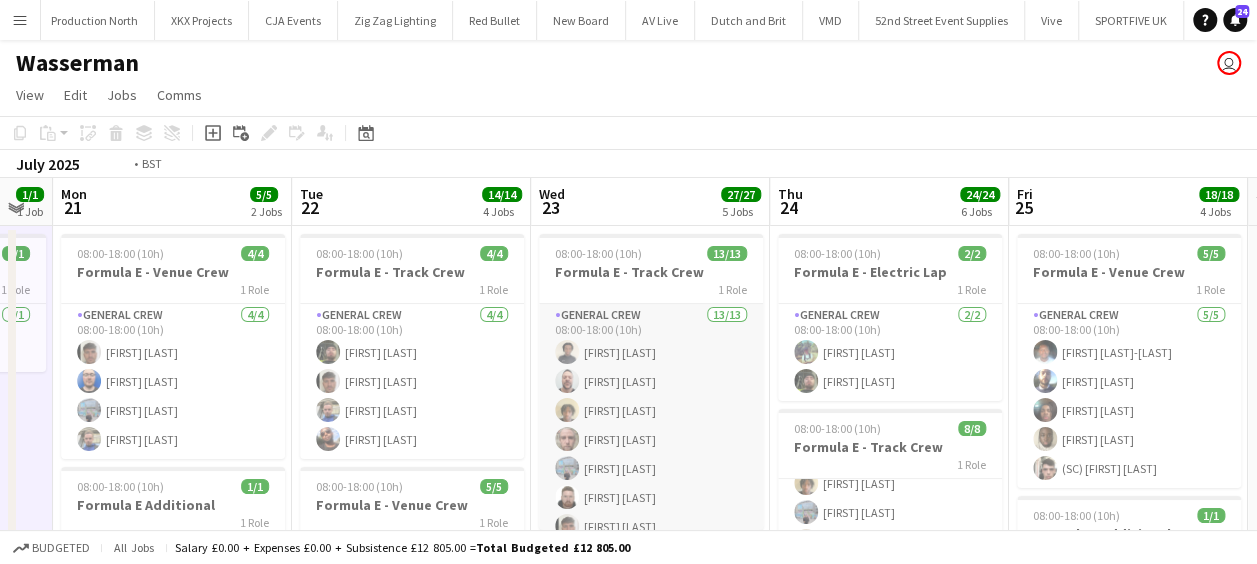 drag, startPoint x: 534, startPoint y: 354, endPoint x: 638, endPoint y: 354, distance: 104 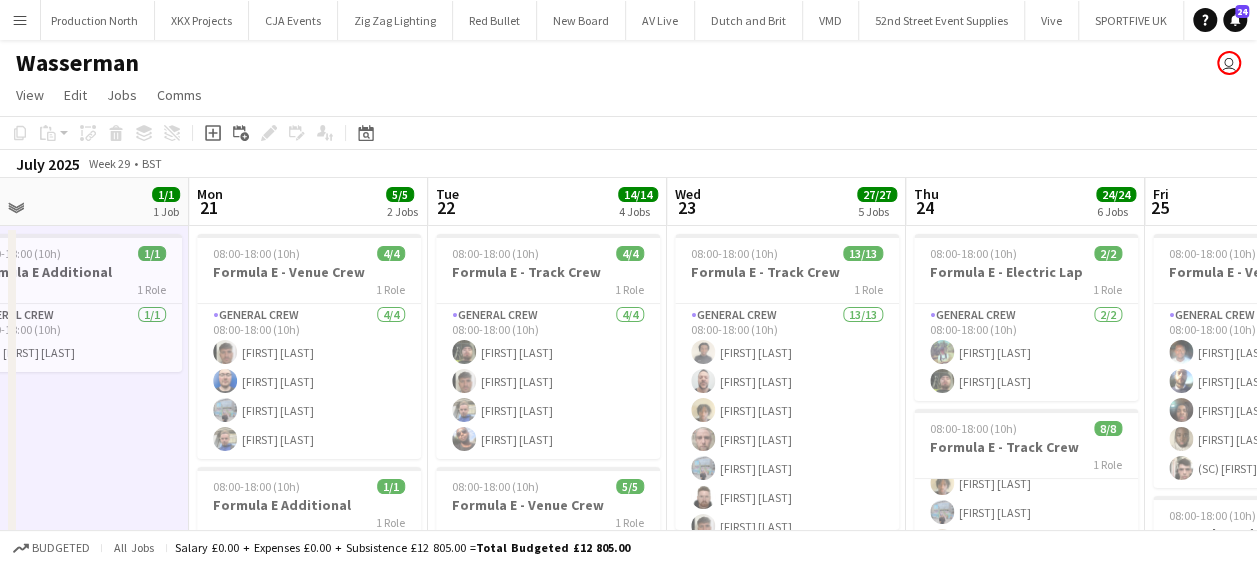 drag, startPoint x: 410, startPoint y: 364, endPoint x: 556, endPoint y: 356, distance: 146.21901 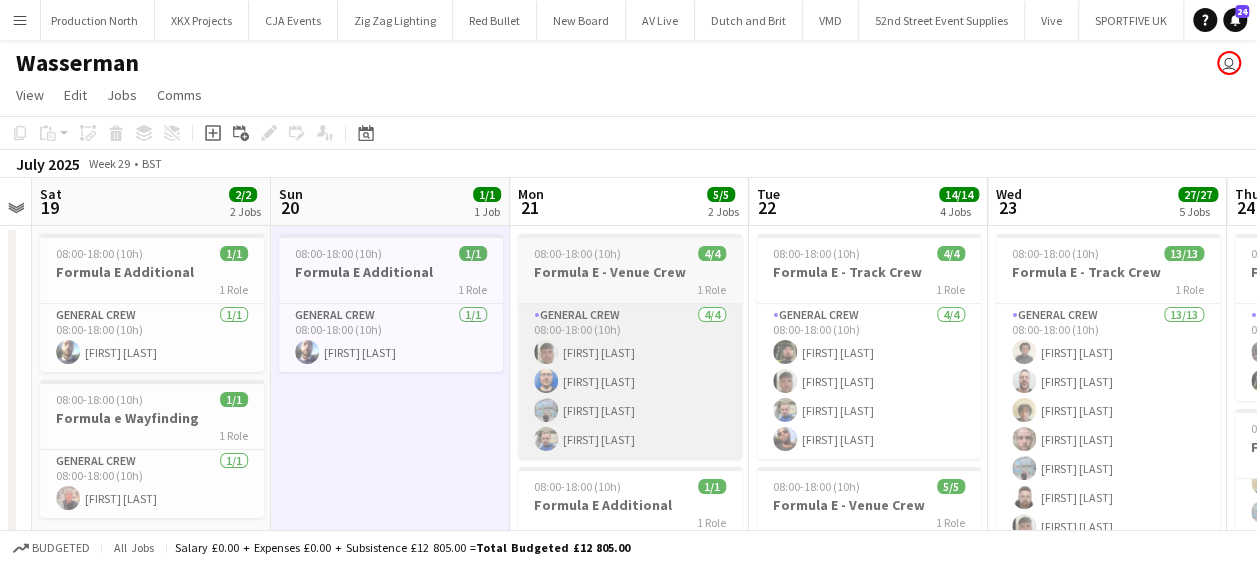 click on "Thu   17   Fri   18   Sat   19   2/2   2 Jobs   Sun   20   1/1   1 Job   Mon   21   5/5   2 Jobs   Tue   22   14/14   4 Jobs   Wed   23   27/27   5 Jobs   Thu   24   24/24   6 Jobs   Fri   25   18/18   4 Jobs   Sat   26   Sun   27   20/20   2 Jobs      08:00-18:00 (10h)    1/1   Formula E Additional   1 Role   General Crew   1/1   08:00-18:00 (10h)
[FIRST] [LAST]     08:00-18:00 (10h)    1/1   Formula e Wayfinding   1 Role   General Crew   1/1   08:00-18:00 (10h)
[FIRST] [LAST]     08:00-18:00 (10h)    1/1   Formula E Additional   1 Role   General Crew   1/1   08:00-18:00 (10h)
[FIRST] [LAST]     08:00-18:00 (10h)    4/4   Formula E - Venue Crew   1 Role   General Crew   4/4   08:00-18:00 (10h)
[FIRST] [LAST] [FIRST] [LAST] [FIRST] [LAST] [FIRST] [LAST]     08:00-18:00 (10h)    1/1   Formula E Additional   1 Role   General Crew   1/1   08:00-18:00 (10h)
[FIRST] [LAST]     08:00-18:00 (10h)    4/4   Formula E - Track Crew   1 Role   General Crew   4/4   08:00-18:00 (10h)
[FIRST] [LAST] [FIRST] [LAST] [FIRST] [LAST] [FIRST] [LAST]" at bounding box center [628, 938] 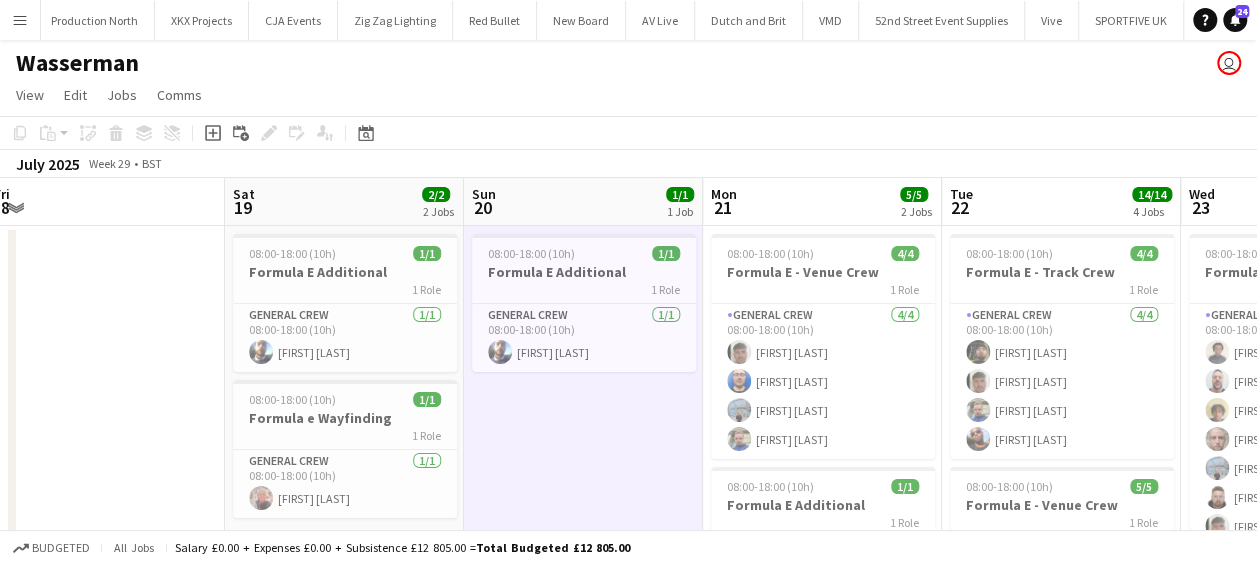 click on "Wed   16   Thu   17   Fri   18   Sat   19   2/2   2 Jobs   Sun   20   1/1   1 Job   Mon   21   5/5   2 Jobs   Tue   22   14/14   4 Jobs   Wed   23   27/27   5 Jobs   Thu   24   24/24   6 Jobs   Fri   25   18/18   4 Jobs   Sat   26      08:00-18:00 (10h)    1/1   Formula E Additional   1 Role   General Crew   1/1   08:00-18:00 (10h)
[FIRST] [LAST]     08:00-18:00 (10h)    1/1   Formula e Wayfinding   1 Role   General Crew   1/1   08:00-18:00 (10h)
[FIRST] [LAST]     08:00-18:00 (10h)    1/1   Formula E Additional   1 Role   General Crew   1/1   08:00-18:00 (10h)
[FIRST] [LAST]     08:00-18:00 (10h)    4/4   Formula E - Venue Crew   1 Role   General Crew   4/4   08:00-18:00 (10h)
[FIRST] [LAST] [FIRST] [LAST] [FIRST] [LAST] [FIRST] [LAST]     08:00-18:00 (10h)    1/1   Formula E Additional   1 Role   General Crew   1/1   08:00-18:00 (10h)
[FIRST] [LAST]     08:00-18:00 (10h)    4/4   Formula E - Track Crew   1 Role   General Crew   4/4   08:00-18:00 (10h)
[FIRST] [LAST] [FIRST] [LAST] [FIRST] [LAST] [FIRST] [LAST]     5/5   1 Role" at bounding box center (628, 938) 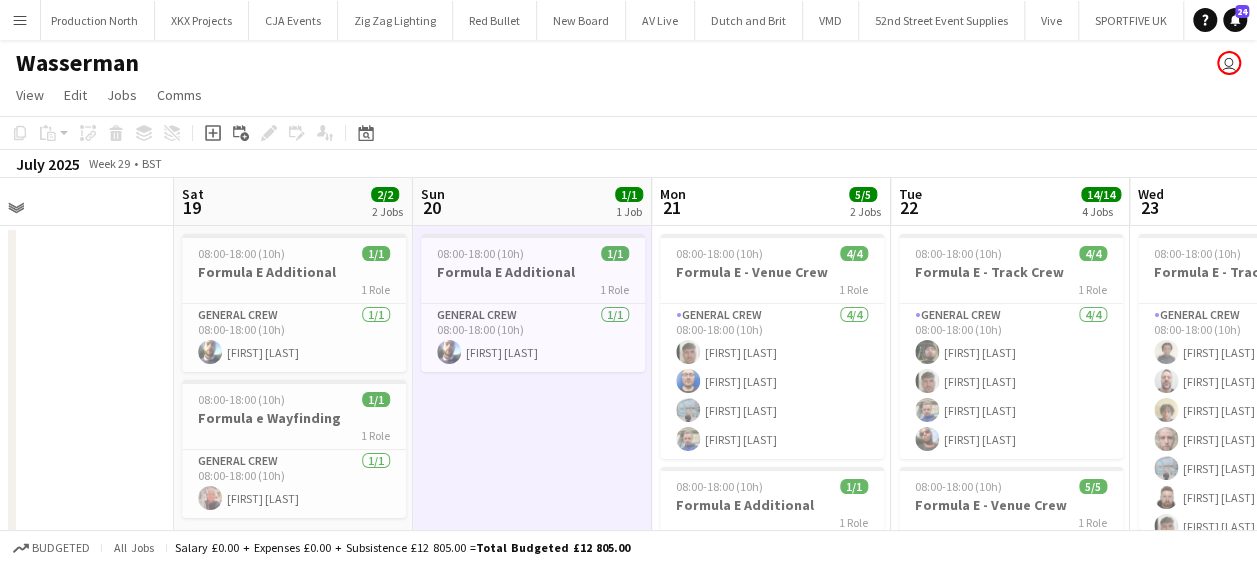 click on "Wed   16   Thu   17   Fri   18   Sat   19   2/2   2 Jobs   Sun   20   1/1   1 Job   Mon   21   5/5   2 Jobs   Tue   22   14/14   4 Jobs   Wed   23   27/27   5 Jobs   Thu   24   24/24   6 Jobs   Fri   25   18/18   4 Jobs   Sat   26      08:00-18:00 (10h)    1/1   Formula E Additional   1 Role   General Crew   1/1   08:00-18:00 (10h)
[FIRST] [LAST]     08:00-18:00 (10h)    1/1   Formula e Wayfinding   1 Role   General Crew   1/1   08:00-18:00 (10h)
[FIRST] [LAST]     08:00-18:00 (10h)    1/1   Formula E Additional   1 Role   General Crew   1/1   08:00-18:00 (10h)
[FIRST] [LAST]     08:00-18:00 (10h)    4/4   Formula E - Venue Crew   1 Role   General Crew   4/4   08:00-18:00 (10h)
[FIRST] [LAST] [FIRST] [LAST] [FIRST] [LAST] [FIRST] [LAST]     08:00-18:00 (10h)    1/1   Formula E Additional   1 Role   General Crew   1/1   08:00-18:00 (10h)
[FIRST] [LAST]     08:00-18:00 (10h)    4/4   Formula E - Track Crew   1 Role   General Crew   4/4   08:00-18:00 (10h)
[FIRST] [LAST] [FIRST] [LAST] [FIRST] [LAST] [FIRST] [LAST]     5/5   1 Role" at bounding box center (628, 938) 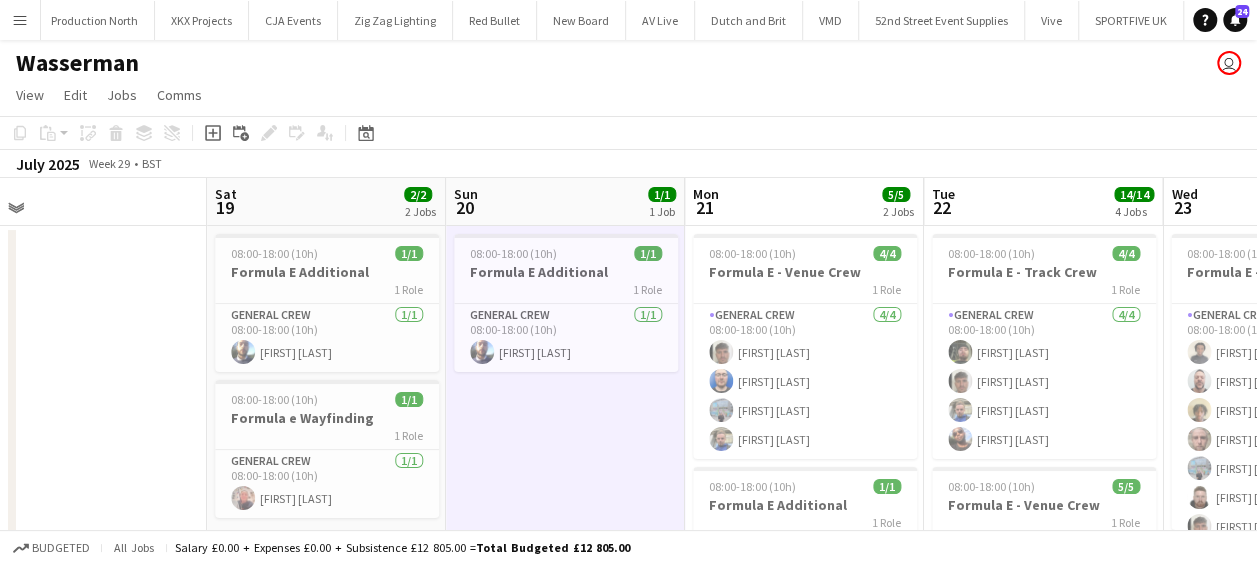 drag, startPoint x: 754, startPoint y: 450, endPoint x: 544, endPoint y: 454, distance: 210.03809 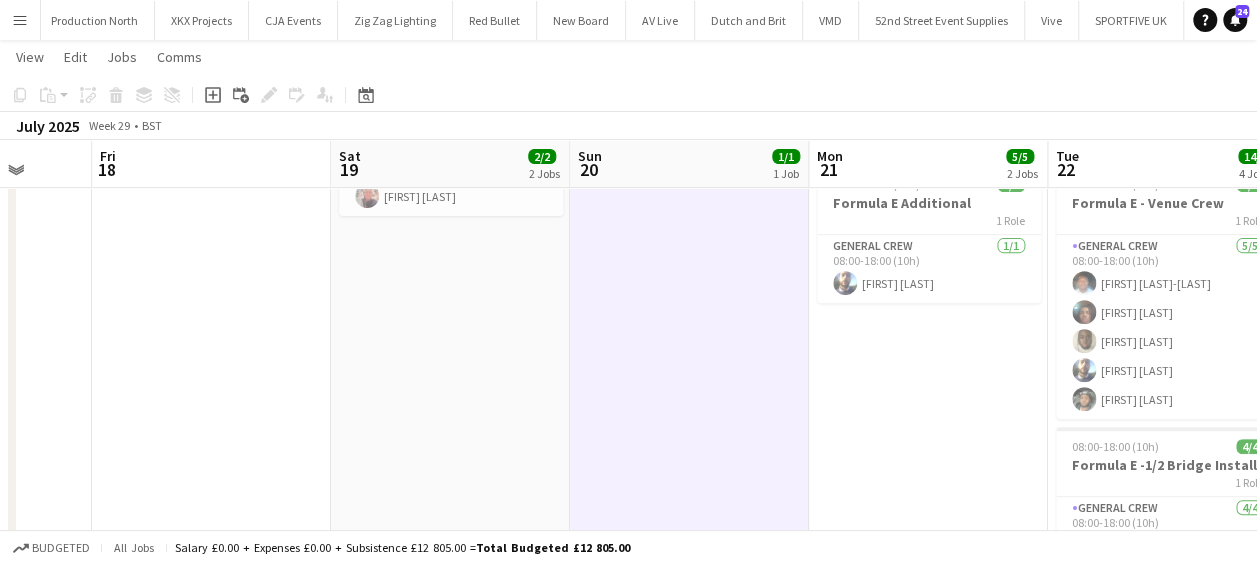 drag, startPoint x: 712, startPoint y: 414, endPoint x: 362, endPoint y: 419, distance: 350.0357 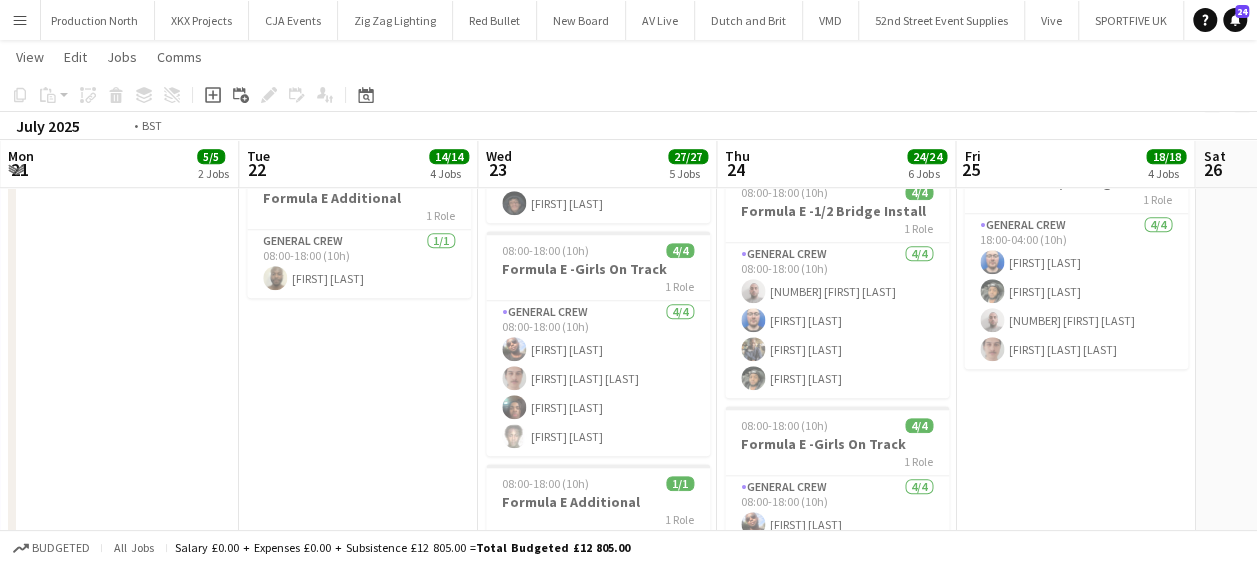 drag, startPoint x: 284, startPoint y: 381, endPoint x: 251, endPoint y: 384, distance: 33.13608 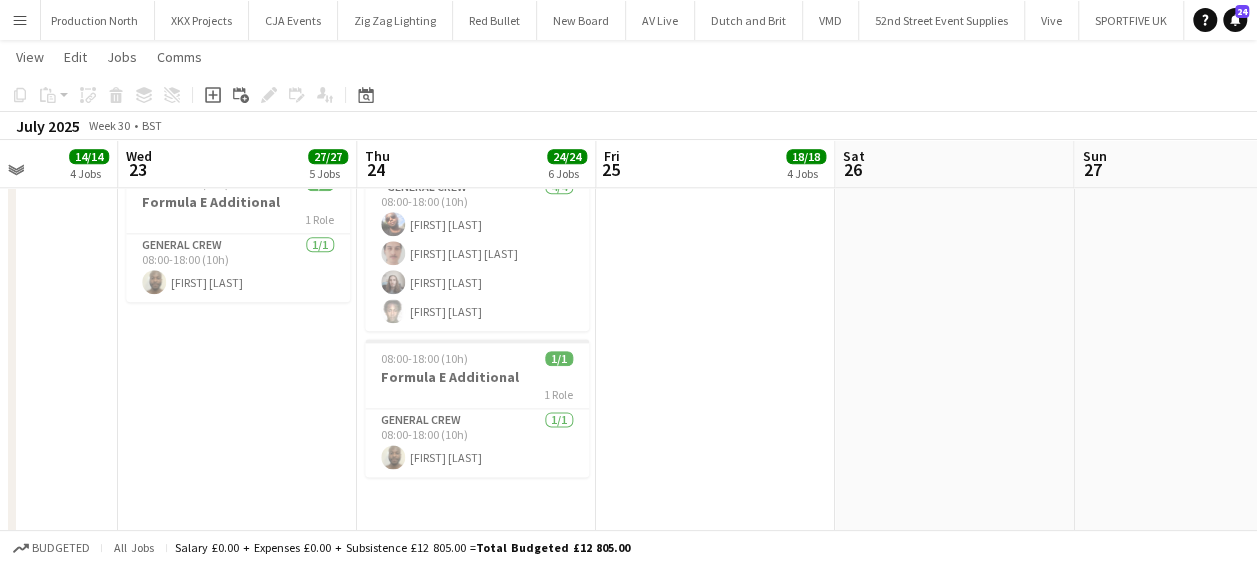 drag, startPoint x: 546, startPoint y: 393, endPoint x: 185, endPoint y: 396, distance: 361.01245 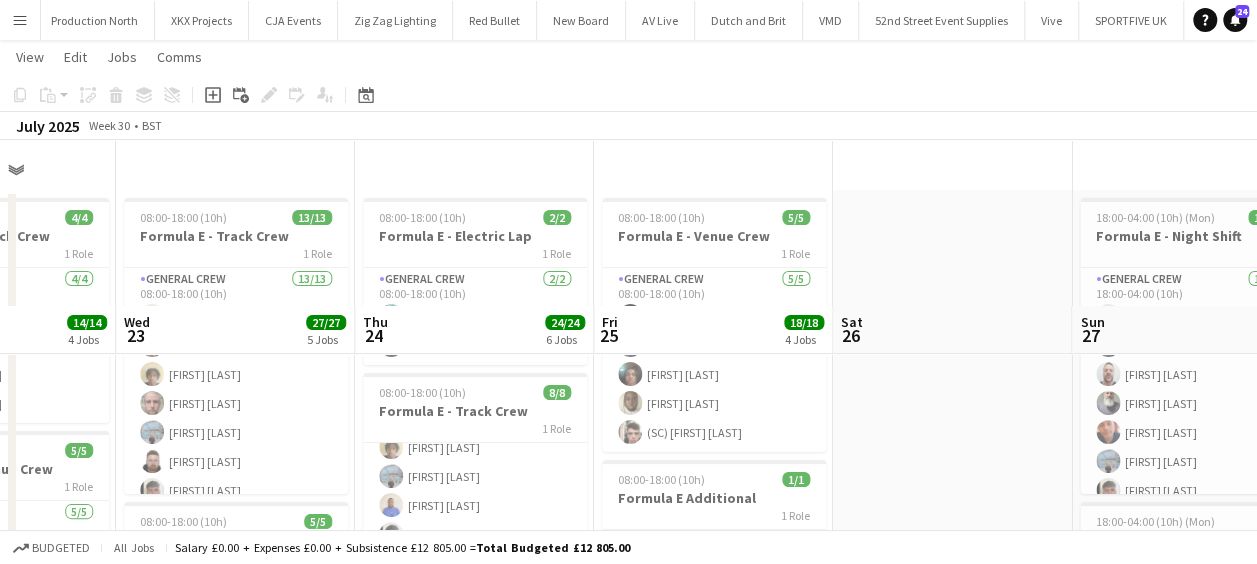 scroll, scrollTop: 0, scrollLeft: 0, axis: both 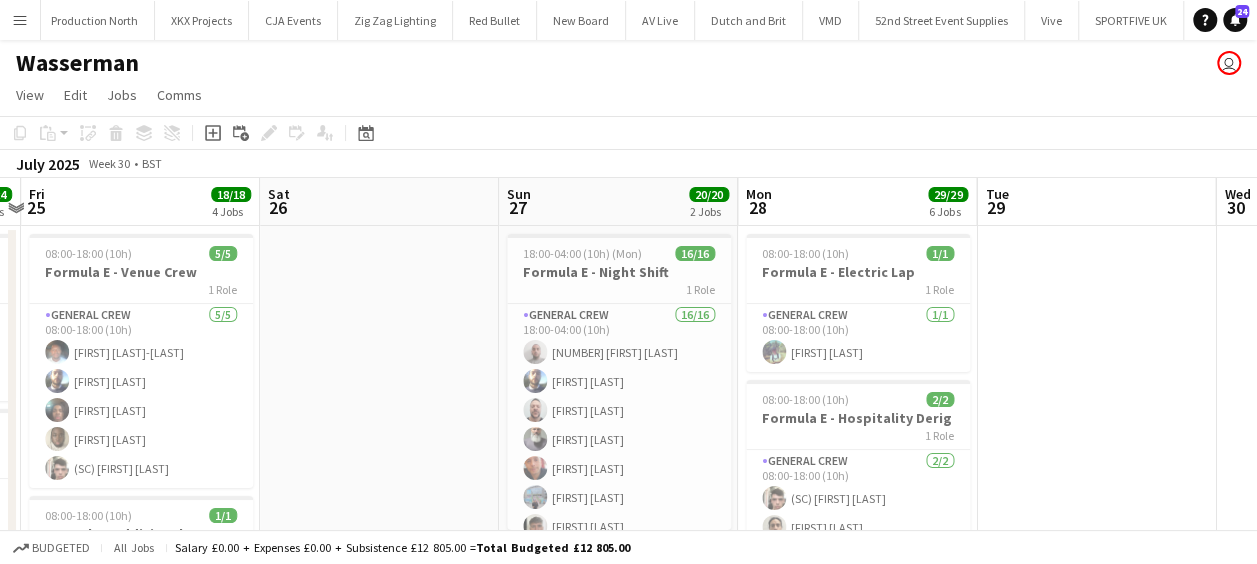 drag, startPoint x: 841, startPoint y: 344, endPoint x: 275, endPoint y: 349, distance: 566.0221 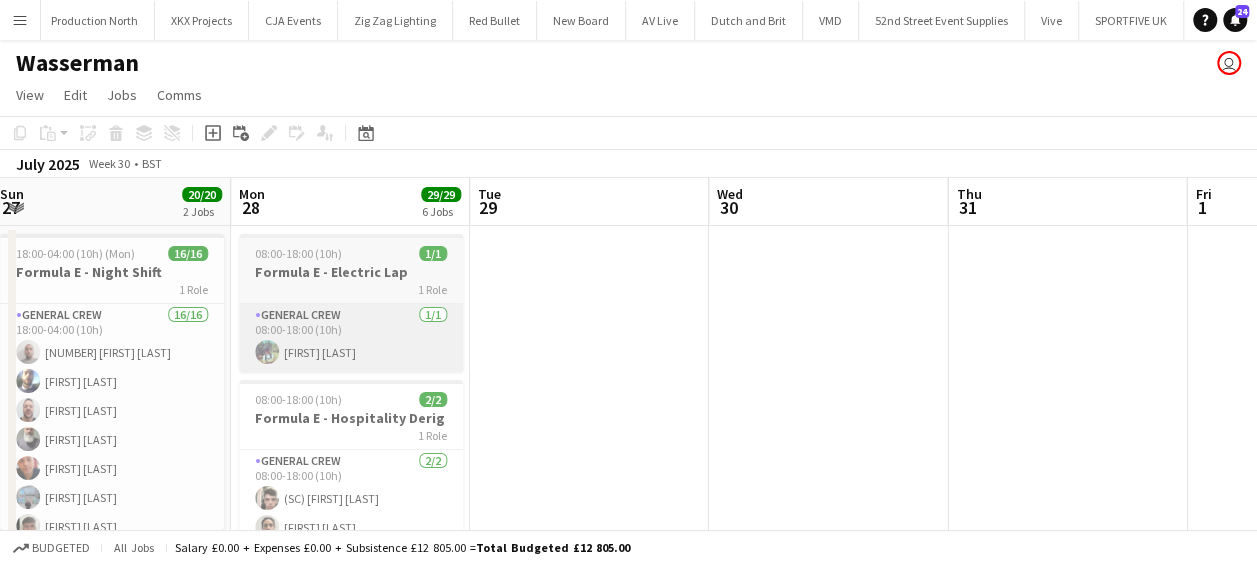 scroll, scrollTop: 0, scrollLeft: 760, axis: horizontal 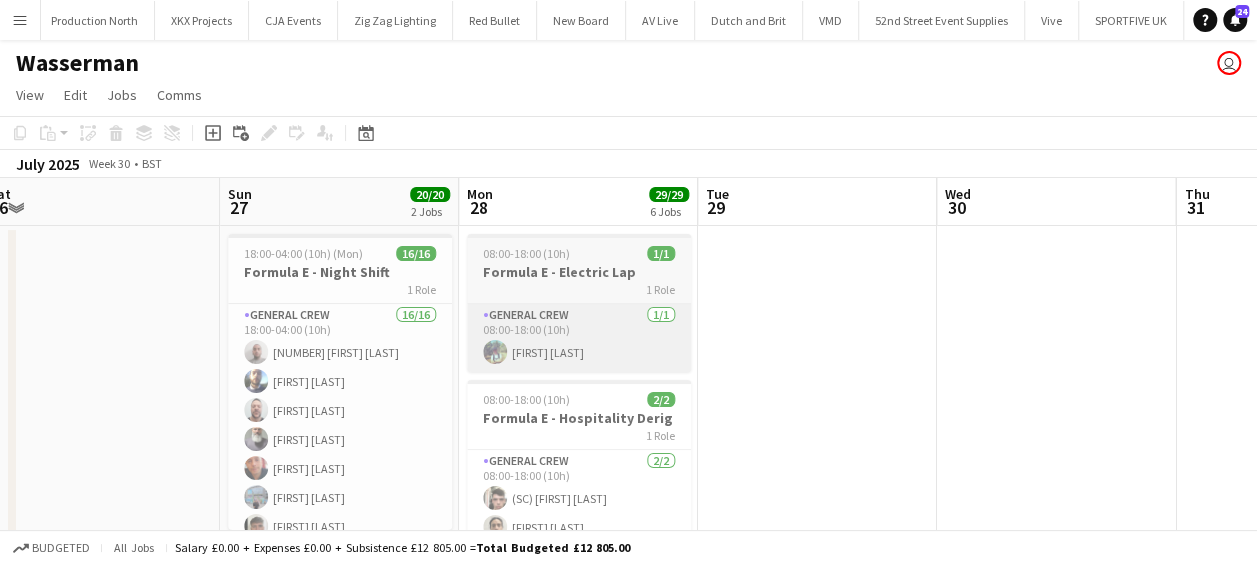 drag, startPoint x: 884, startPoint y: 342, endPoint x: 450, endPoint y: 363, distance: 434.50778 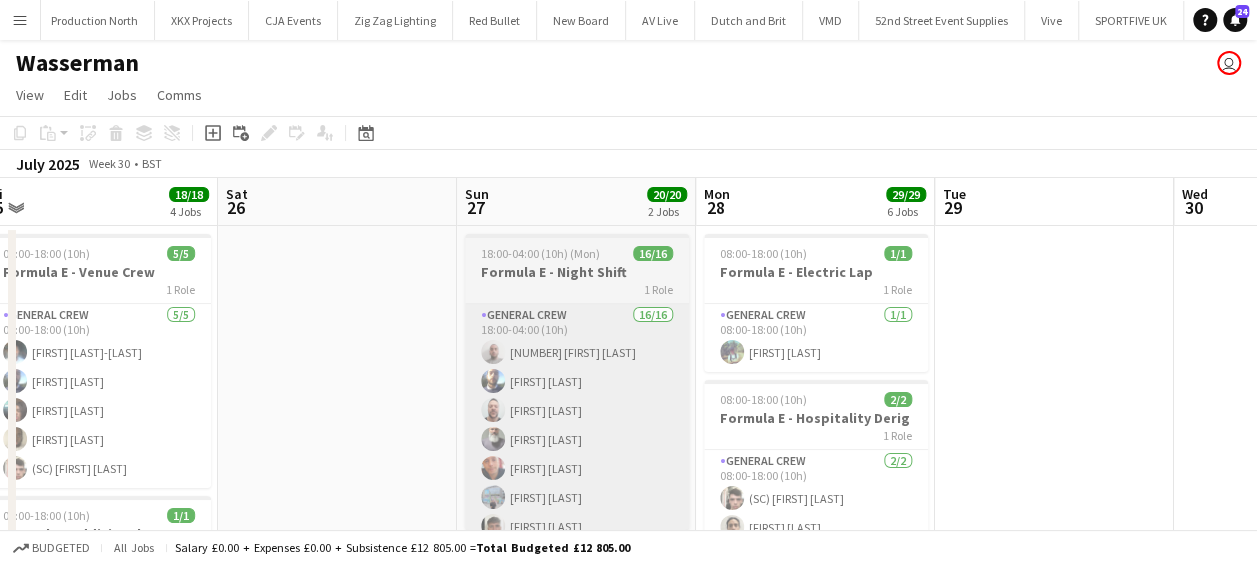 drag, startPoint x: 528, startPoint y: 379, endPoint x: 762, endPoint y: 380, distance: 234.00214 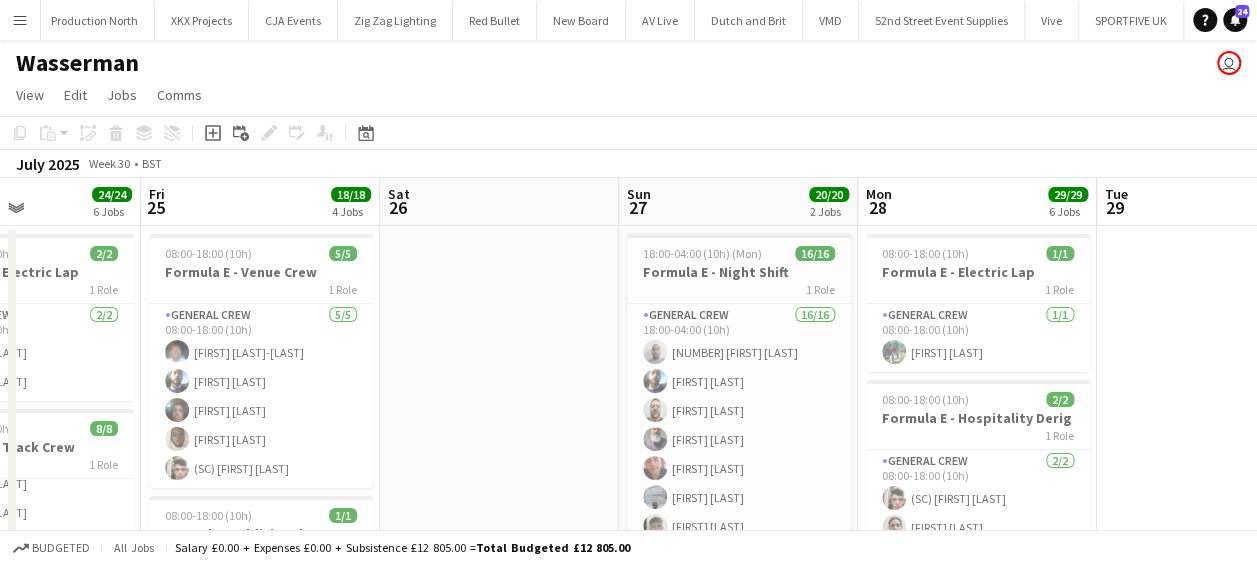 drag, startPoint x: 585, startPoint y: 378, endPoint x: 854, endPoint y: 361, distance: 269.53665 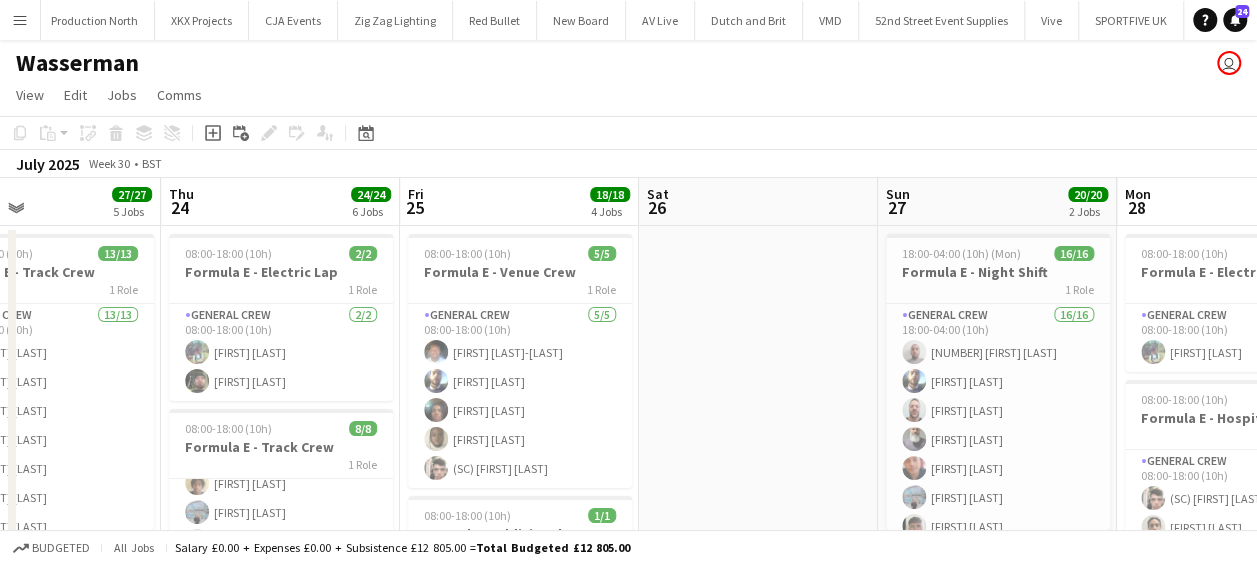 drag, startPoint x: 532, startPoint y: 375, endPoint x: 815, endPoint y: 365, distance: 283.17664 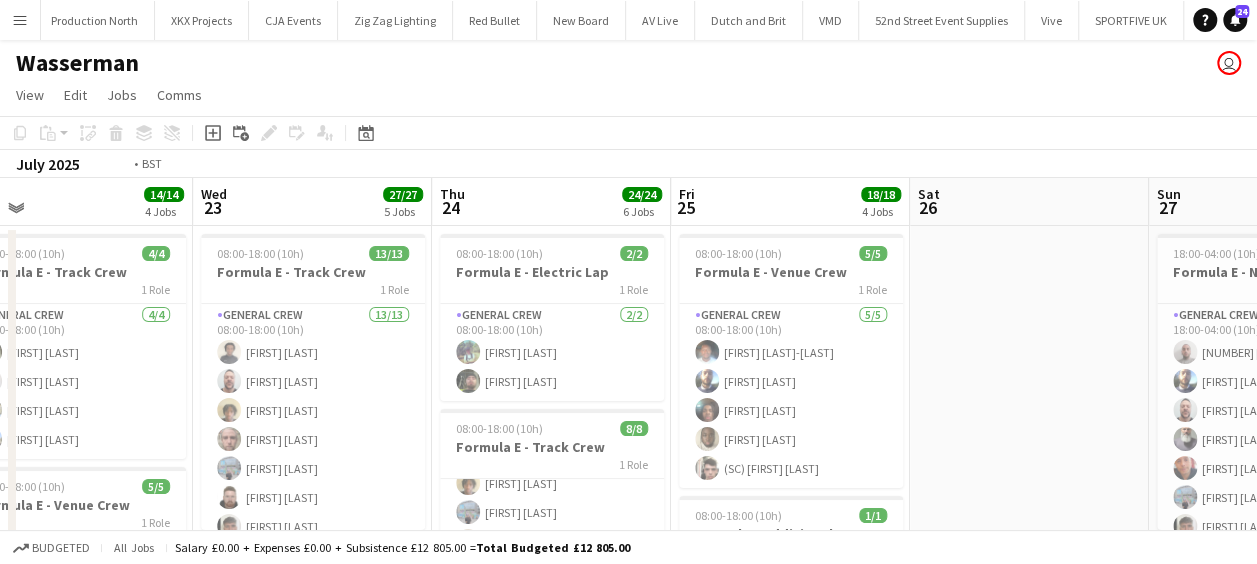 click on "Sun   20   1/1   1 Job   Mon   21   5/5   2 Jobs   Tue   22   14/14   4 Jobs   Wed   23   27/27   5 Jobs   Thu   24   24/24   6 Jobs   Fri   25   18/18   4 Jobs   Sat   26   Sun   27   20/20   2 Jobs   Mon   28   29/29   6 Jobs   Tue   29   Wed   30      08:00-18:00 (10h)    1/1   Formula E Additional   1 Role   General Crew   1/1   08:00-18:00 (10h)
[FIRST] [LAST]     08:00-18:00 (10h)    4/4   Formula E - Venue Crew   1 Role   General Crew   4/4   08:00-18:00 (10h)
[FIRST] [LAST] [FIRST] [LAST] [FIRST] [LAST] [FIRST] [LAST]     08:00-18:00 (10h)    1/1   Formula E Additional   1 Role   General Crew   1/1   08:00-18:00 (10h)
[FIRST] [LAST]     08:00-18:00 (10h)    4/4   Formula E - Track Crew   1 Role   General Crew   4/4   08:00-18:00 (10h)
[FIRST] [LAST] [FIRST] [LAST] [FIRST] [LAST] [FIRST] [LAST]     08:00-18:00 (10h)    5/5   Formula E - Venue Crew   1 Role   General Crew   5/5   08:00-18:00 (10h)
[FIRST] [LAST] [FIRST] [LAST] [FIRST] [LAST] [FIRST] [LAST]     08:00-18:00 (10h)    4/4   1 Role   4/4" at bounding box center [628, 938] 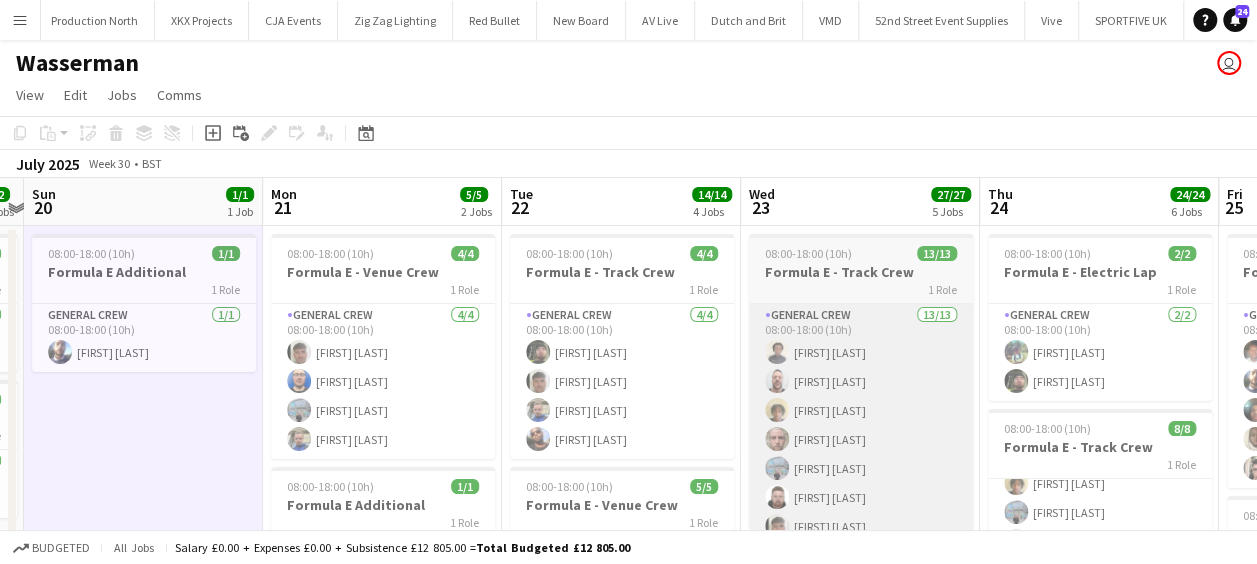 drag, startPoint x: 633, startPoint y: 364, endPoint x: 818, endPoint y: 364, distance: 185 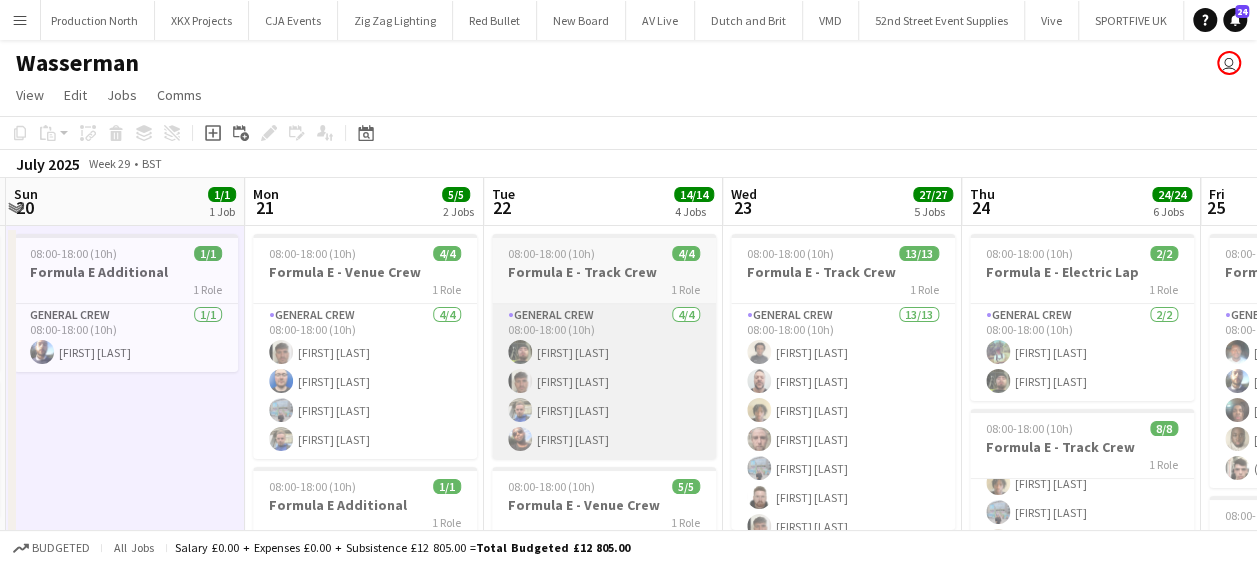 drag, startPoint x: 623, startPoint y: 370, endPoint x: 768, endPoint y: 370, distance: 145 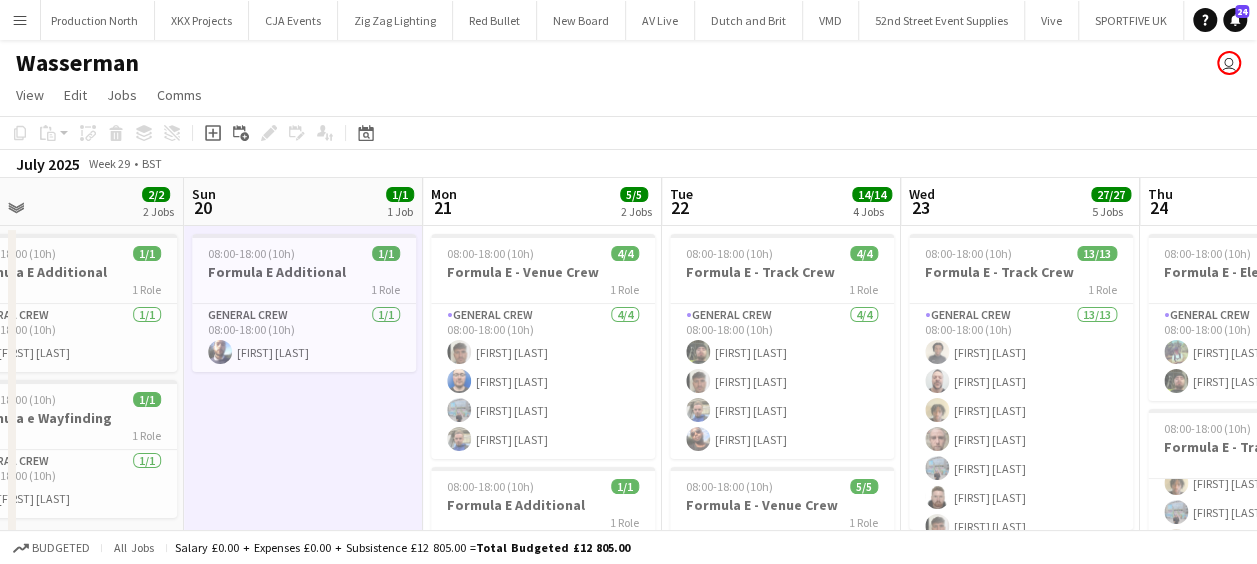 drag, startPoint x: 635, startPoint y: 375, endPoint x: 731, endPoint y: 375, distance: 96 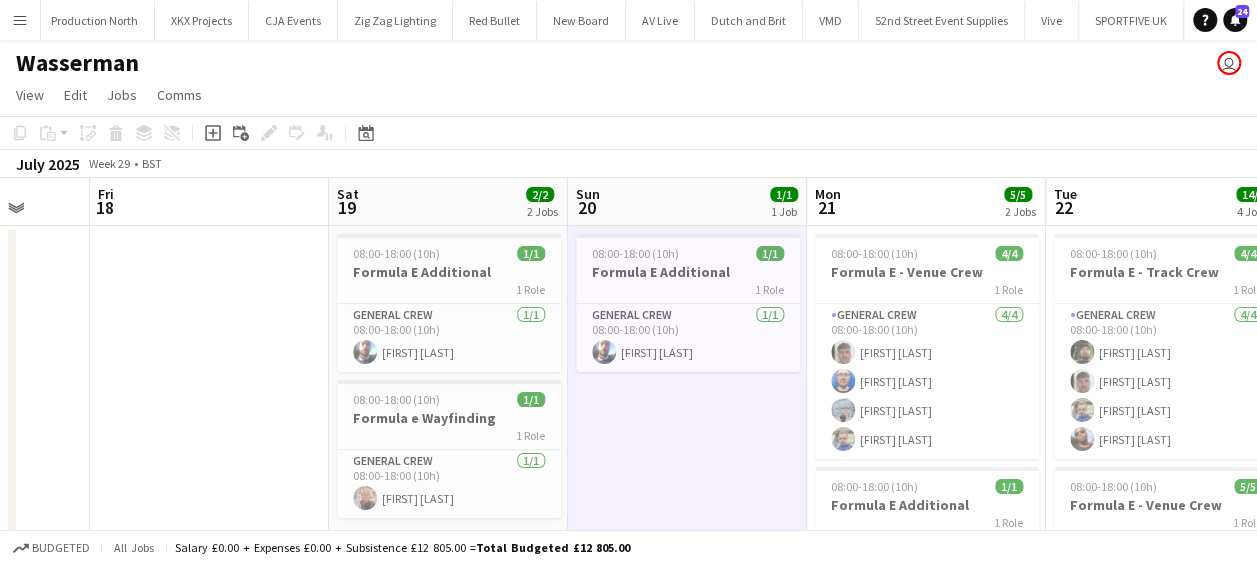 drag, startPoint x: 818, startPoint y: 378, endPoint x: 765, endPoint y: 378, distance: 53 